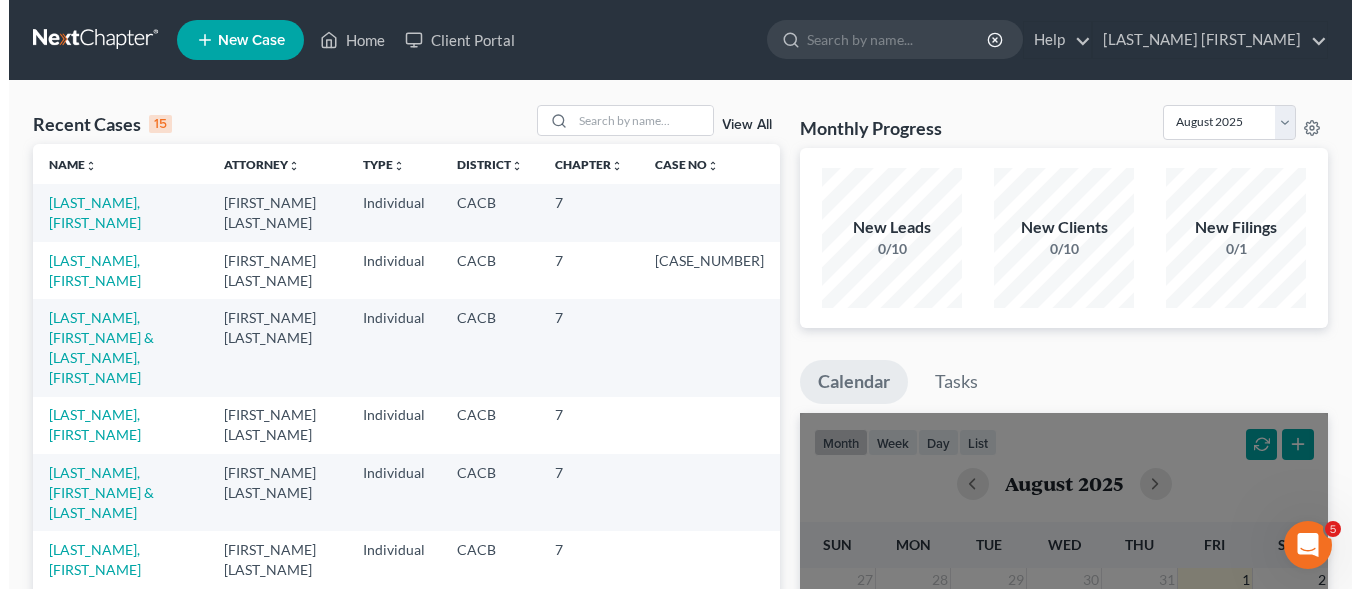 scroll, scrollTop: 0, scrollLeft: 0, axis: both 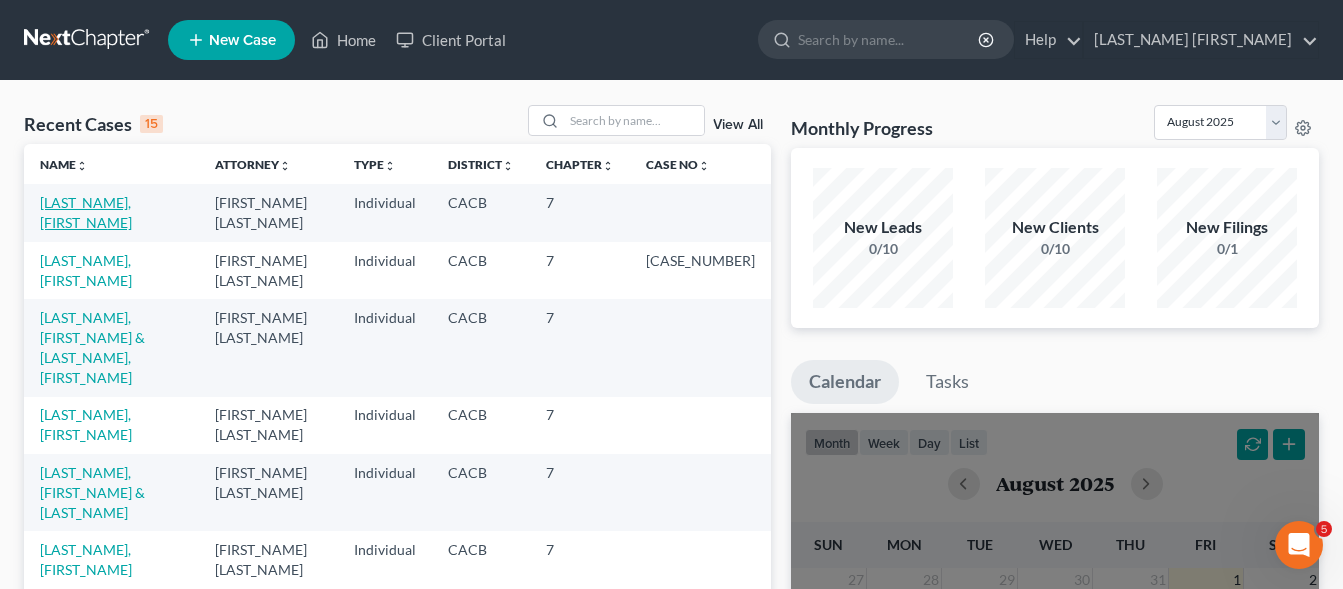 click on "[LAST_NAME], [FIRST_NAME]" at bounding box center (86, 212) 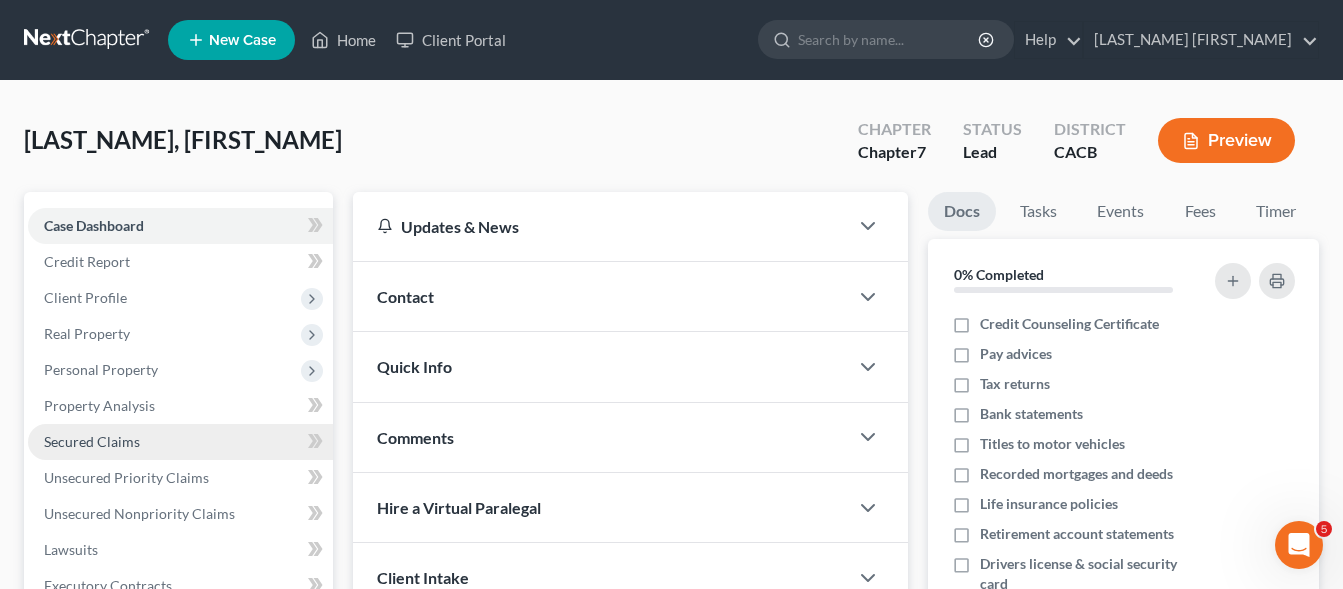 click on "Secured Claims" at bounding box center [92, 441] 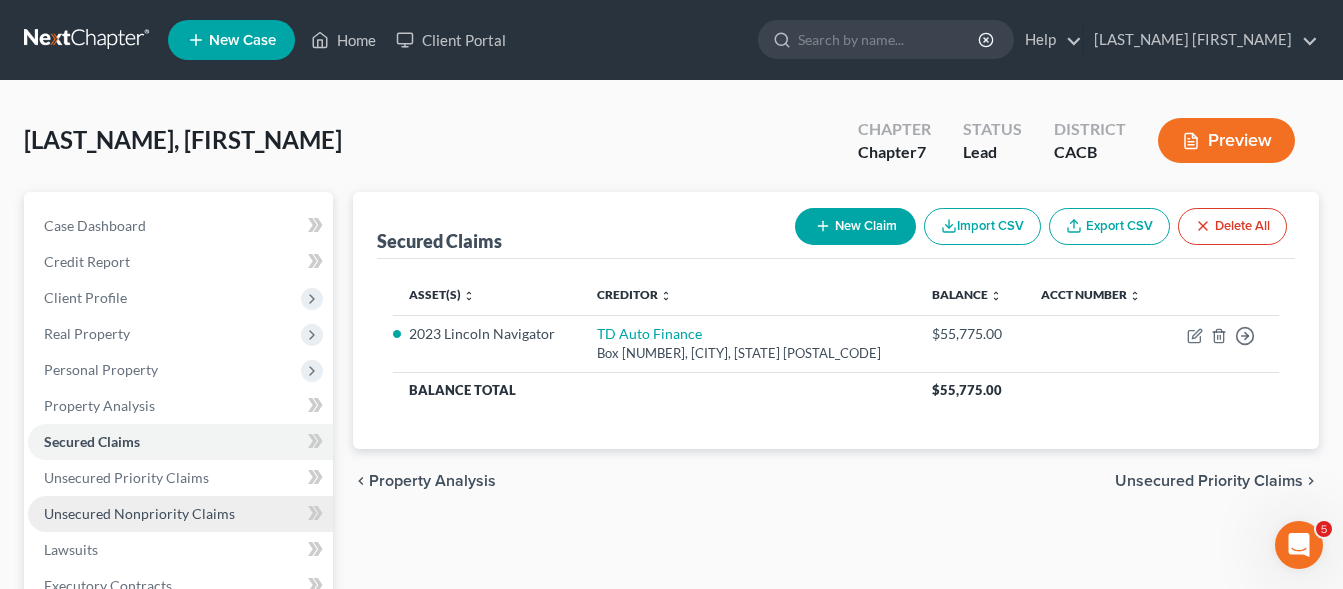 click on "Unsecured Nonpriority Claims" at bounding box center [139, 513] 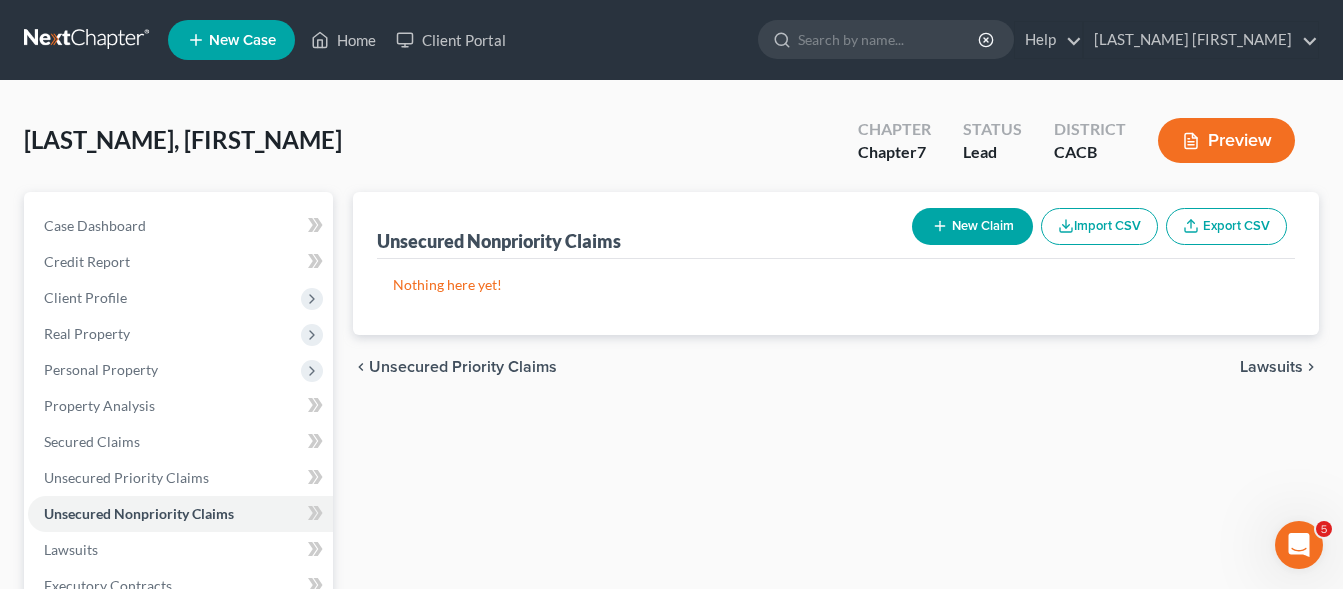click on "New Claim" at bounding box center (972, 226) 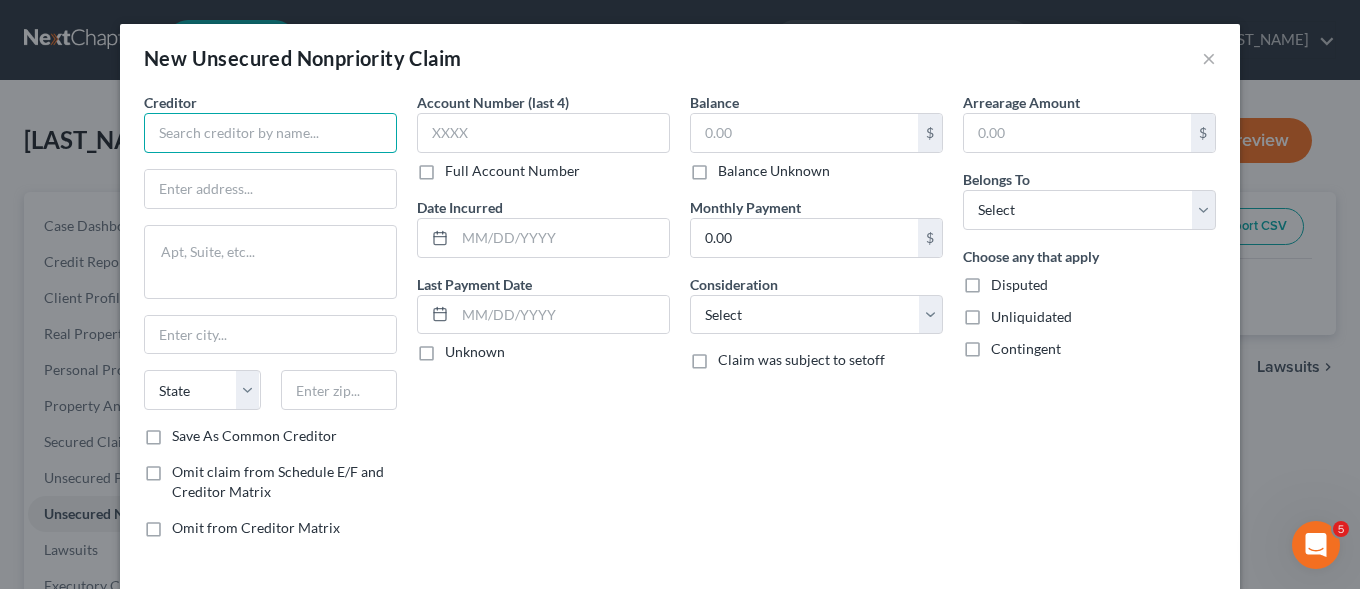 click at bounding box center [270, 133] 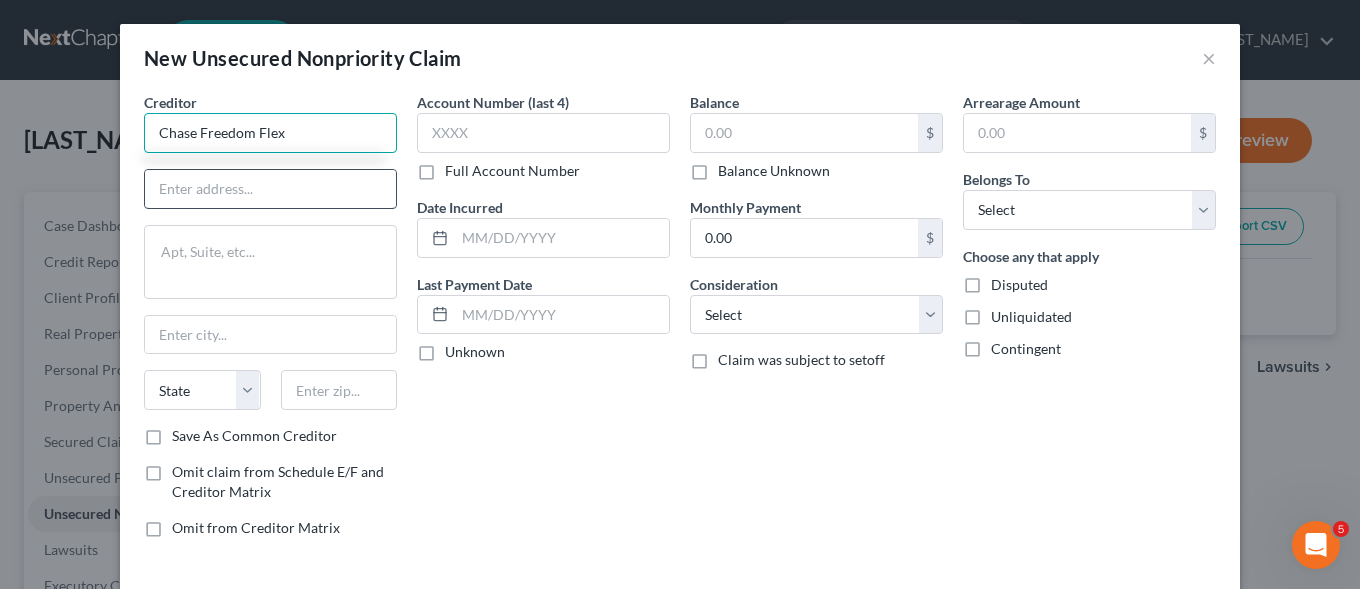 type on "Chase Freedom Flex" 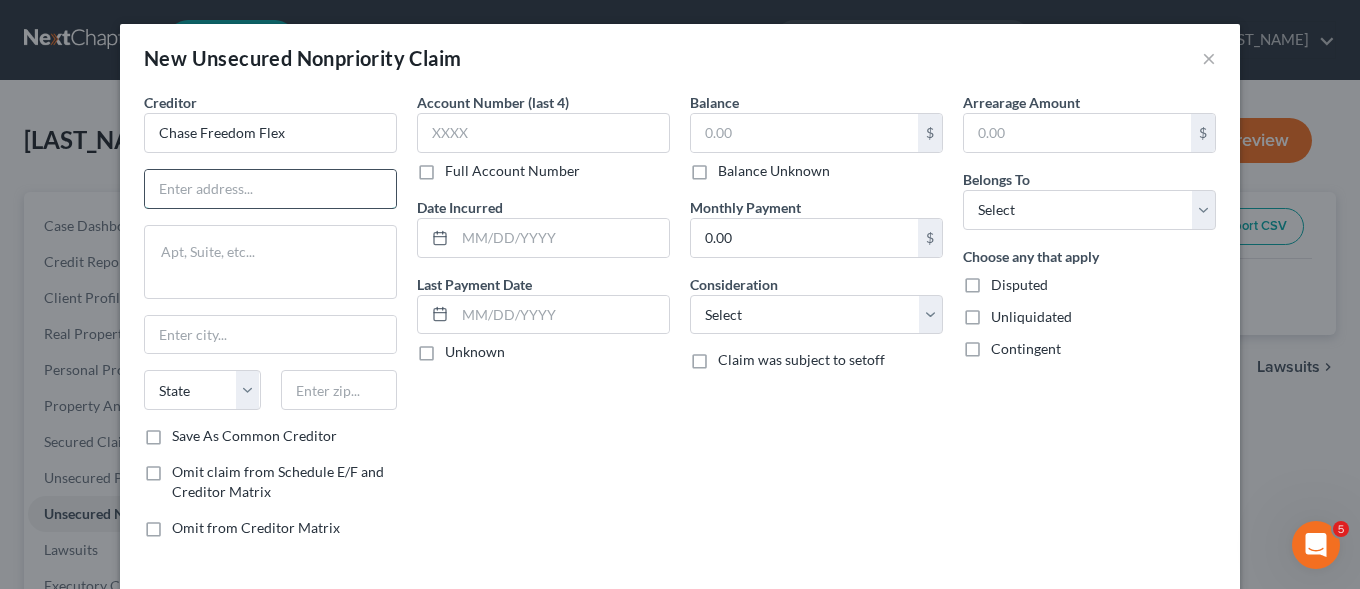click at bounding box center [270, 189] 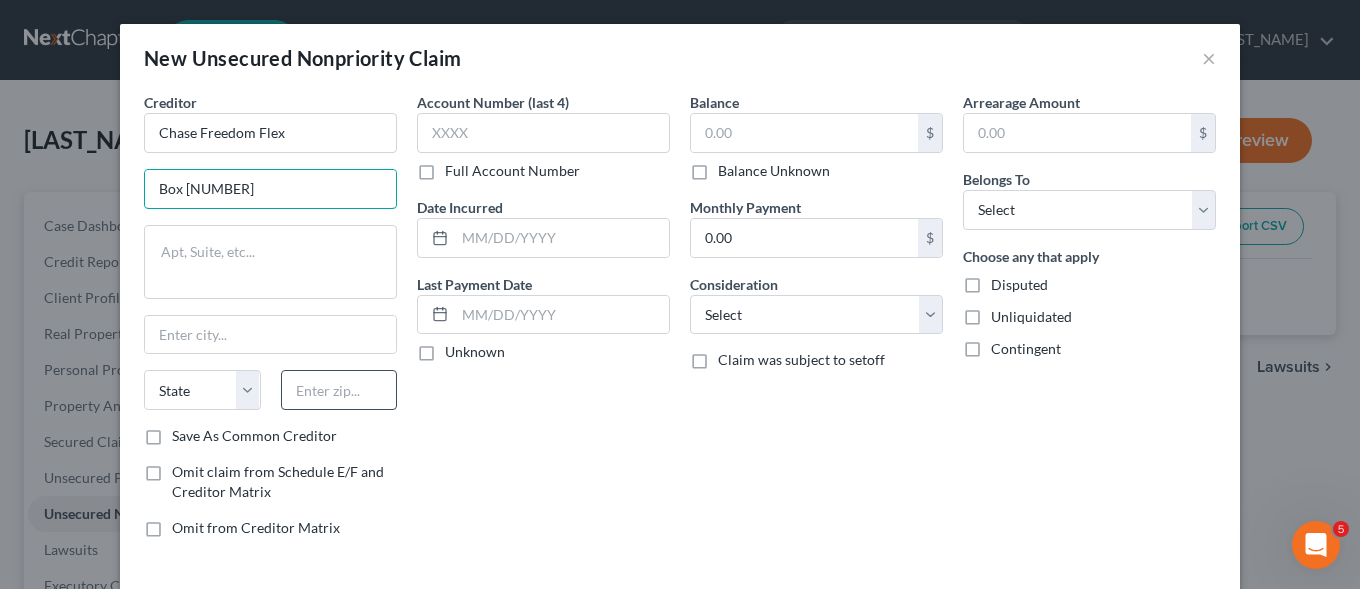 type on "Box [NUMBER]" 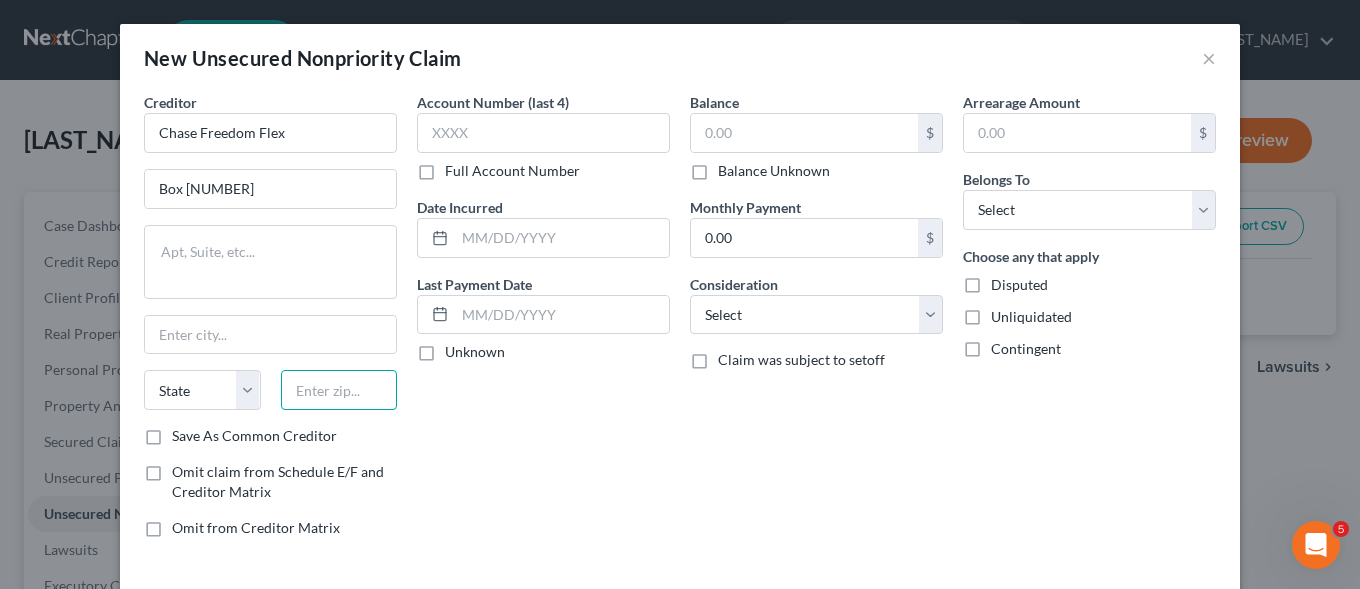 click at bounding box center (339, 390) 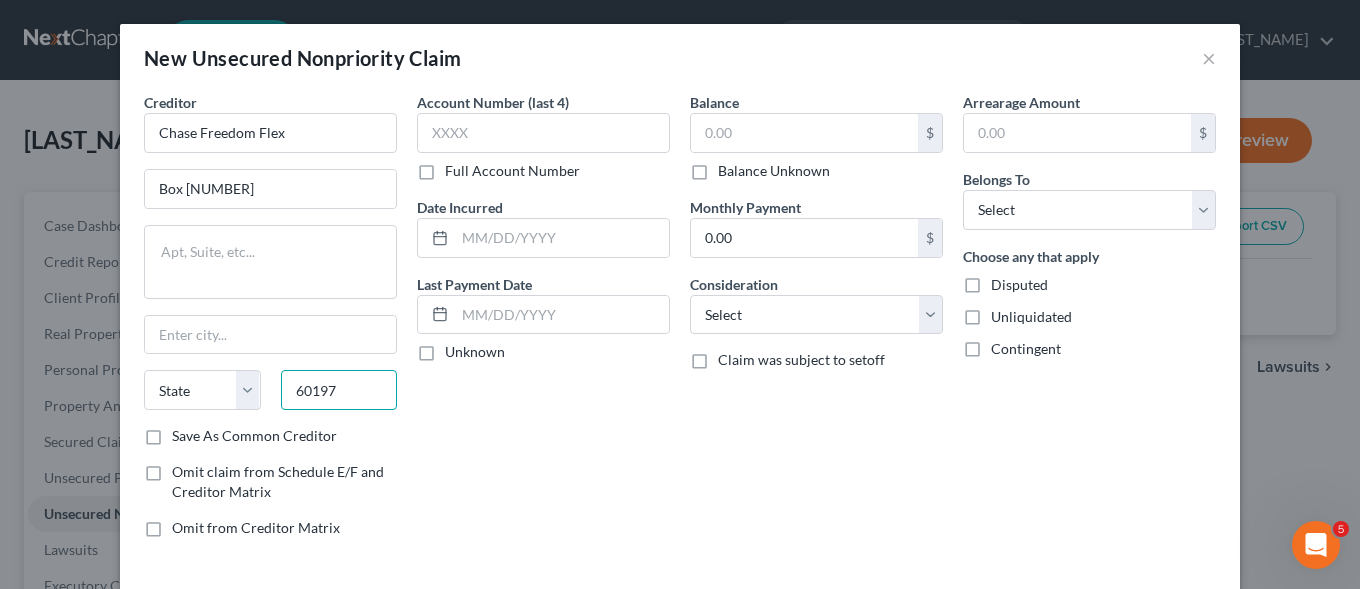 type on "60197" 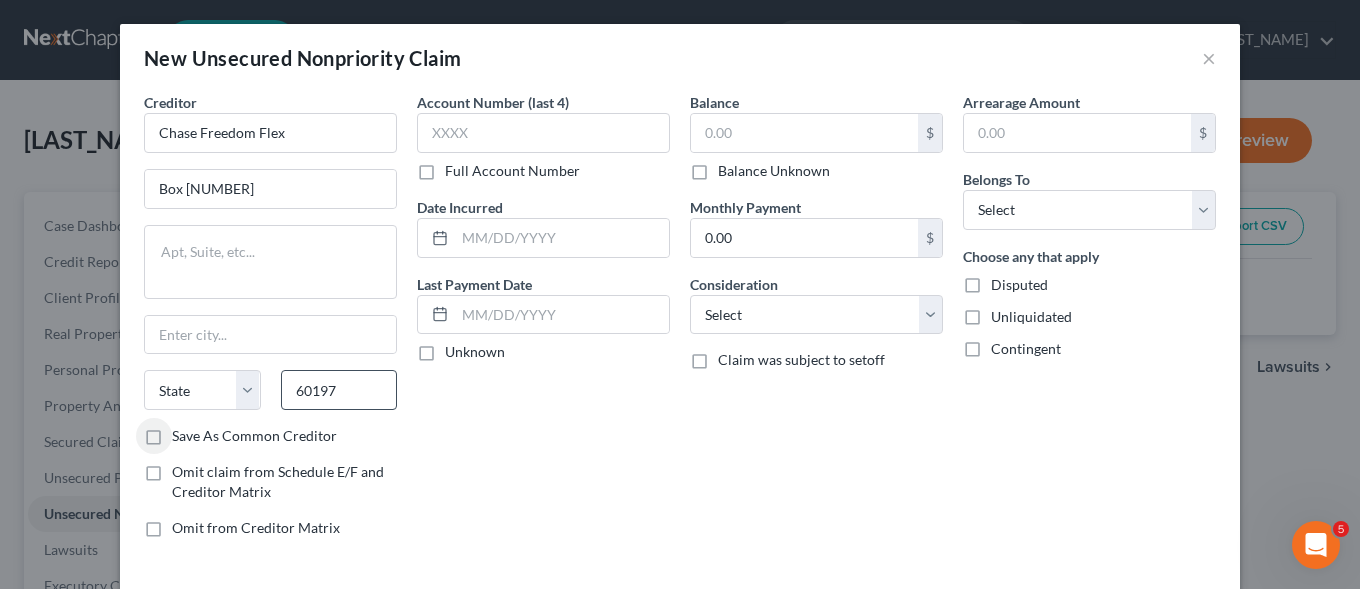 type on "Carol Stream" 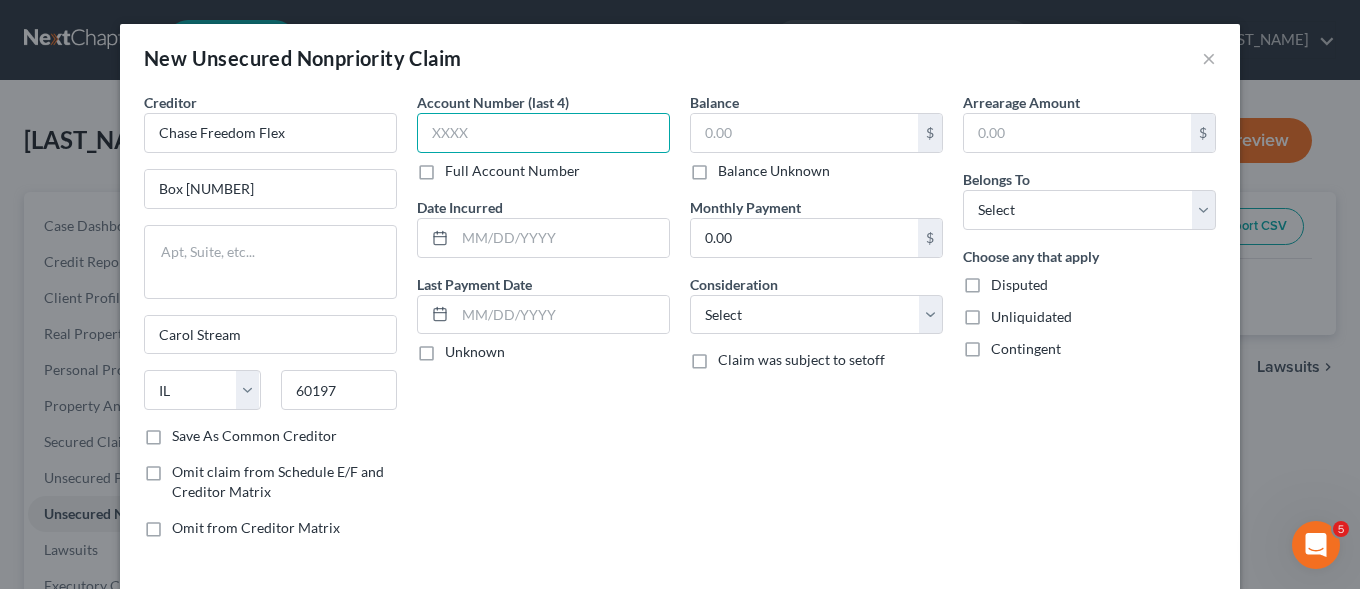 click at bounding box center (543, 133) 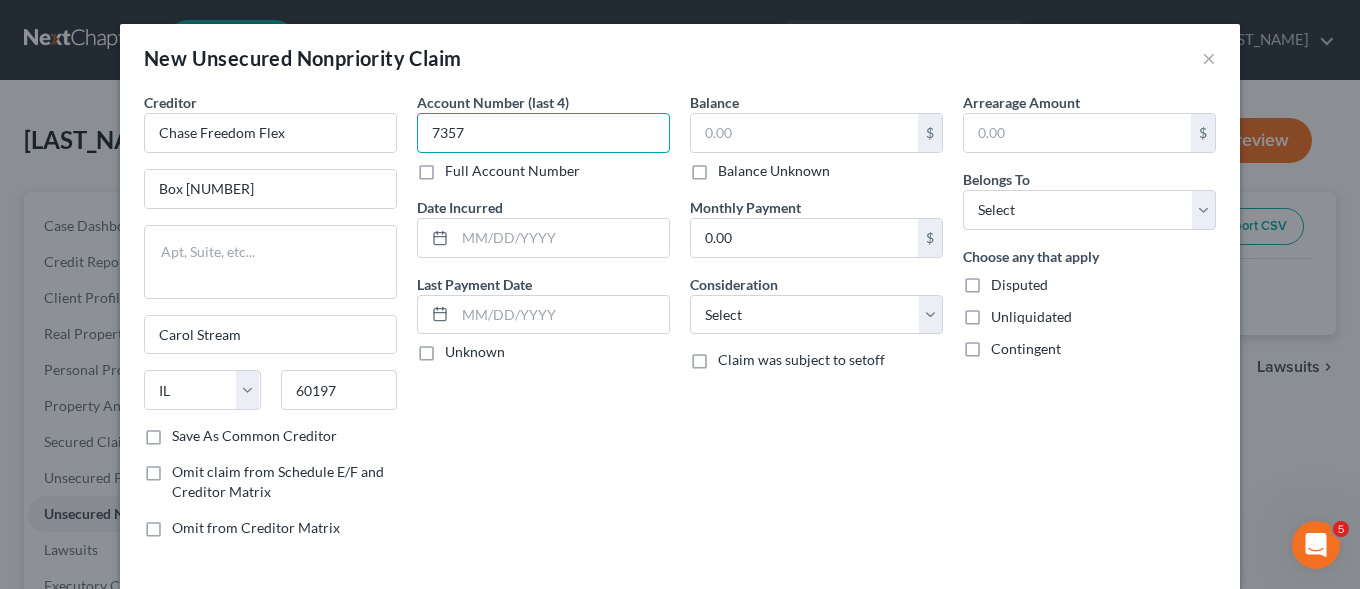 type on "7357" 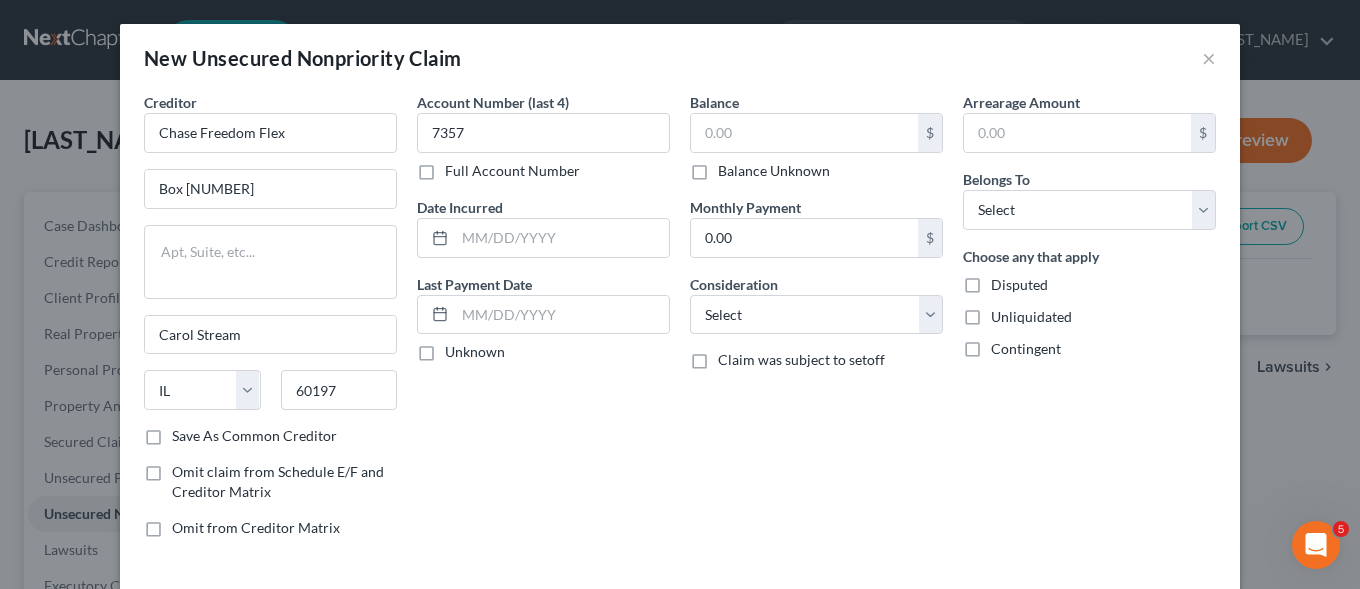 click on "Account Number (last 4)
[NUMBER]
Full Account Number
Date Incurred         Last Payment Date         Unknown" at bounding box center (543, 323) 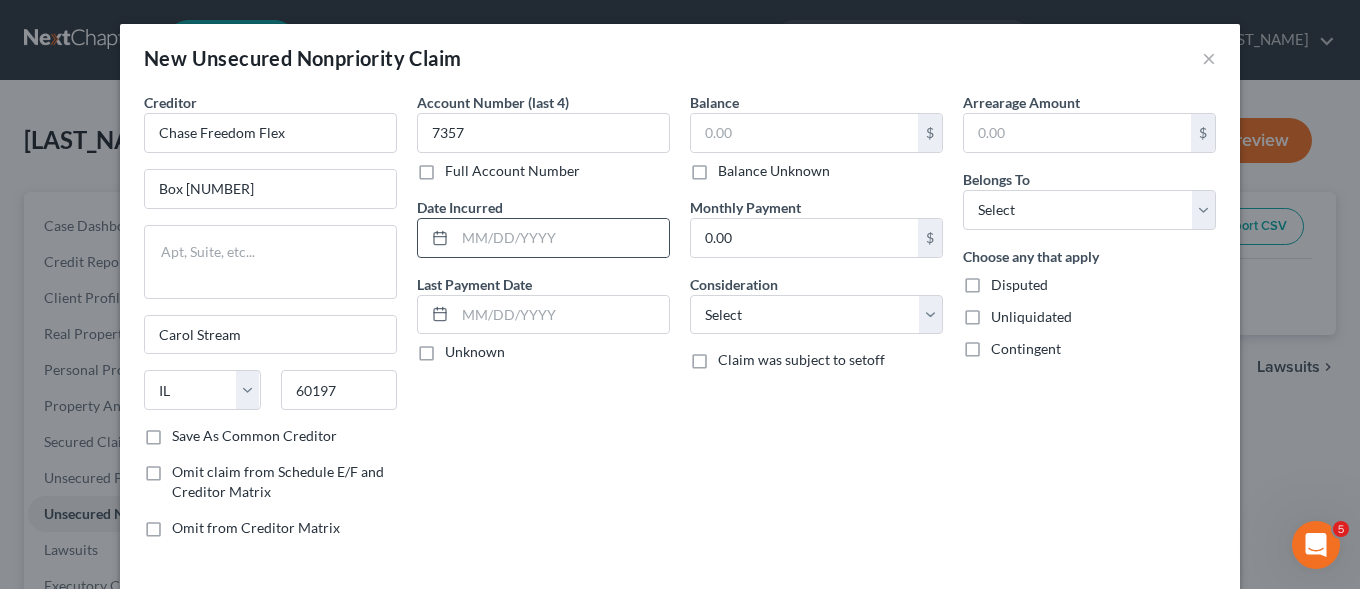click 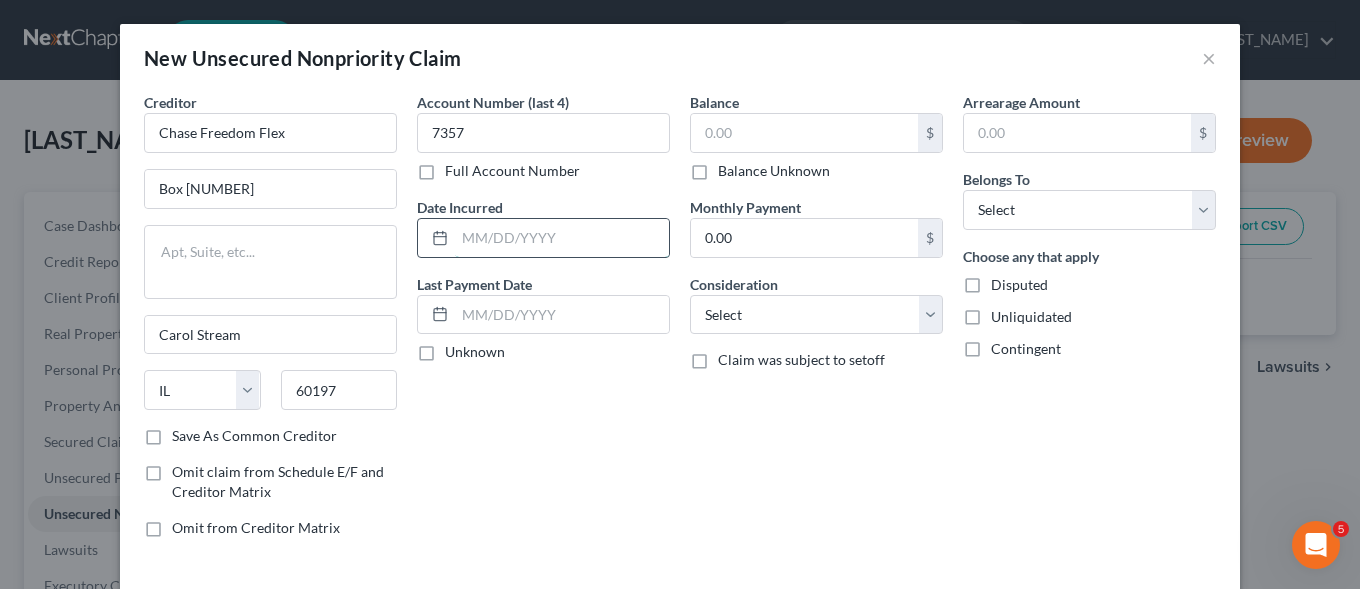 click at bounding box center (562, 238) 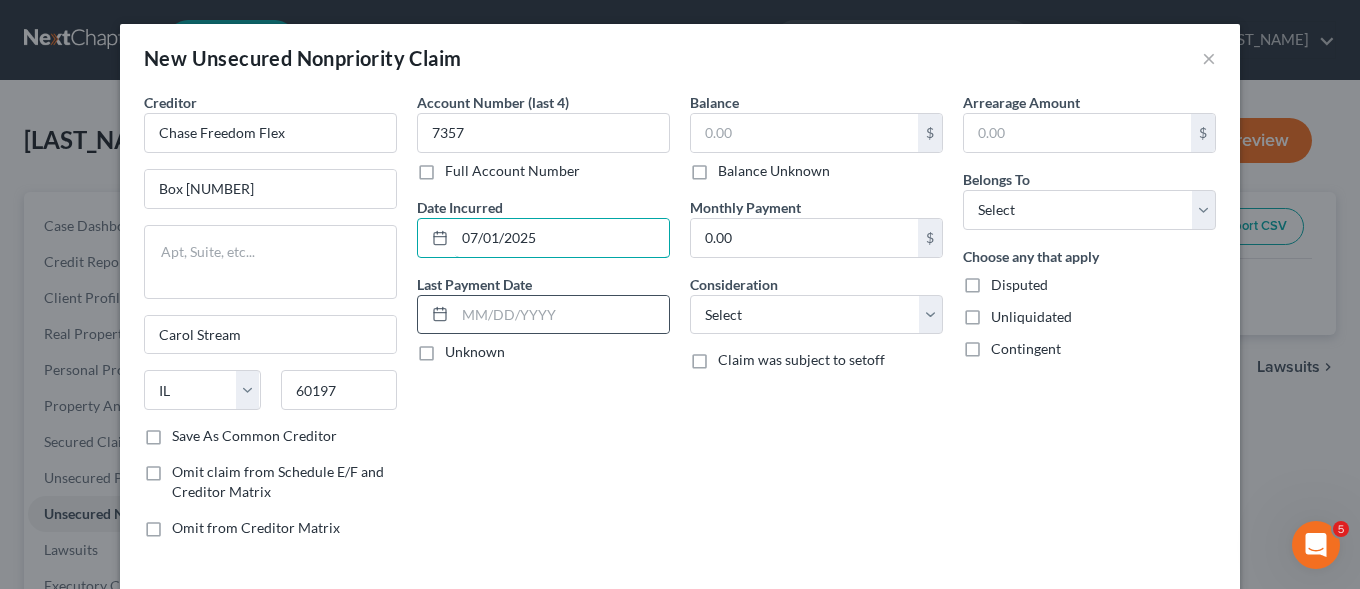 type on "07/01/2025" 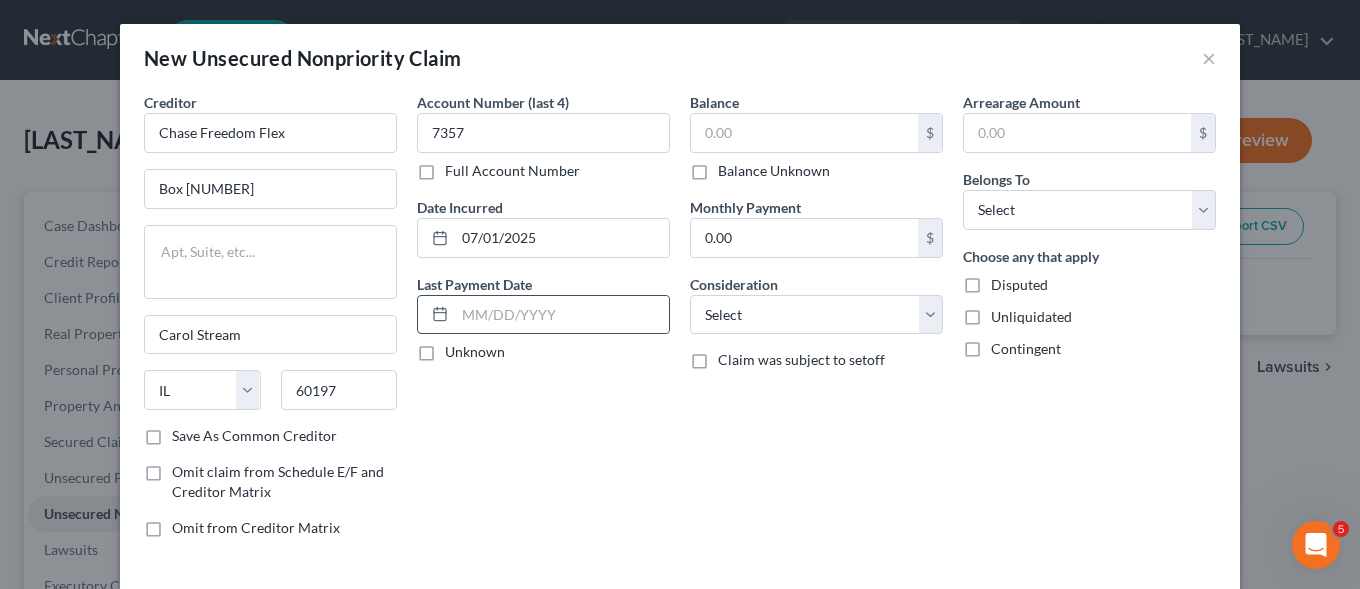 click at bounding box center (436, 315) 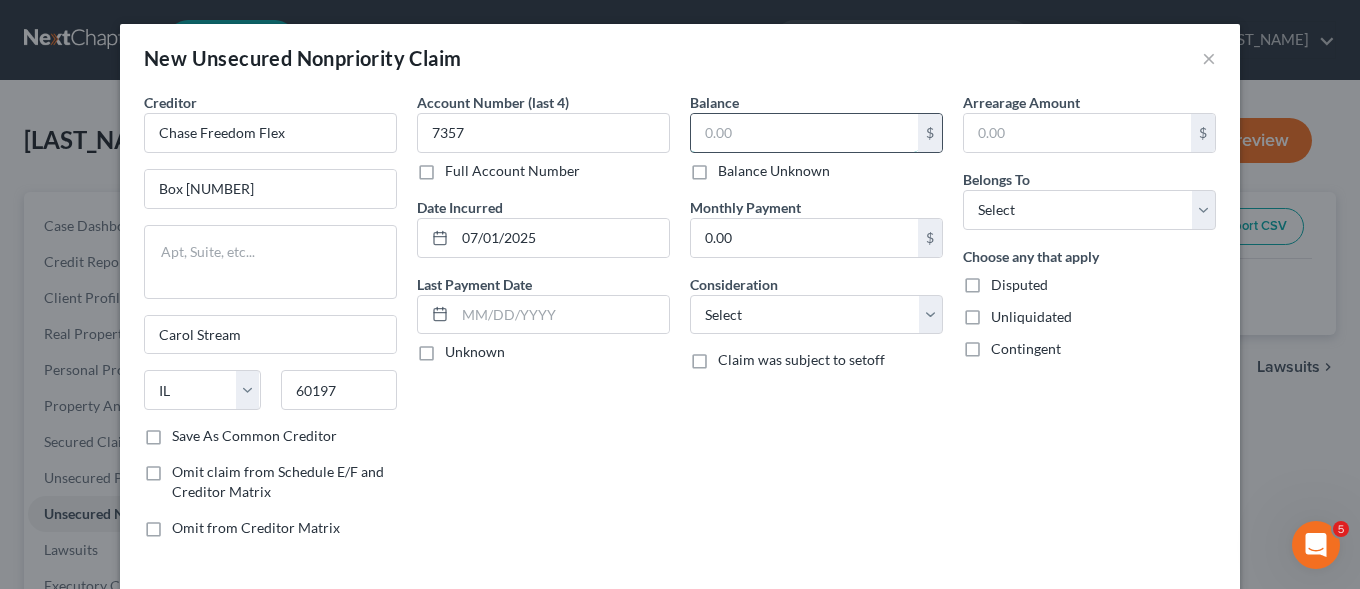 click at bounding box center [804, 133] 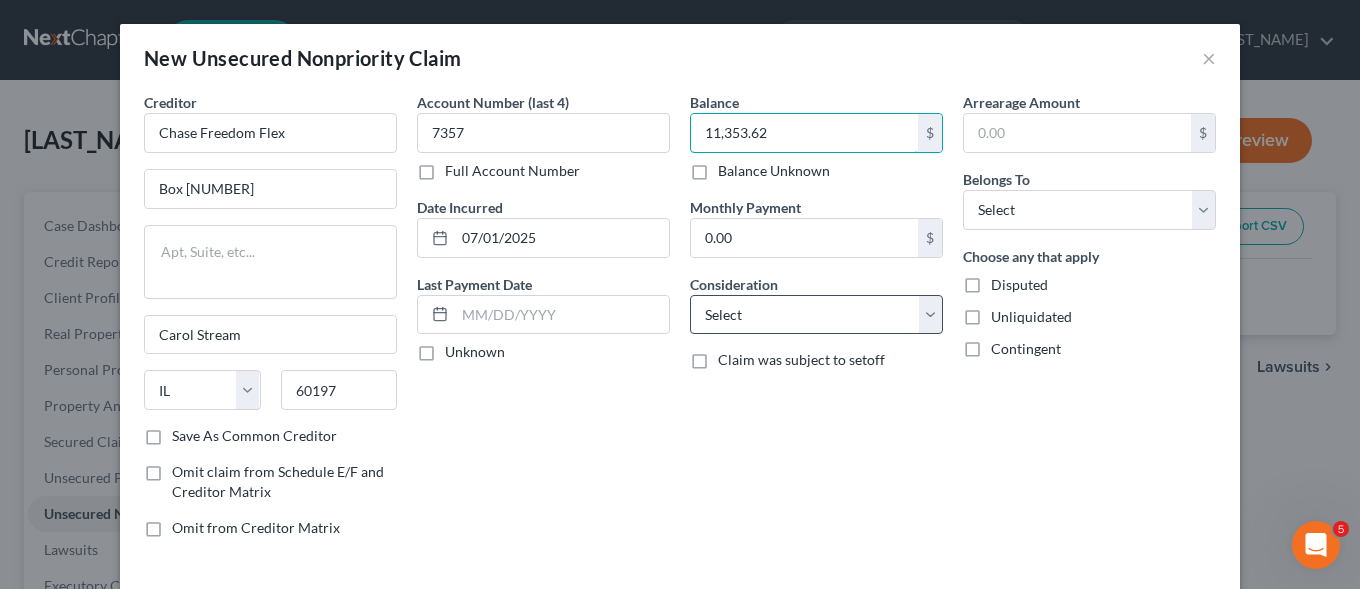 type on "11,353.62" 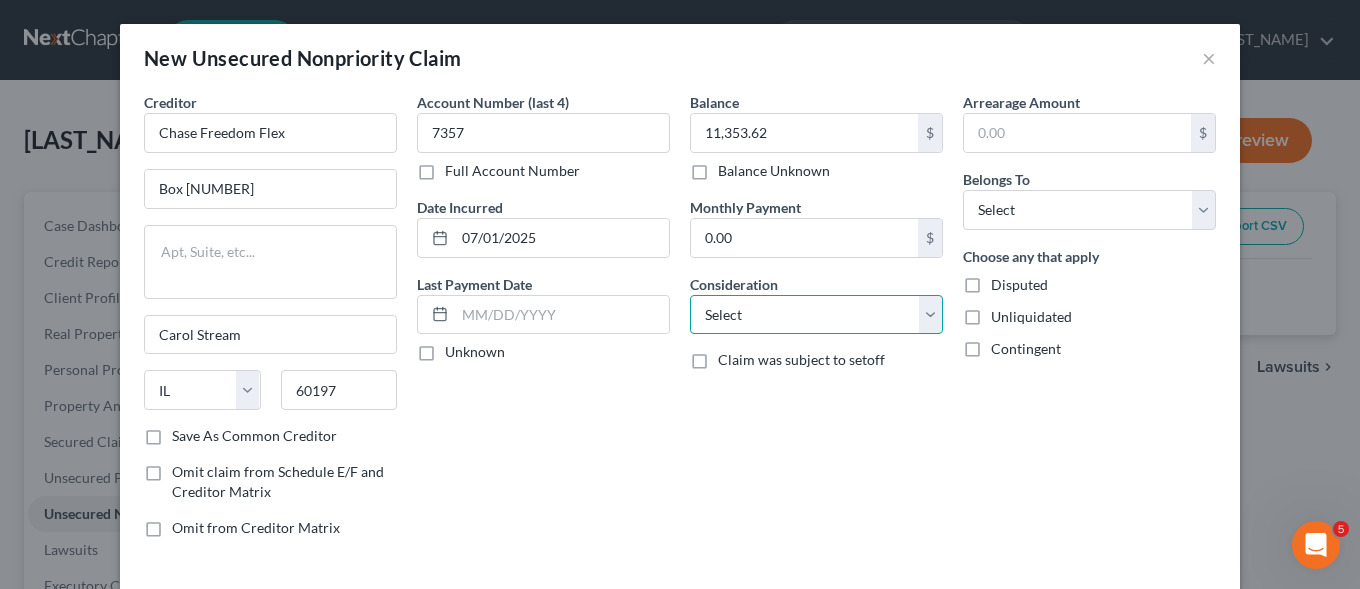 select on "2" 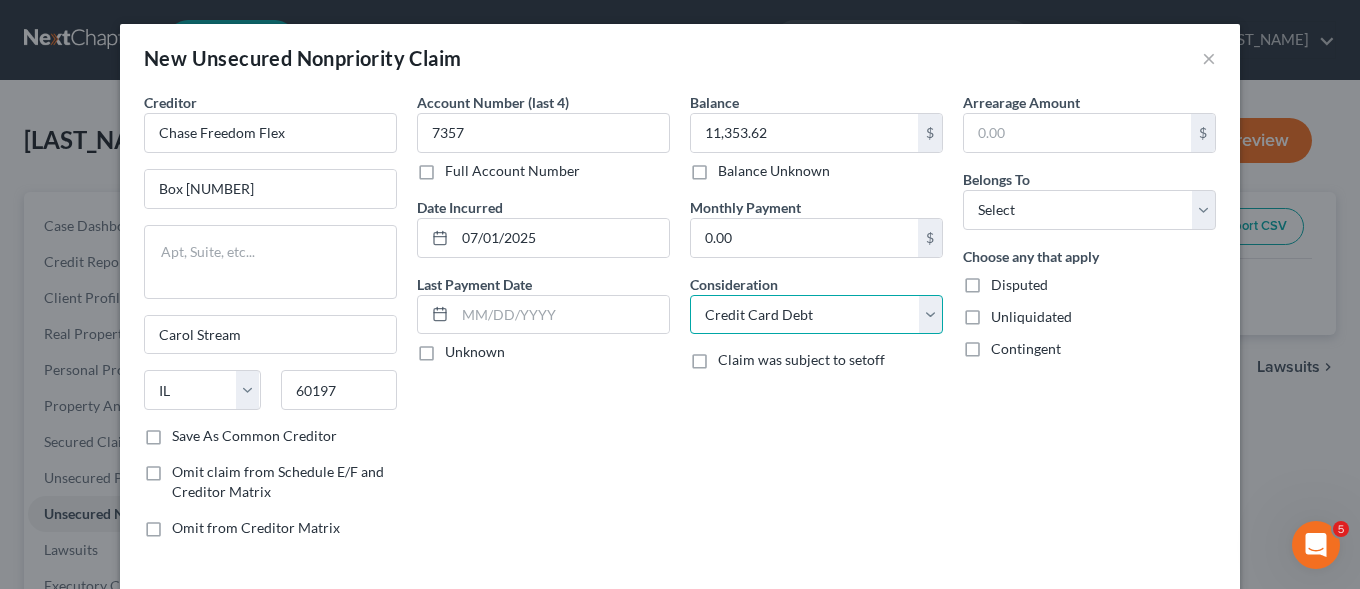 click on "Credit Card Debt" at bounding box center [0, 0] 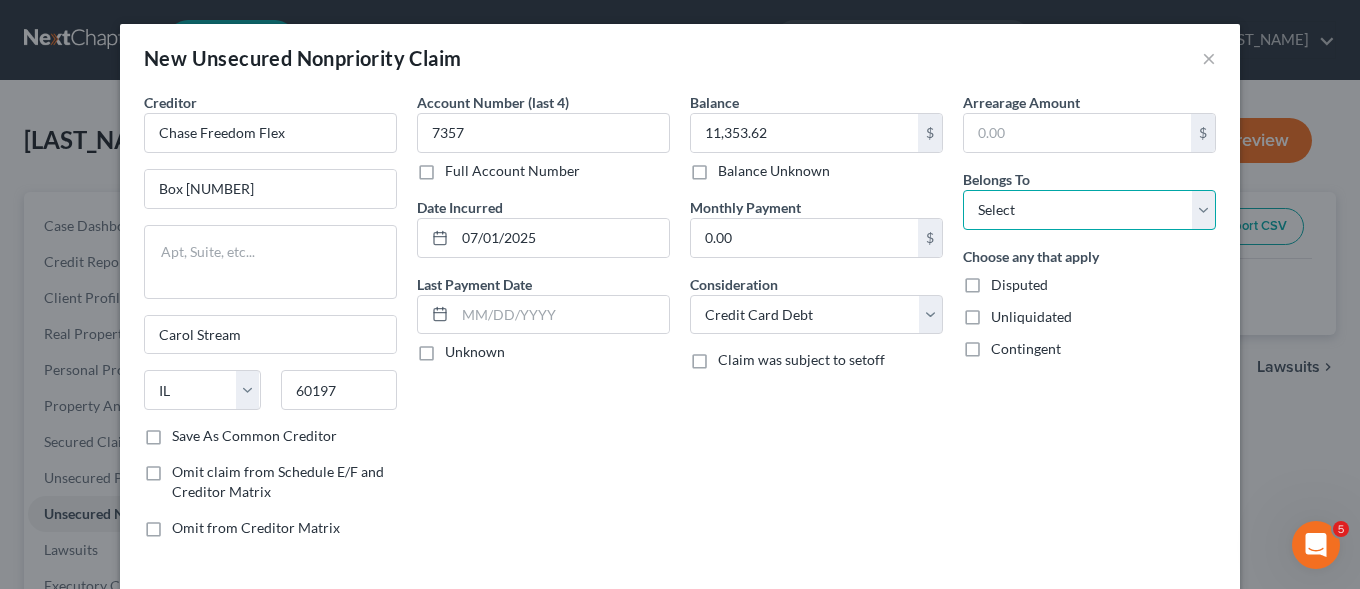 click on "Select Debtor 1 Only Debtor 2 Only Debtor 1 And Debtor 2 Only At Least One Of The Debtors And Another Community Property" at bounding box center (1089, 210) 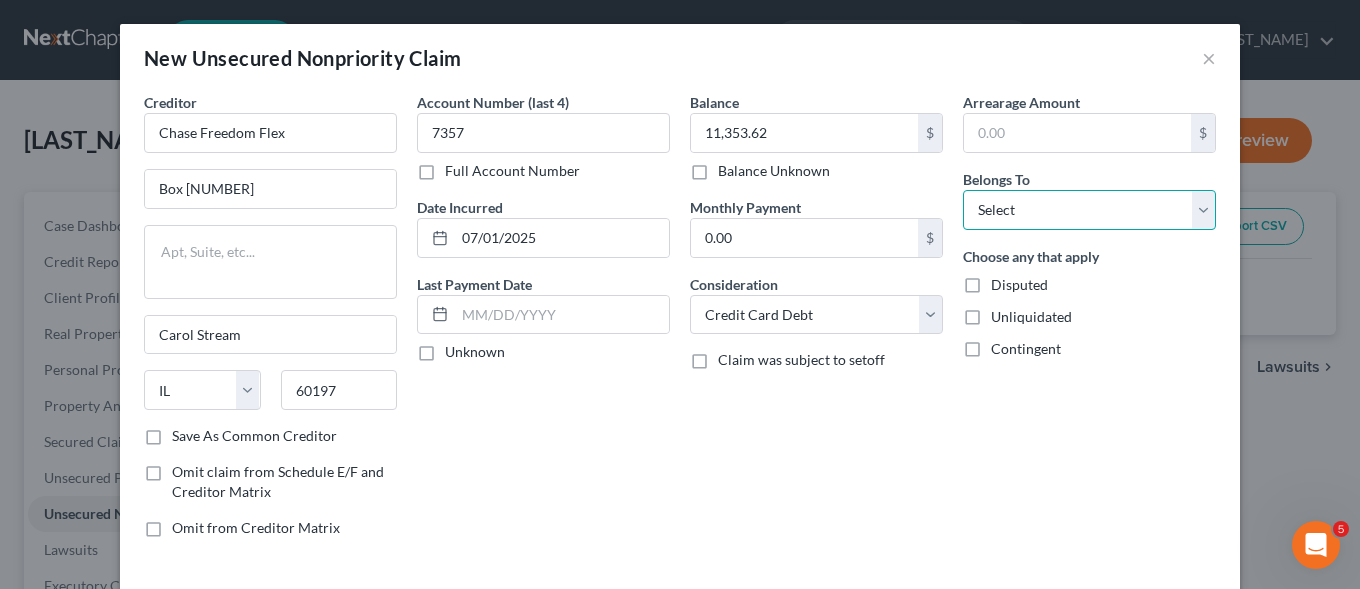 select on "0" 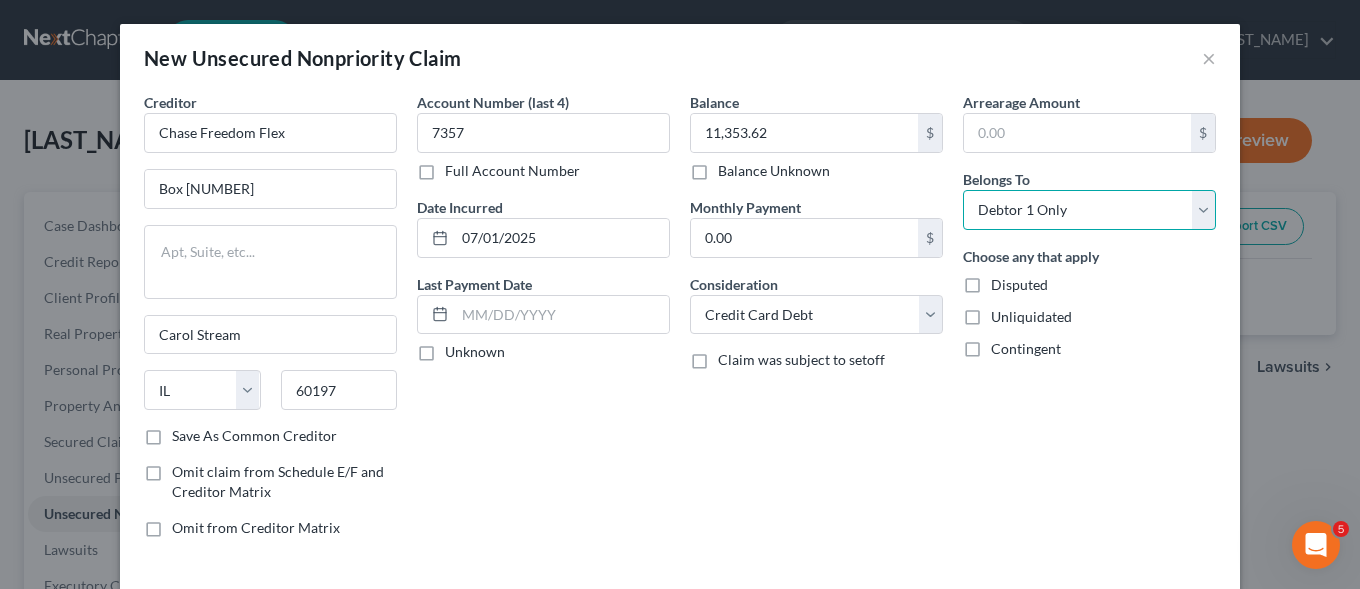 click on "Debtor 1 Only" at bounding box center [0, 0] 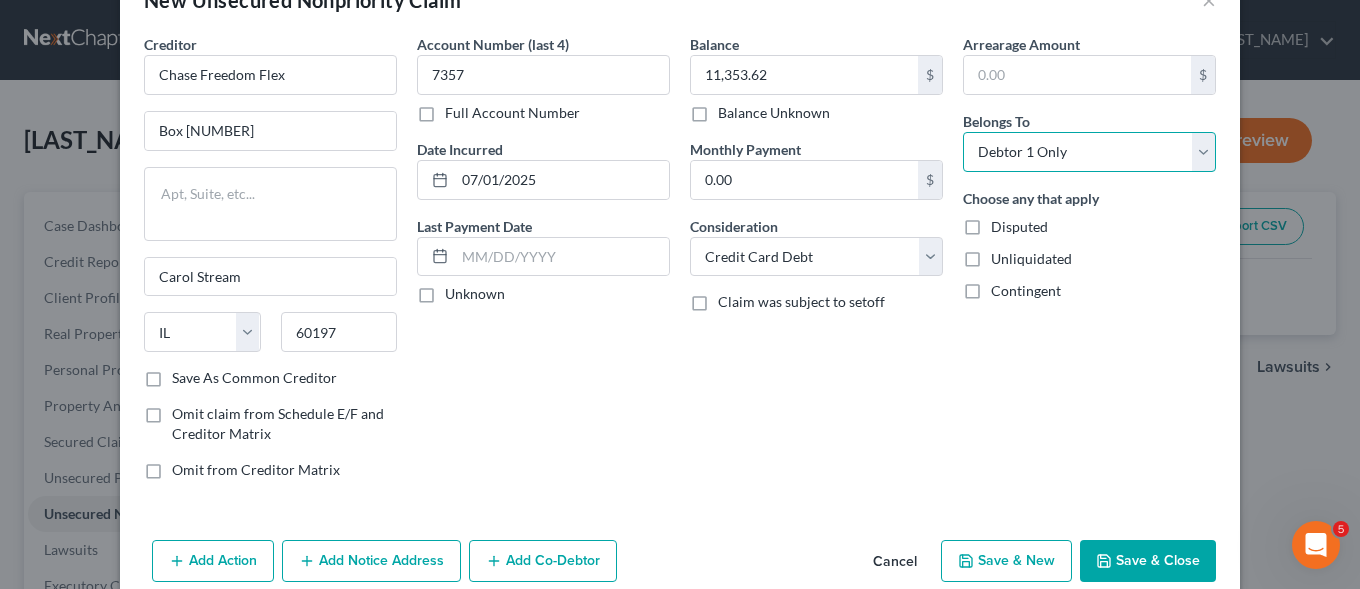 scroll, scrollTop: 91, scrollLeft: 0, axis: vertical 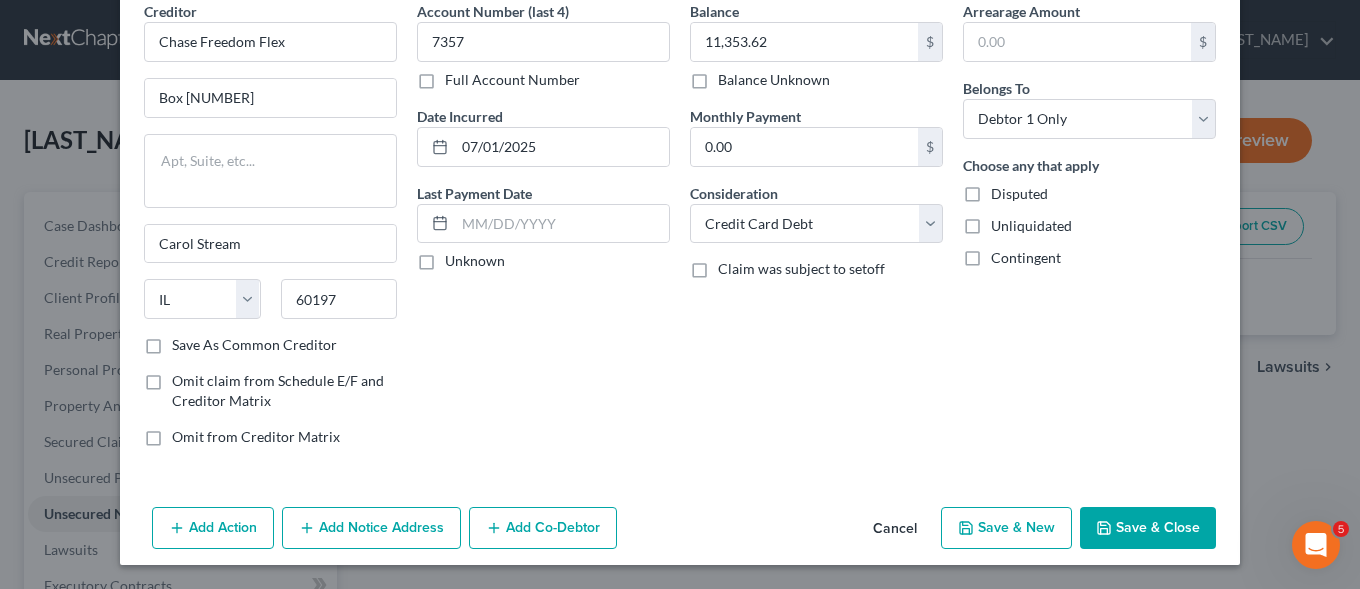 click on "Save & Close" at bounding box center [1148, 528] 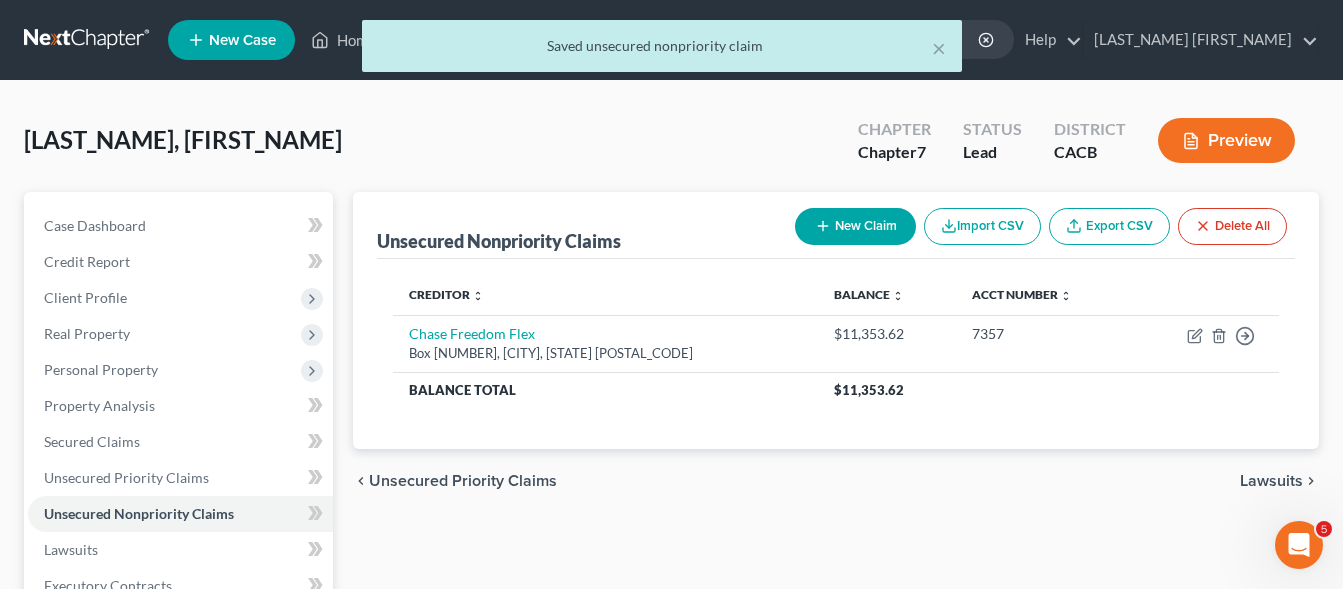 click on "New Claim" at bounding box center [855, 226] 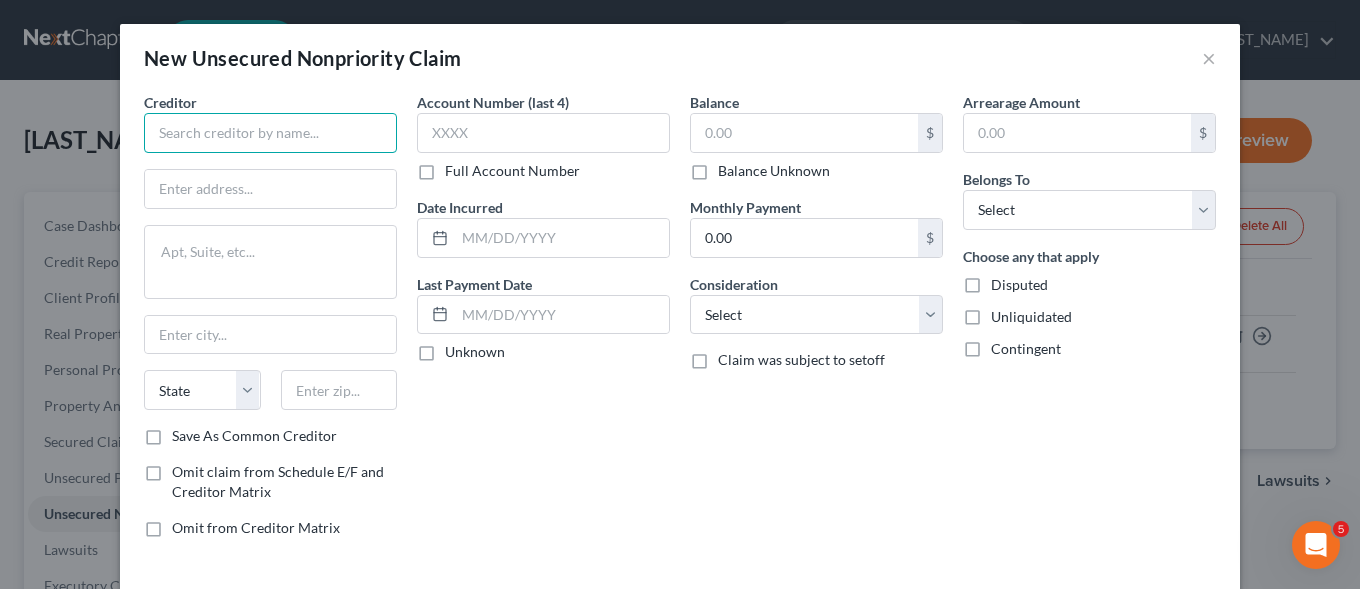 click at bounding box center (270, 133) 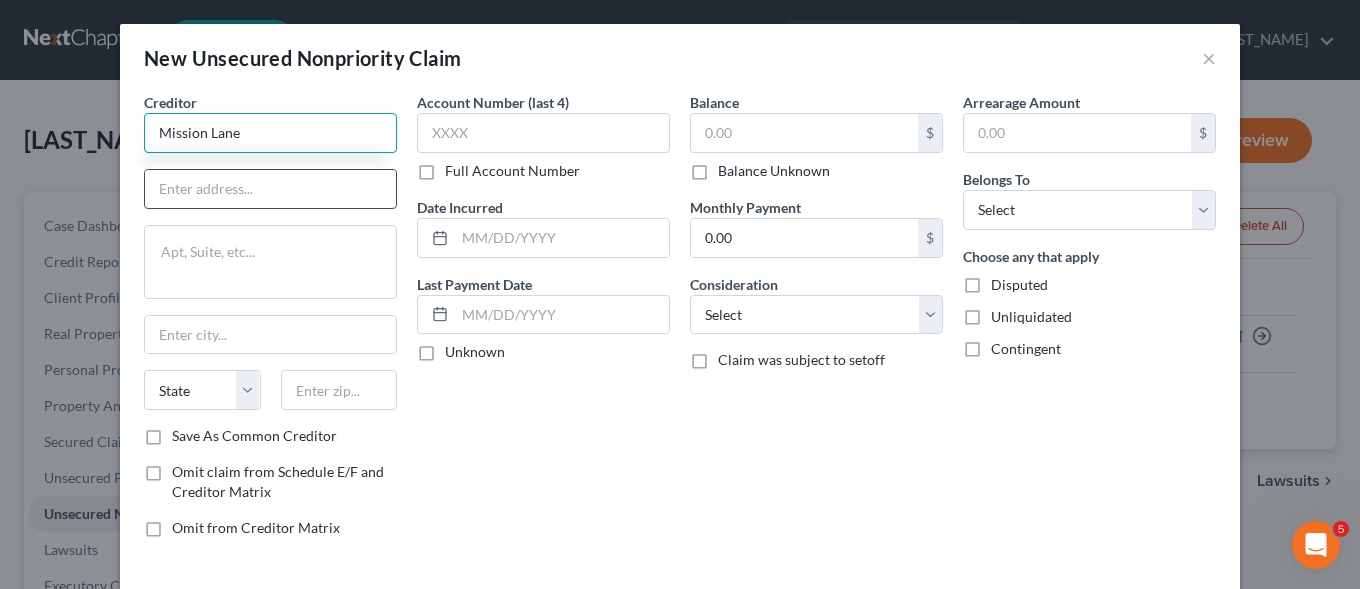 type on "Mission Lane" 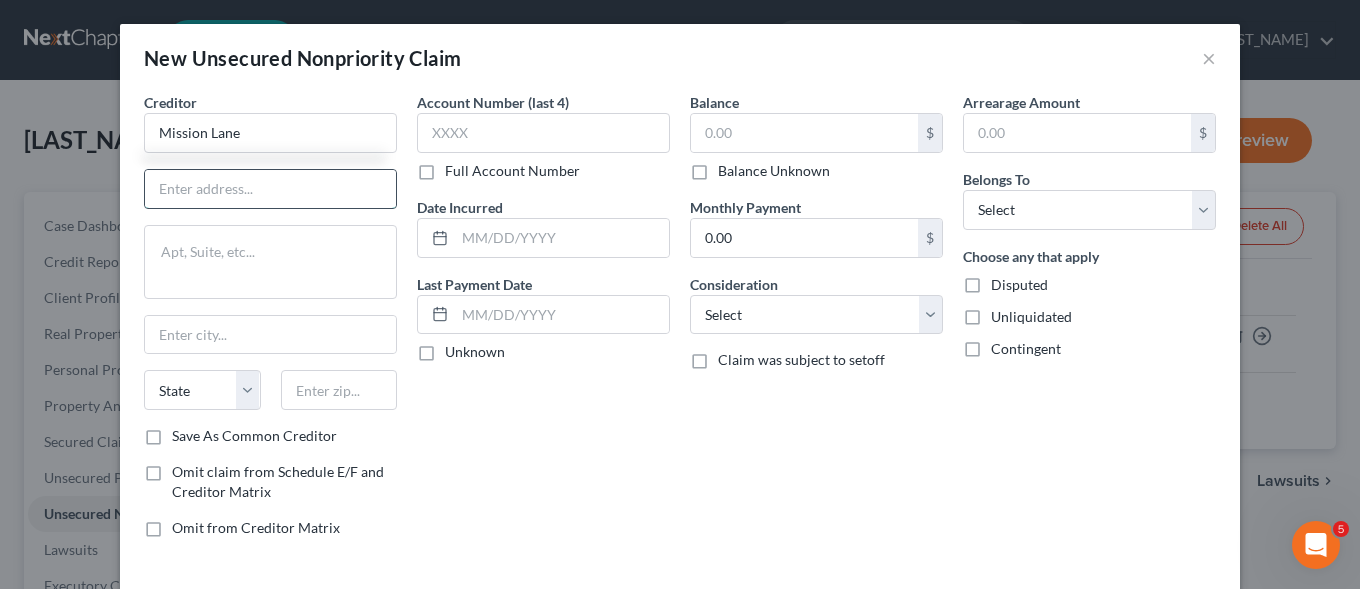 click at bounding box center (270, 189) 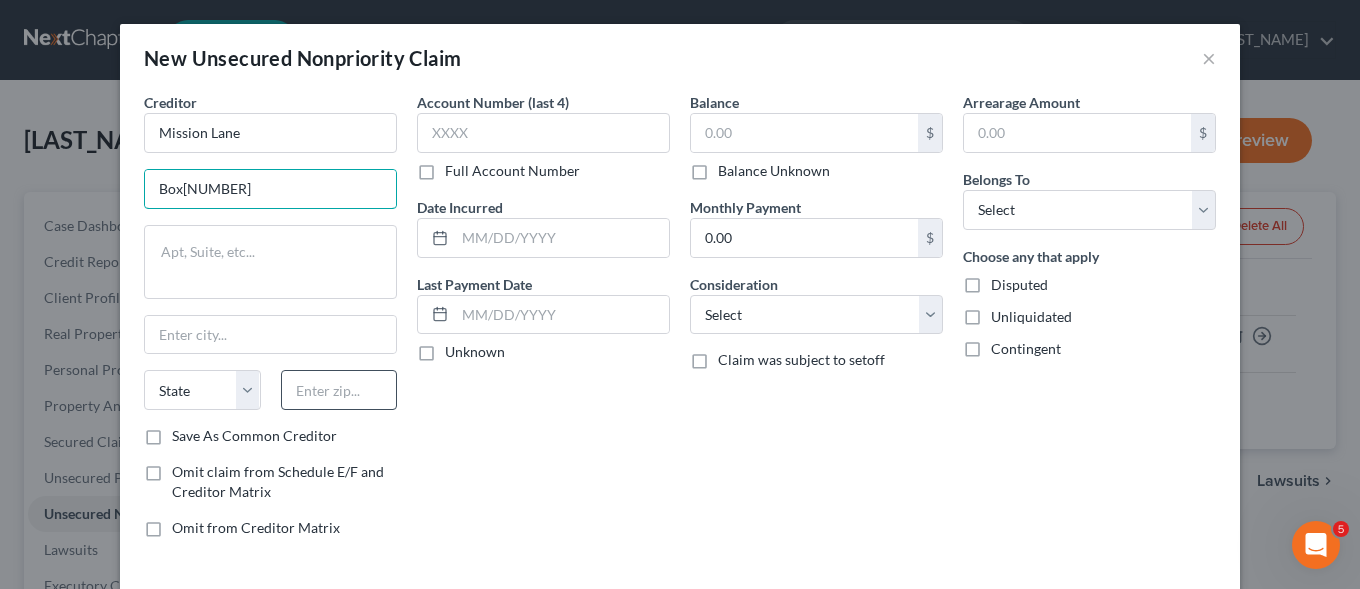 type on "Box[NUMBER]" 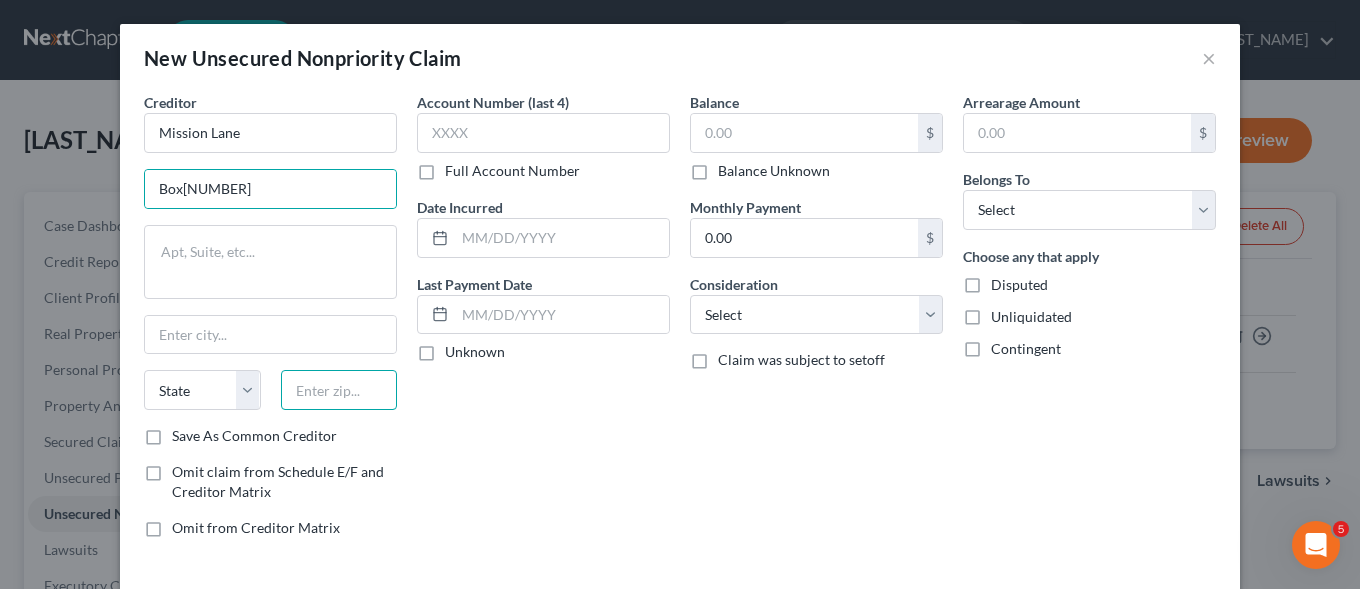 click at bounding box center (339, 390) 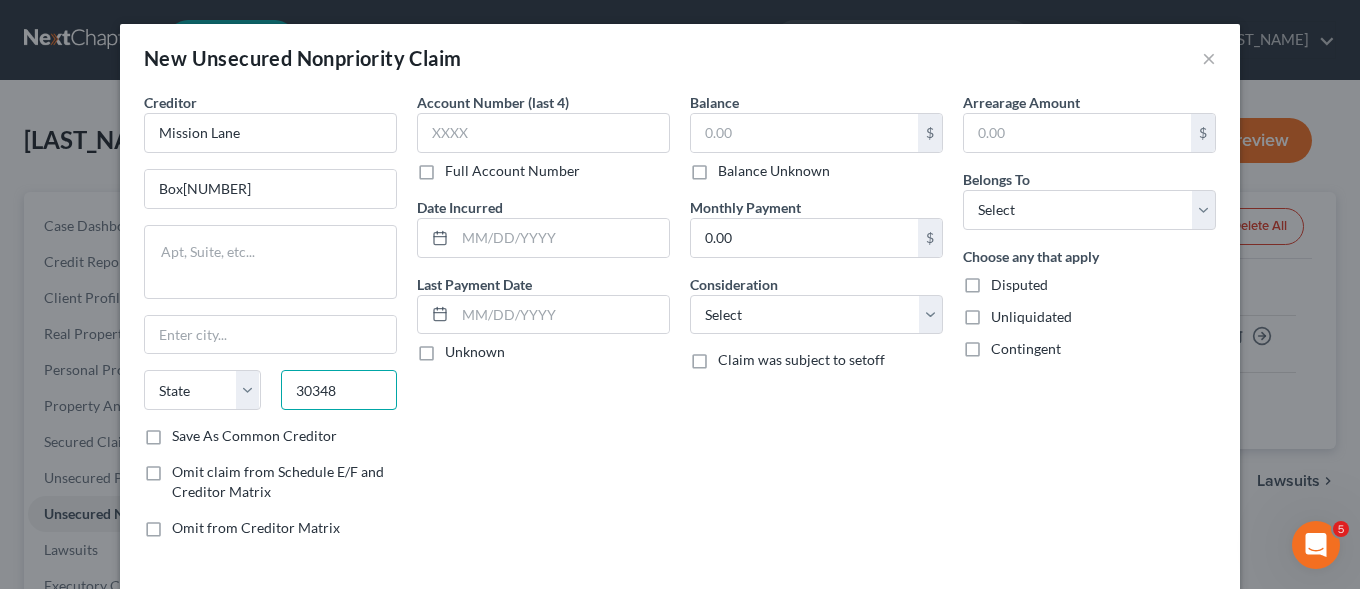 type on "30348" 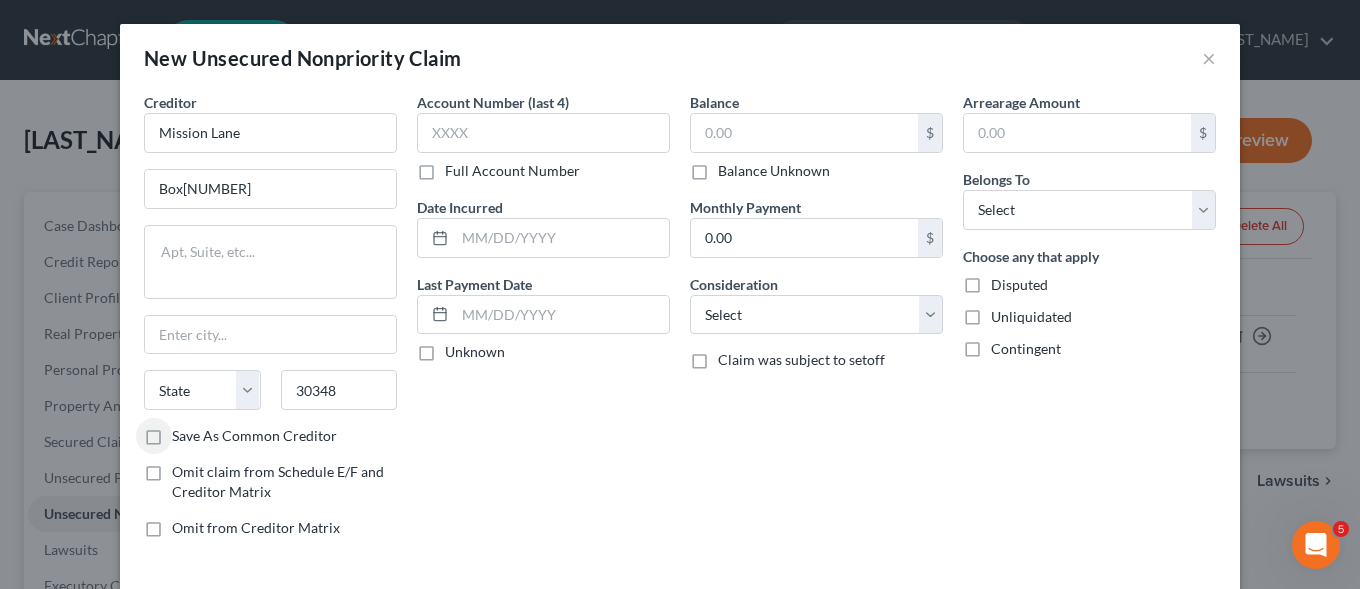 type on "Atlanta" 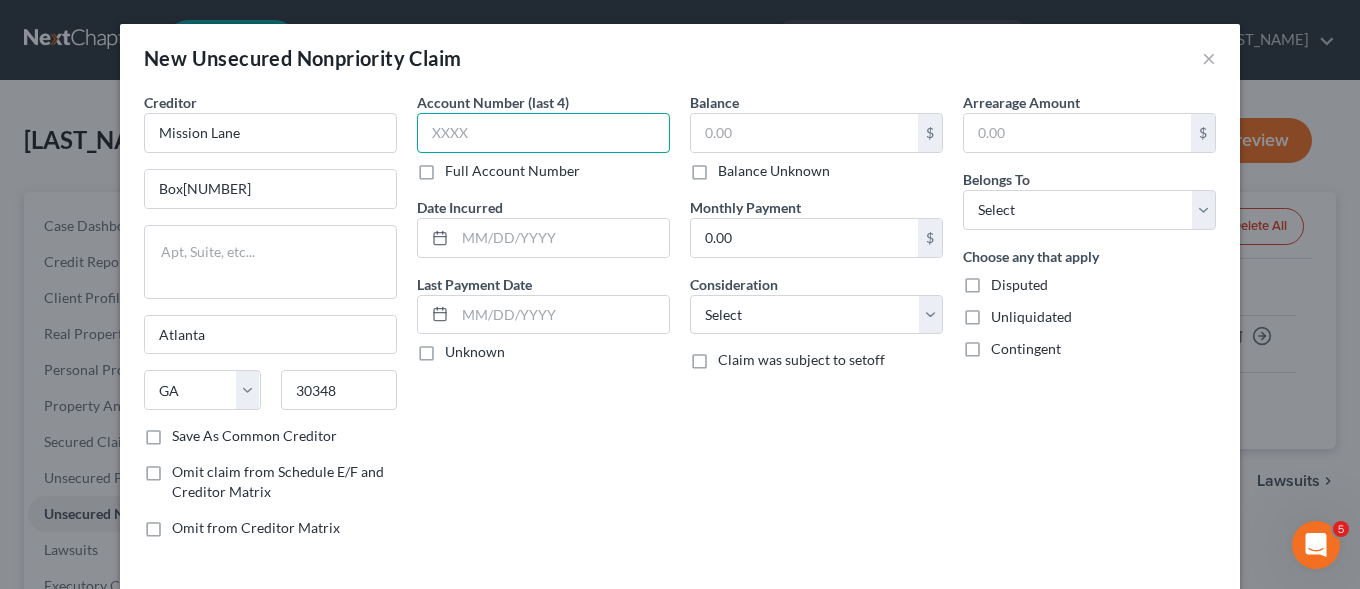 click at bounding box center (543, 133) 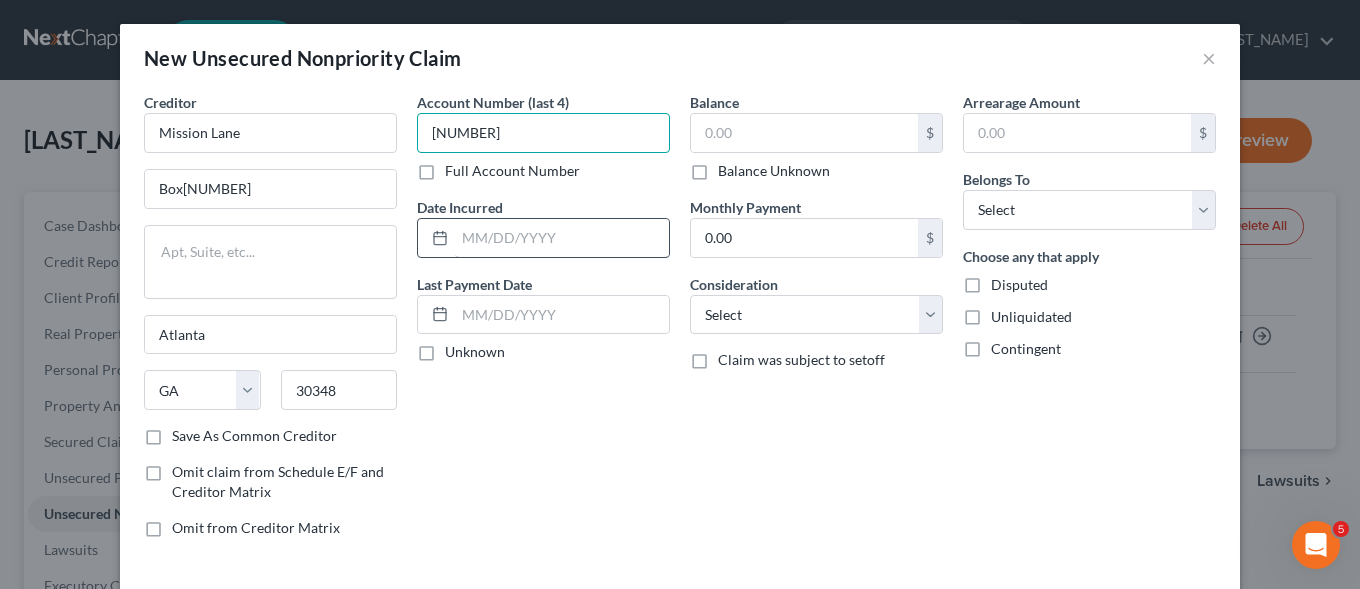 type on "[NUMBER]" 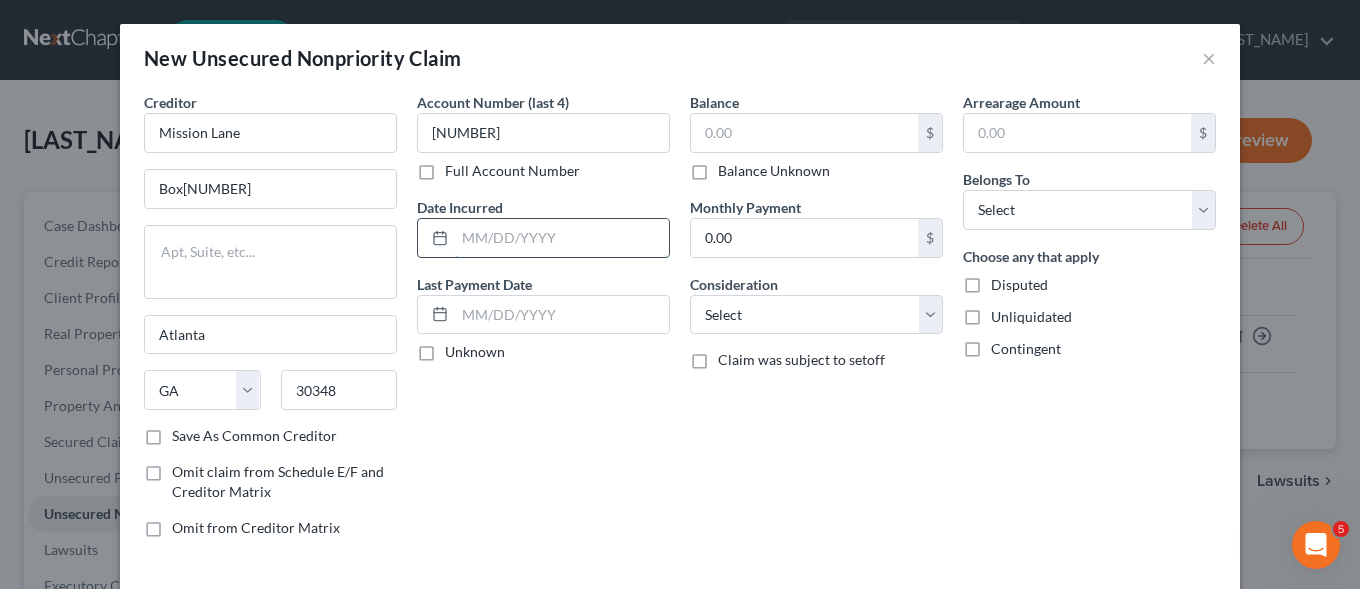 click at bounding box center (562, 238) 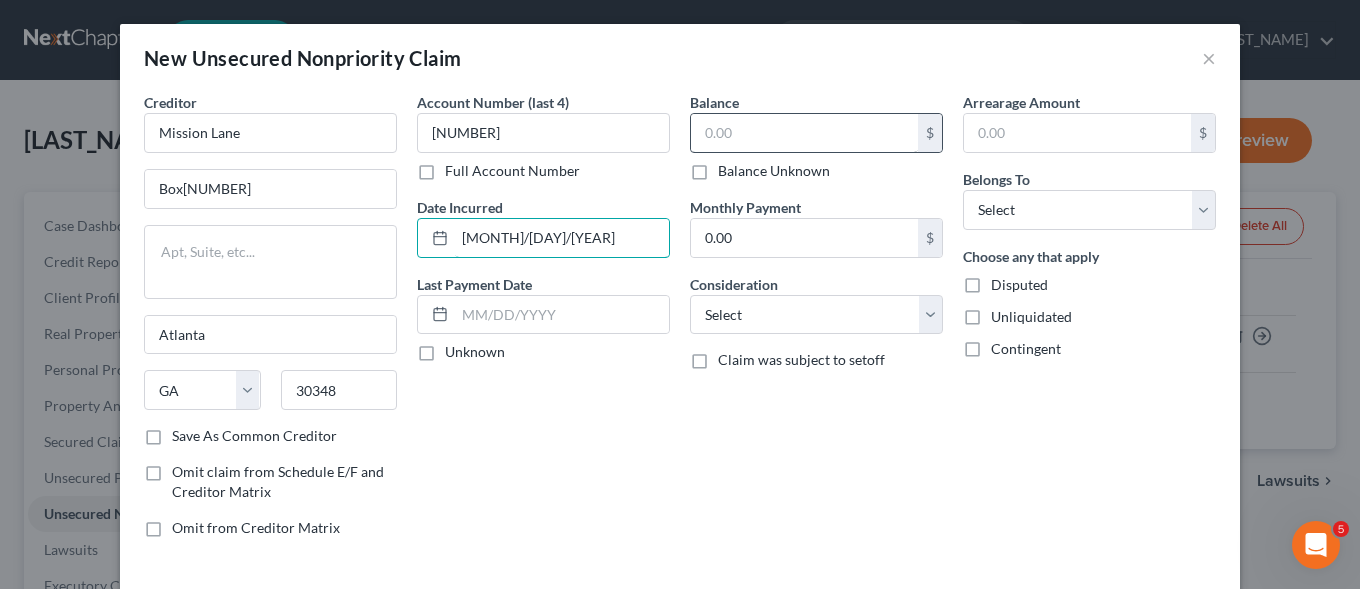 type on "[MONTH]/[DAY]/[YEAR]" 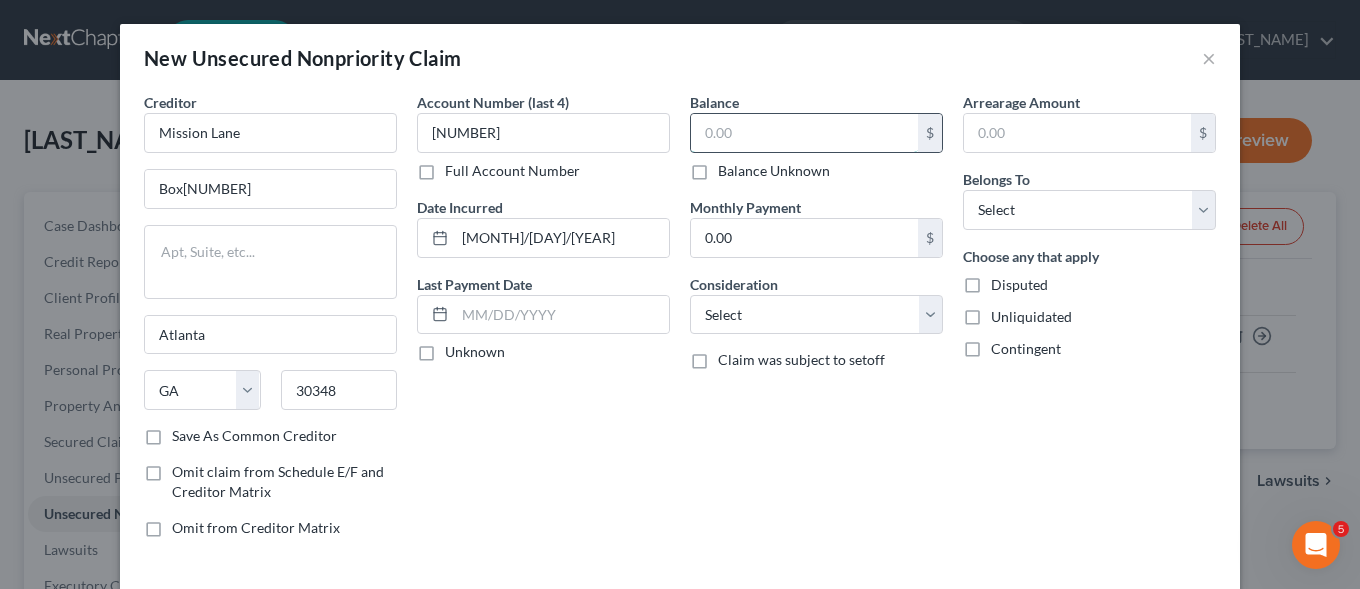 click at bounding box center [804, 133] 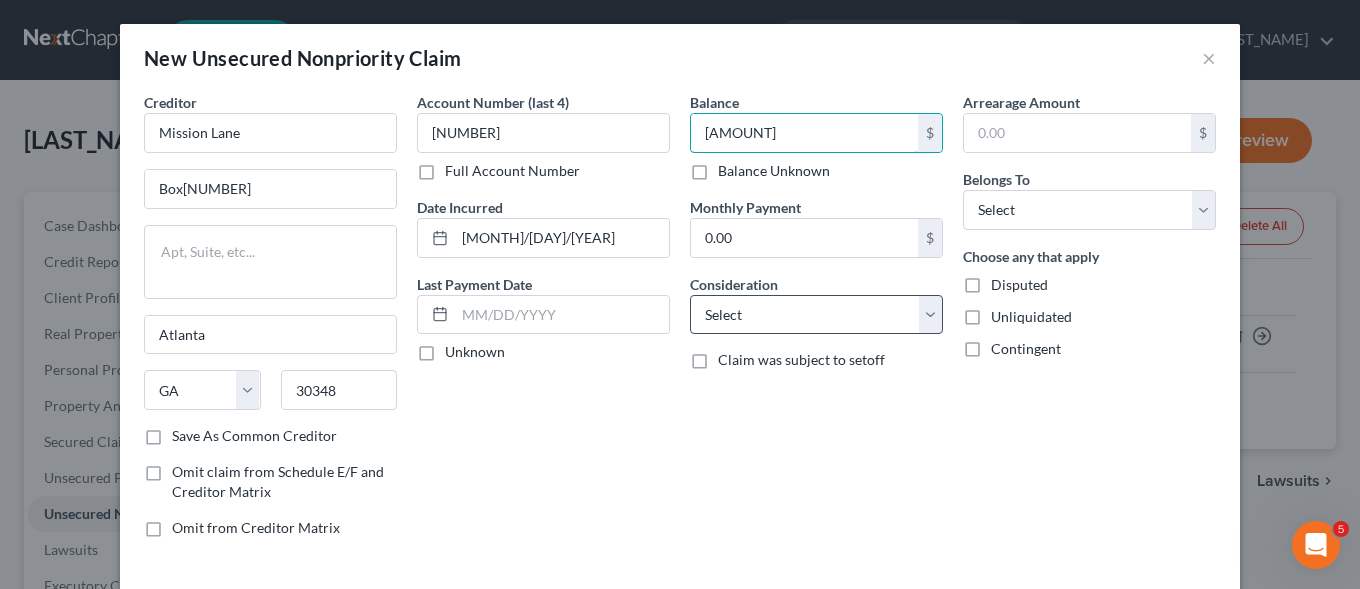 type on "[AMOUNT]" 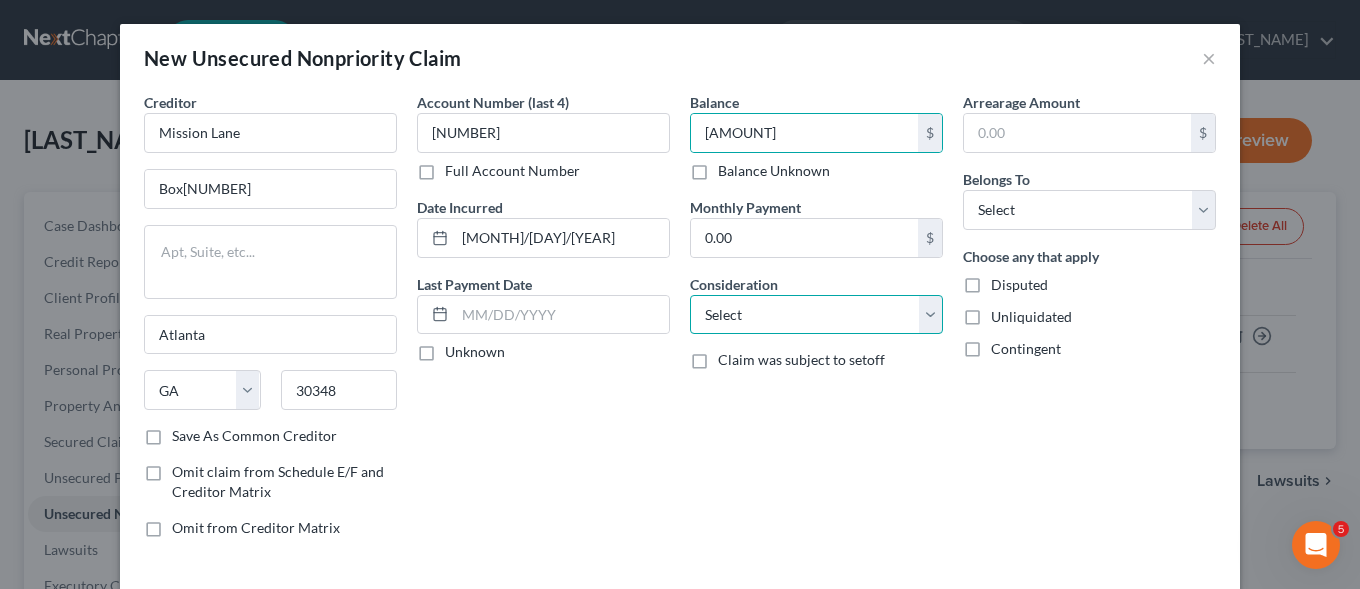 click on "Select Cable / Satellite Services Collection Agency Credit Card Debt Debt Counseling / Attorneys Deficiency Balance Domestic Support Obligations Home / Car Repairs Income Taxes Judgment Liens Medical Services Monies Loaned / Advanced Mortgage Obligation From Divorce Or Separation Obligation To Pensions Other Overdrawn Bank Account Promised To Help Pay Creditors Student Loans Suppliers And Vendors Telephone / Internet Services Utility Services" at bounding box center [816, 315] 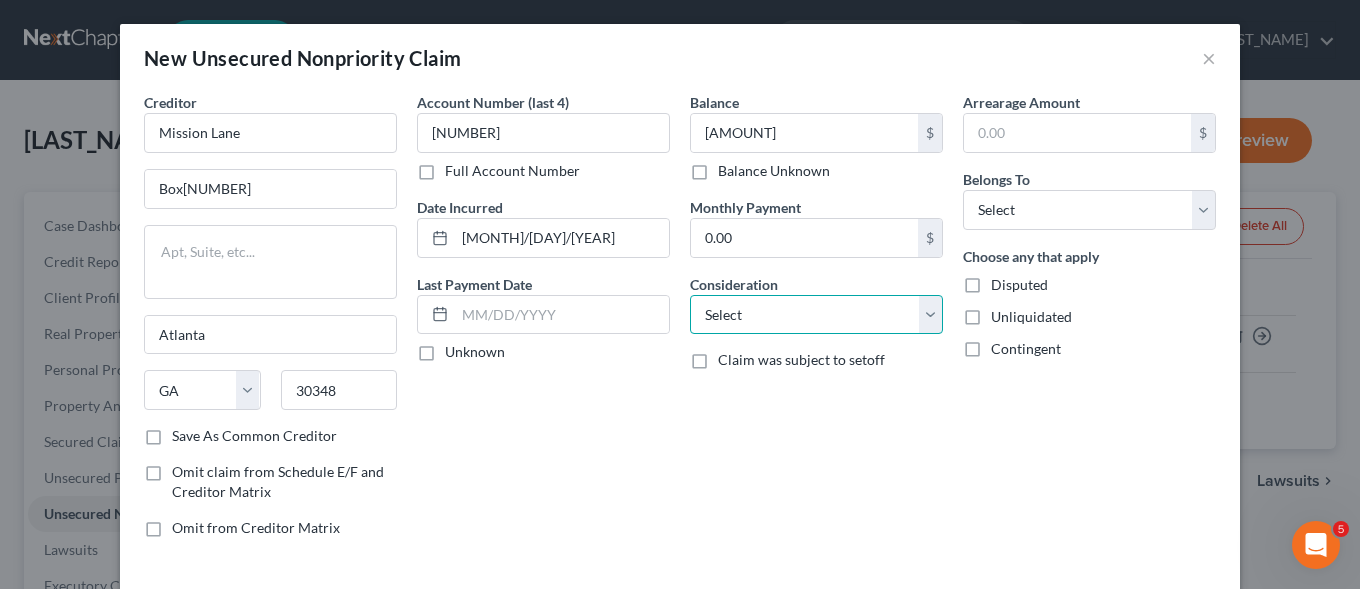 select on "2" 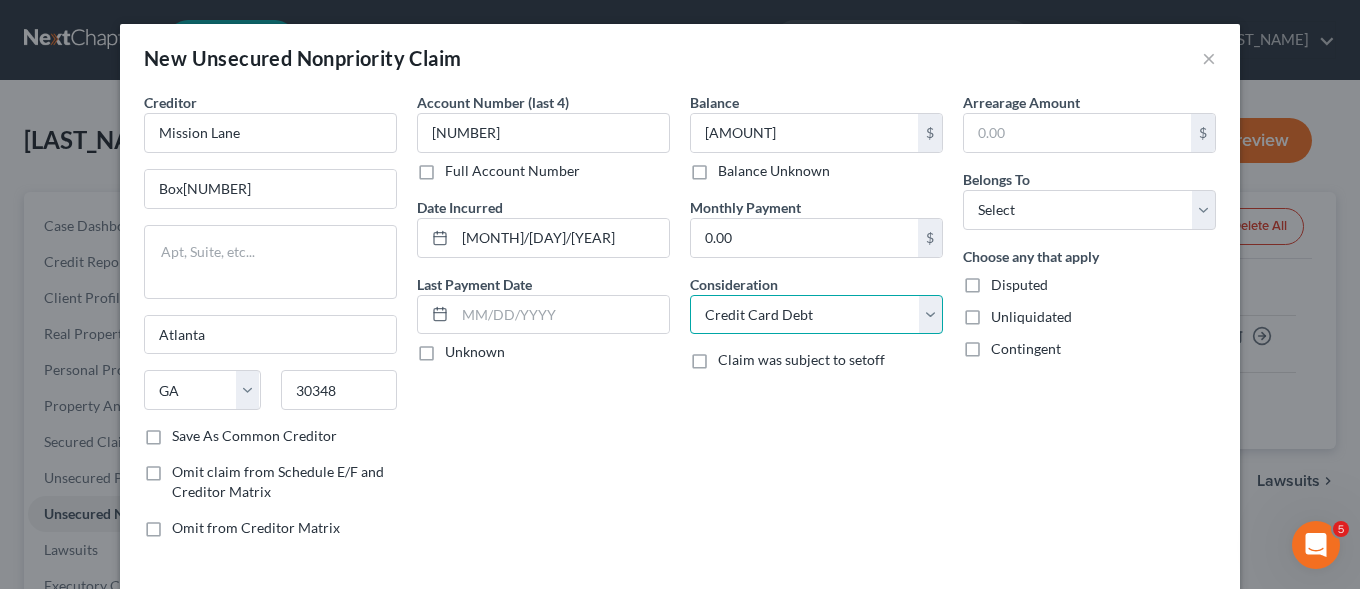click on "Credit Card Debt" at bounding box center (0, 0) 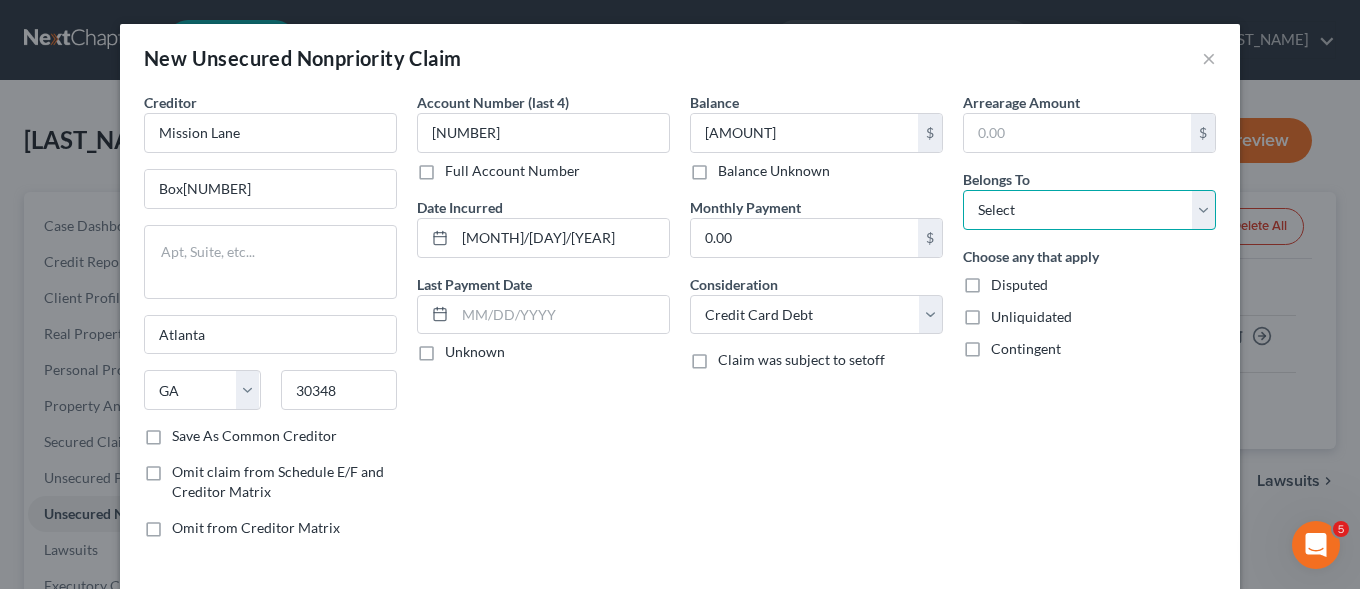 click on "Select Debtor 1 Only Debtor 2 Only Debtor 1 And Debtor 2 Only At Least One Of The Debtors And Another Community Property" at bounding box center [1089, 210] 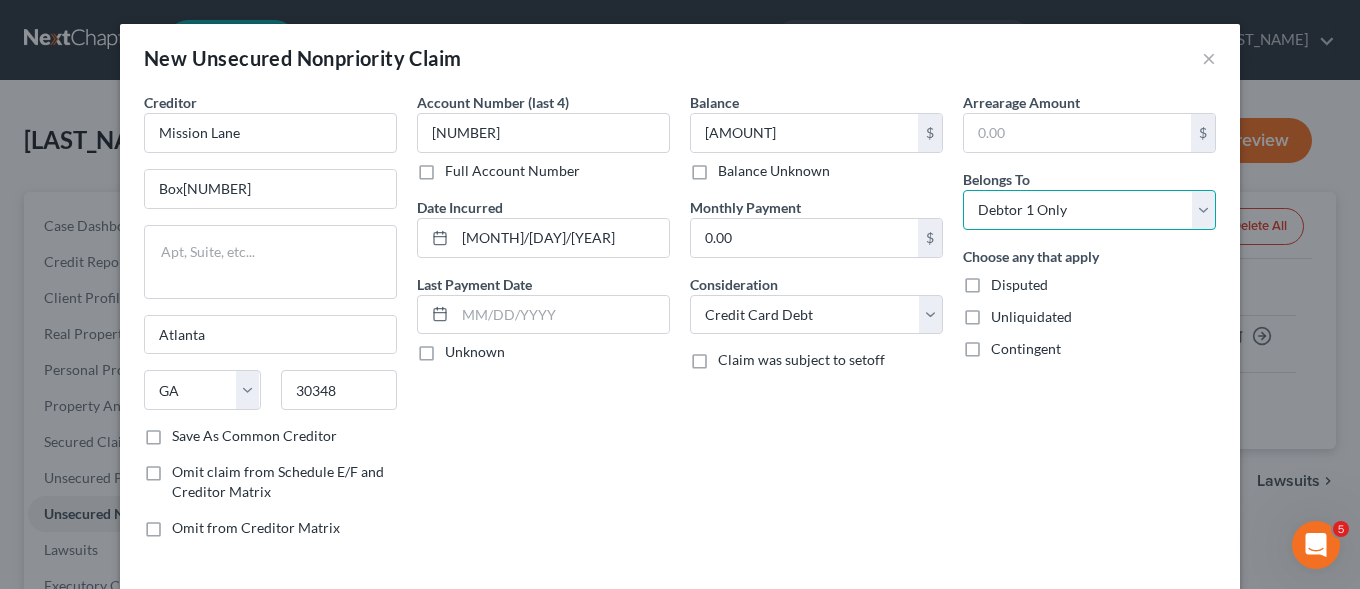 click on "Debtor 1 Only" at bounding box center [0, 0] 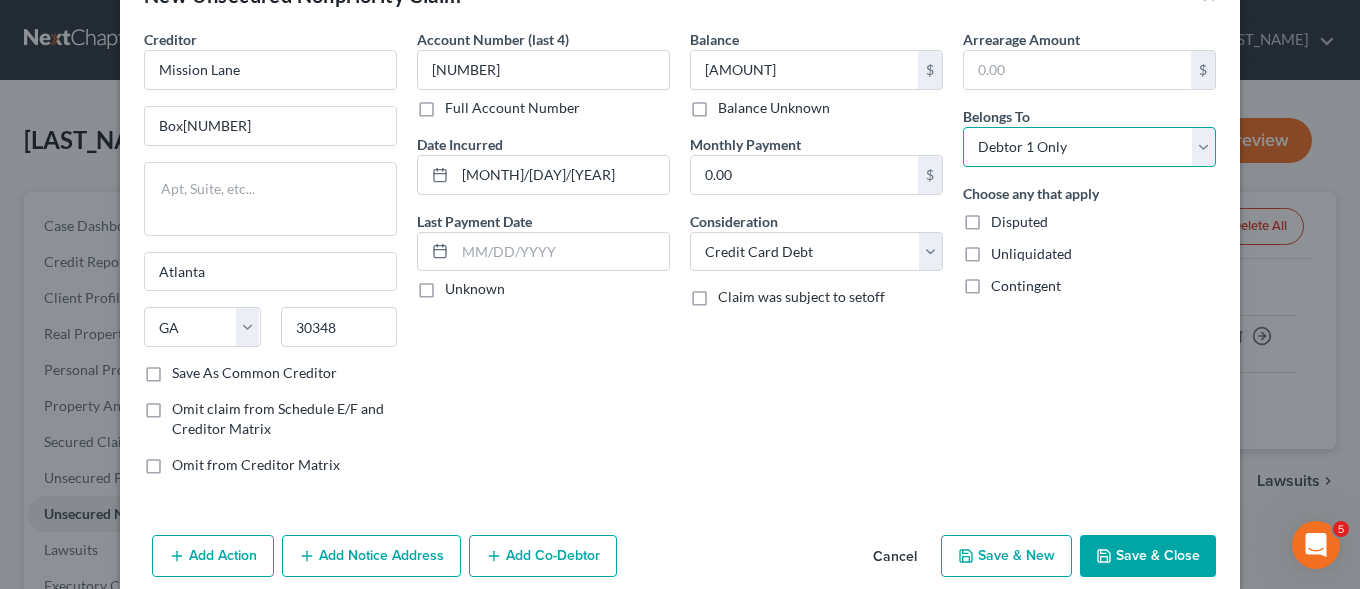scroll, scrollTop: 91, scrollLeft: 0, axis: vertical 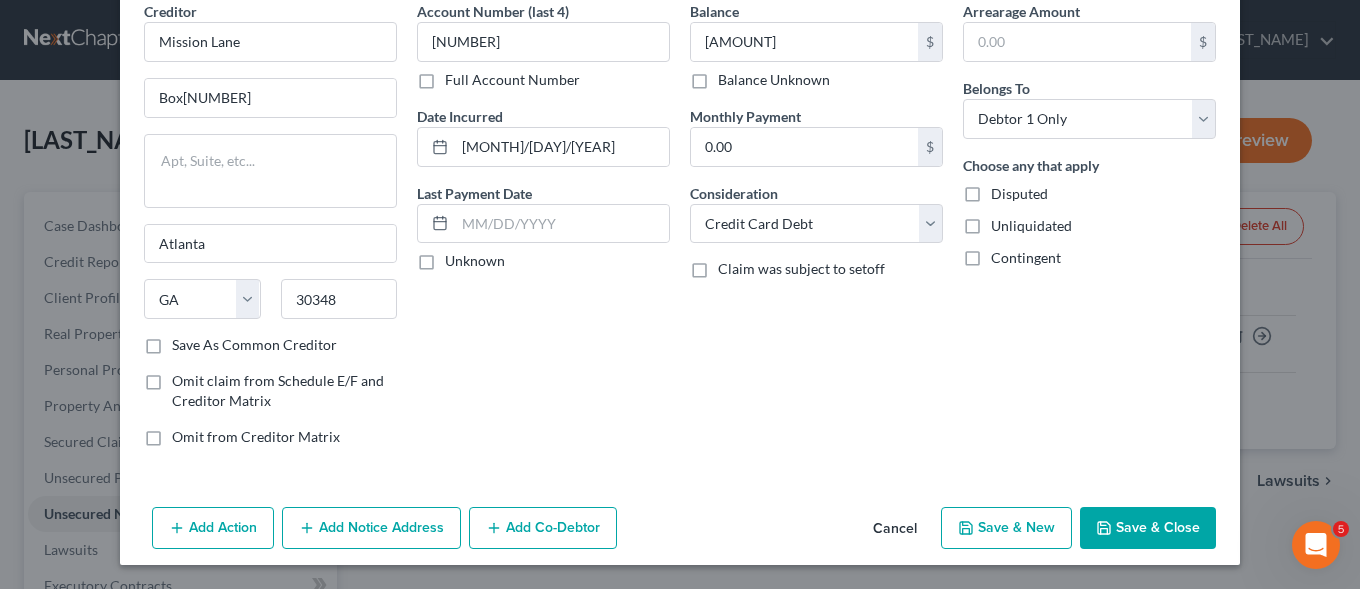 click on "Save & New" at bounding box center [1006, 528] 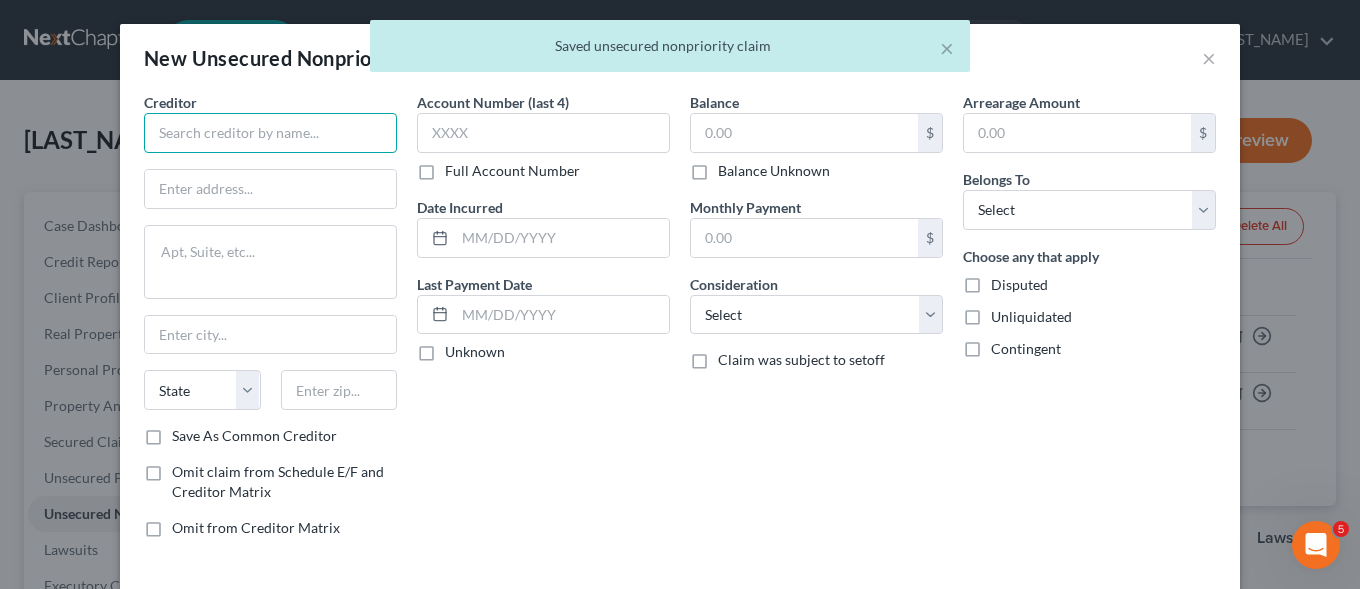 click at bounding box center [270, 133] 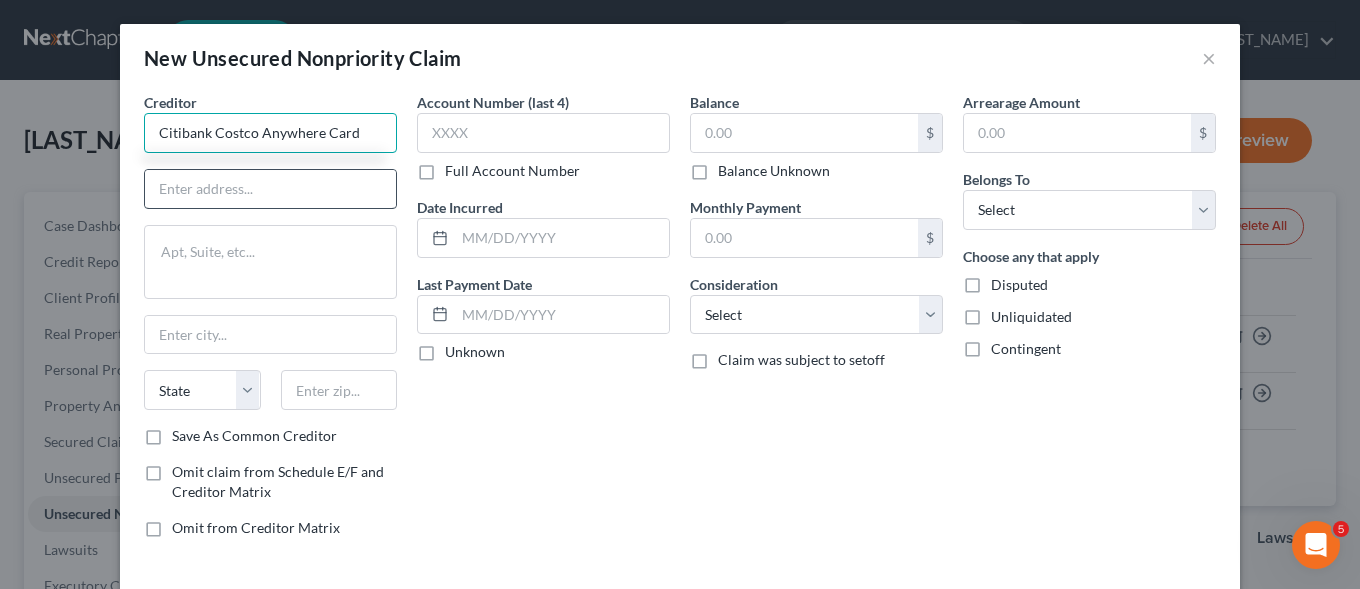 type on "Citibank Costco Anywhere Card" 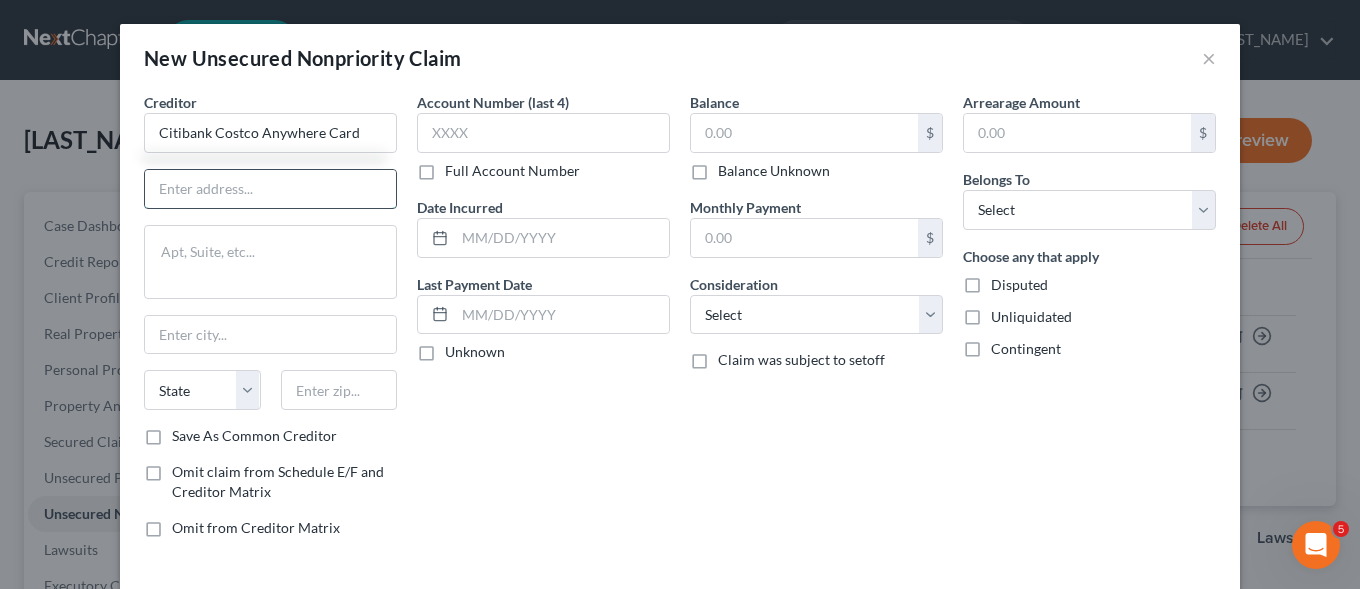 click at bounding box center (270, 189) 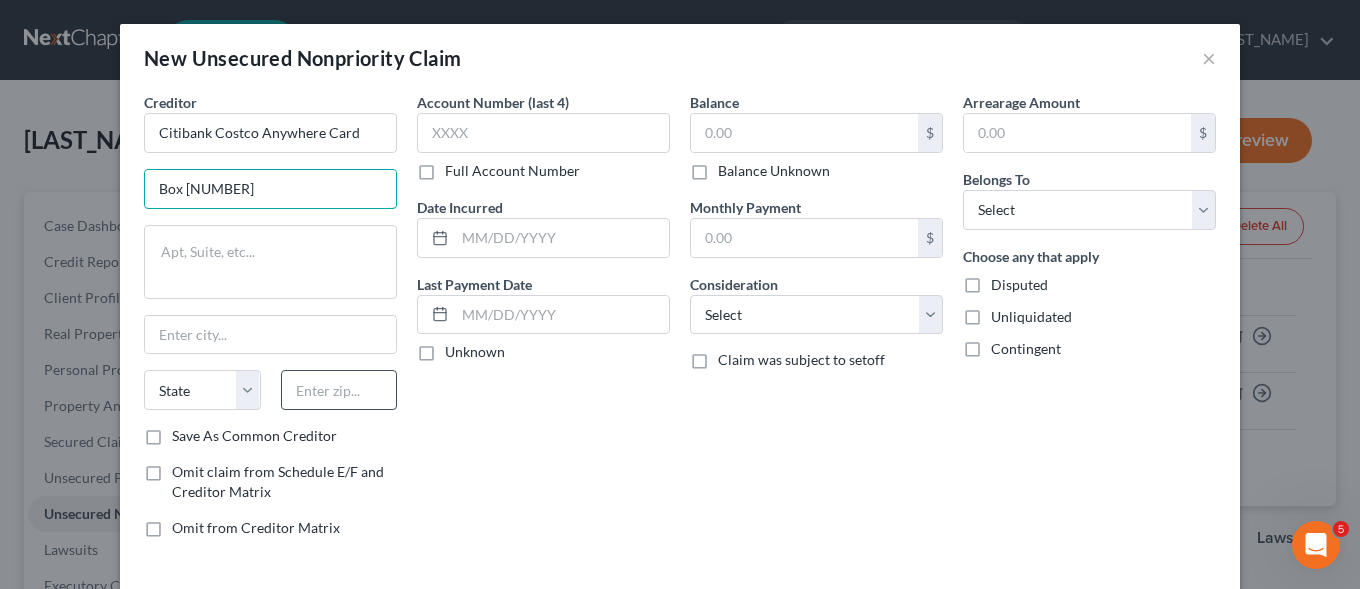 type on "Box [NUMBER]" 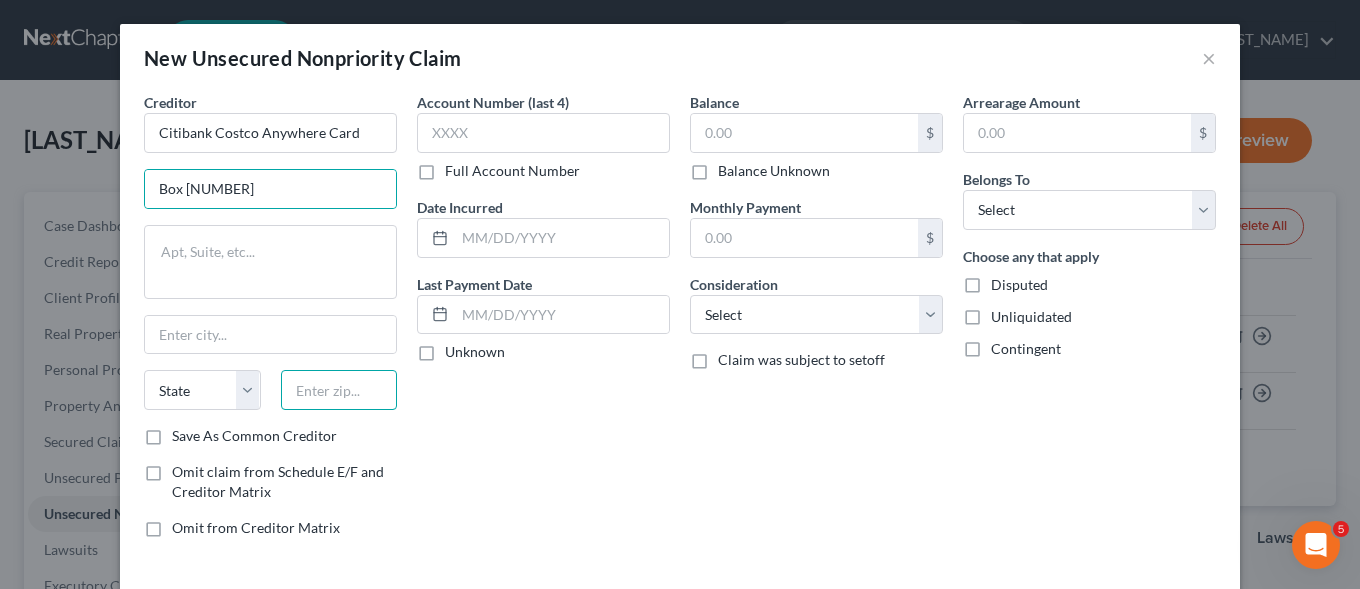 click at bounding box center (339, 390) 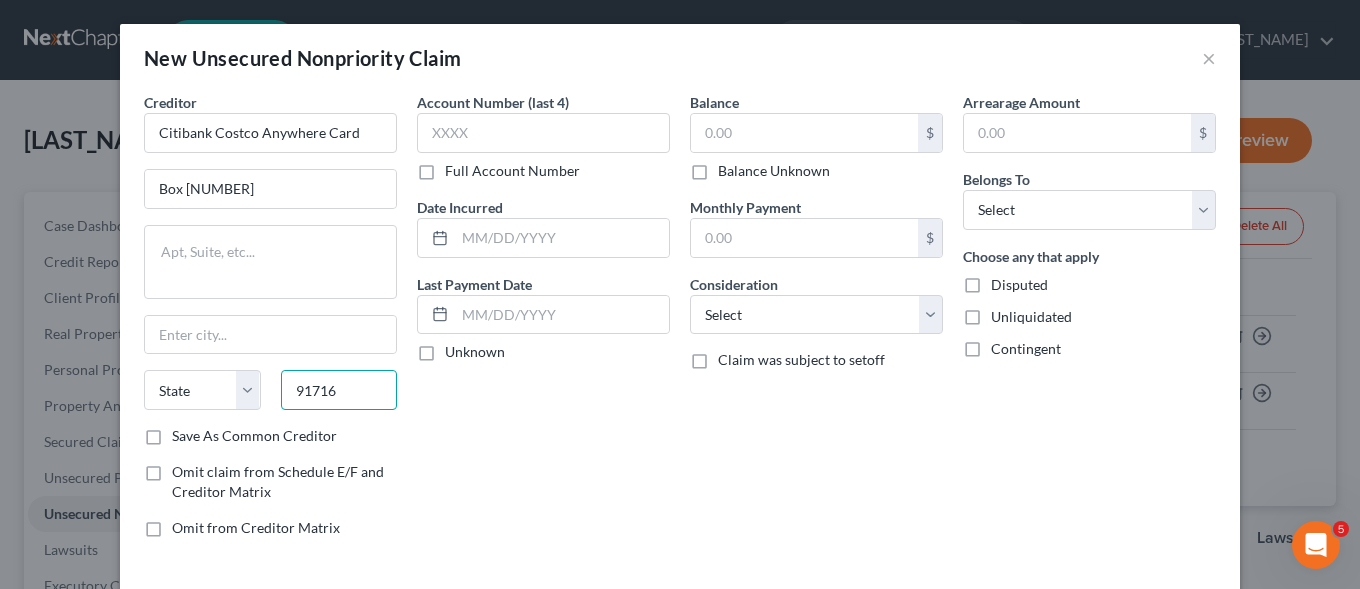type on "91716" 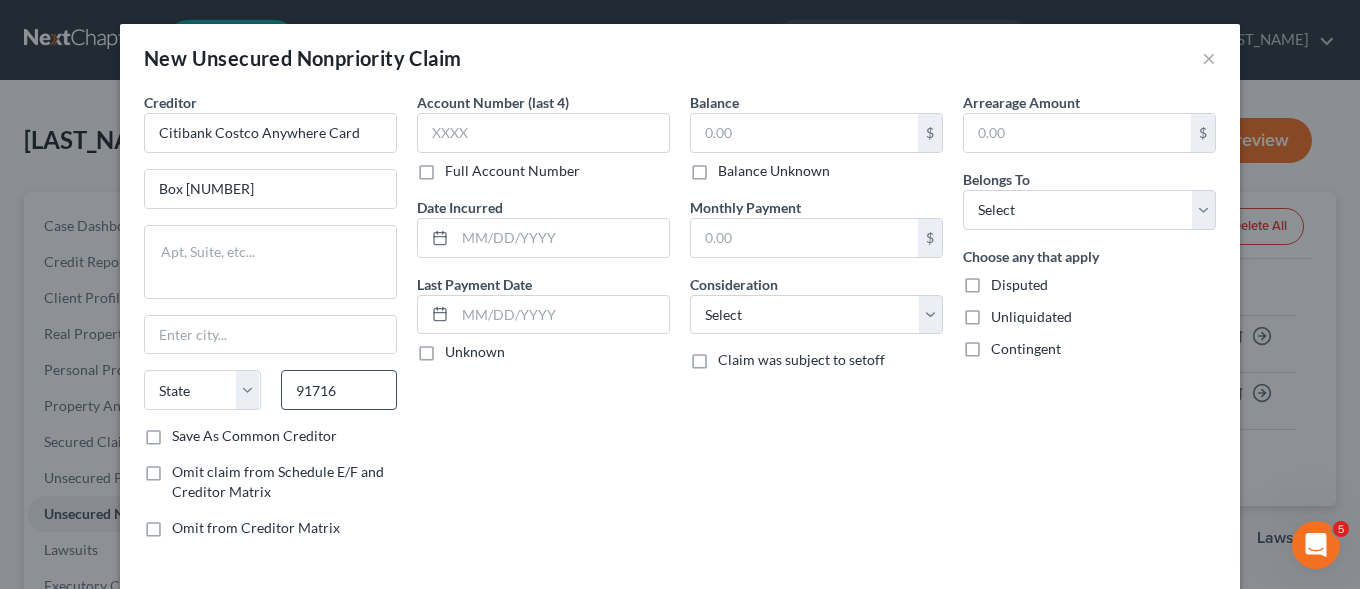type on "City Of Industry" 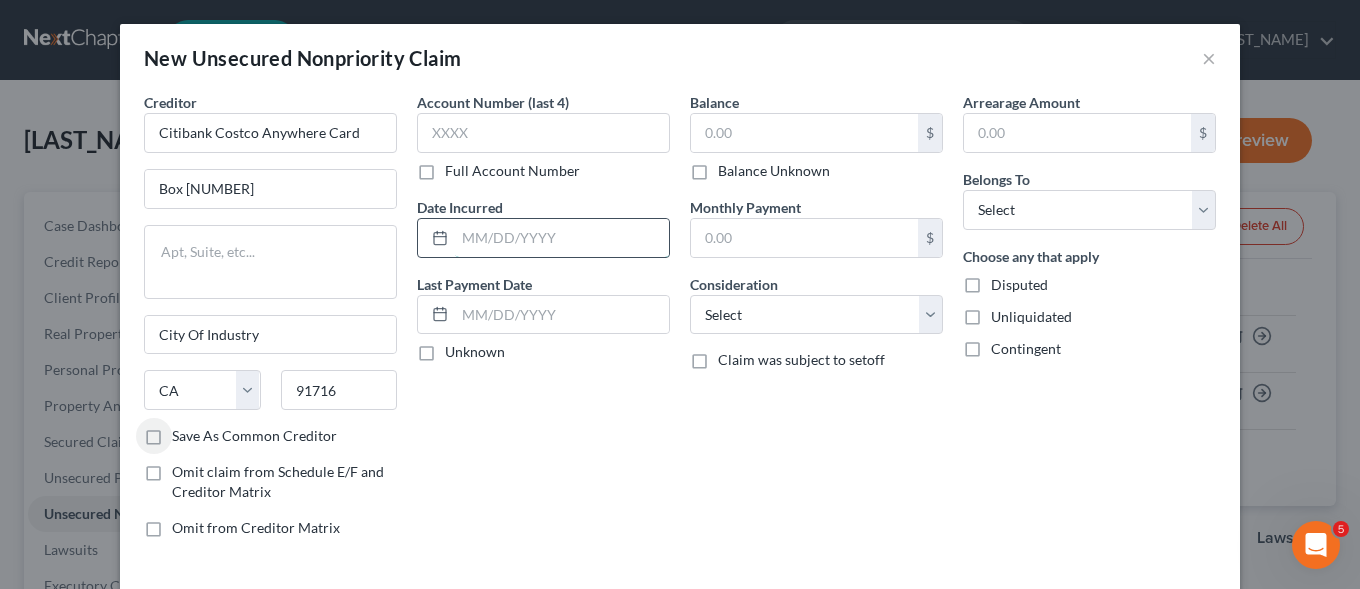 click at bounding box center [562, 238] 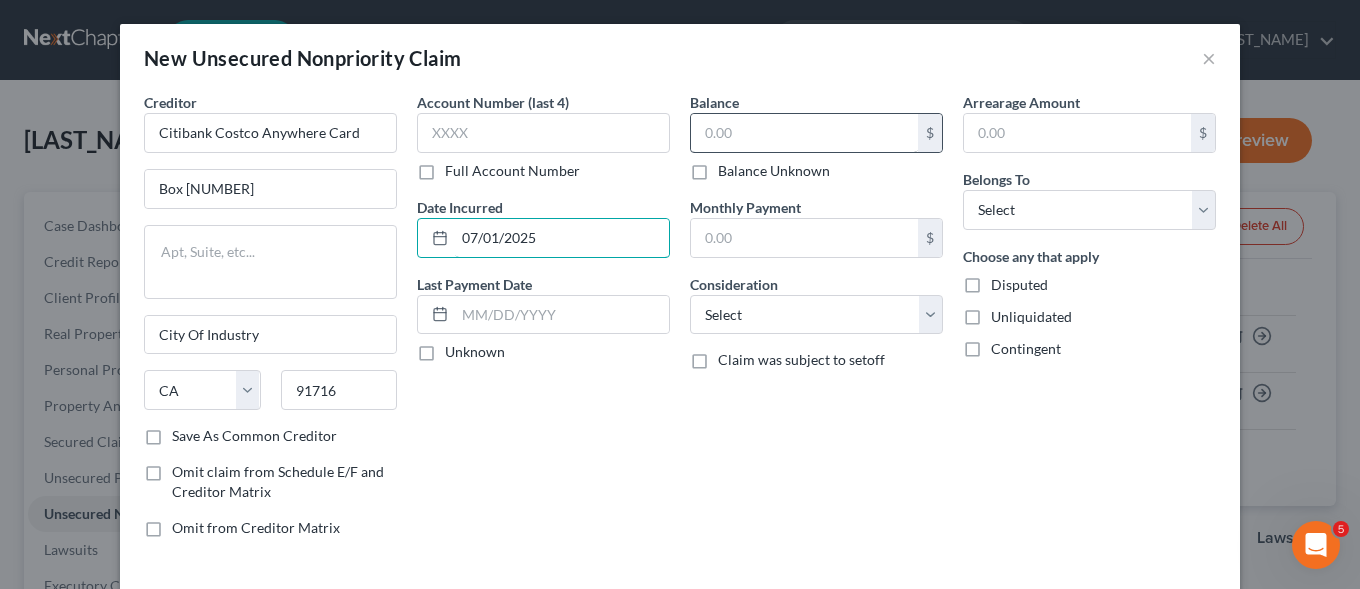type on "07/01/2025" 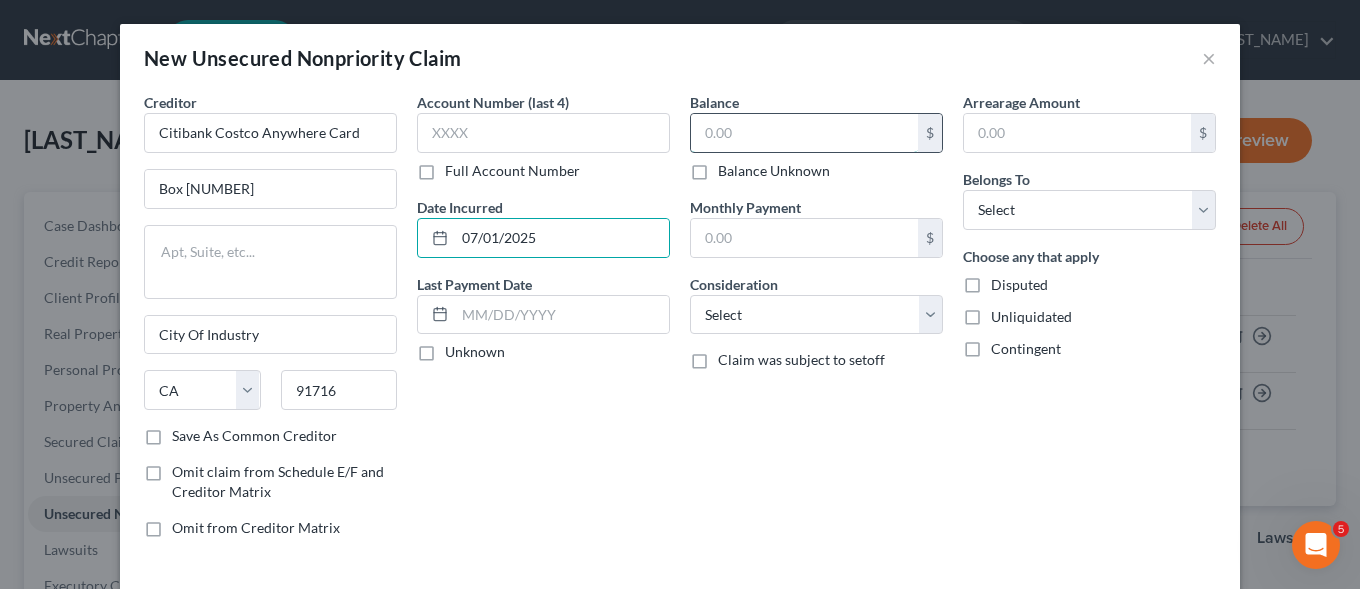 click at bounding box center (804, 133) 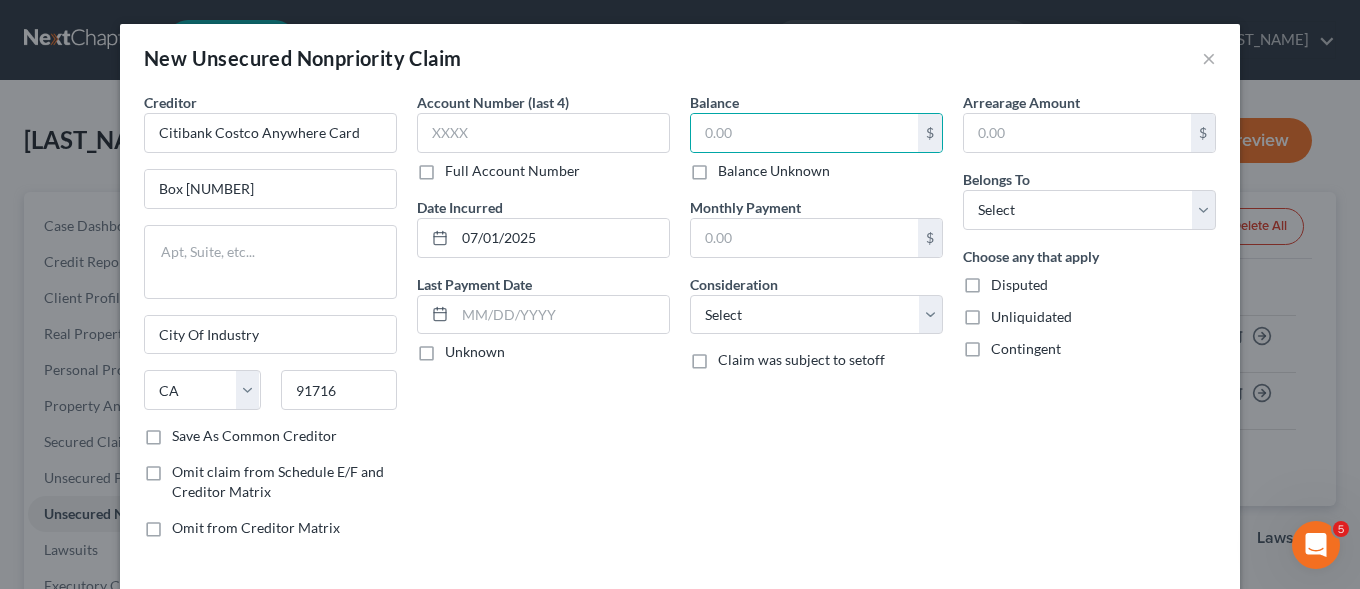click on "Balance Unknown" at bounding box center [774, 171] 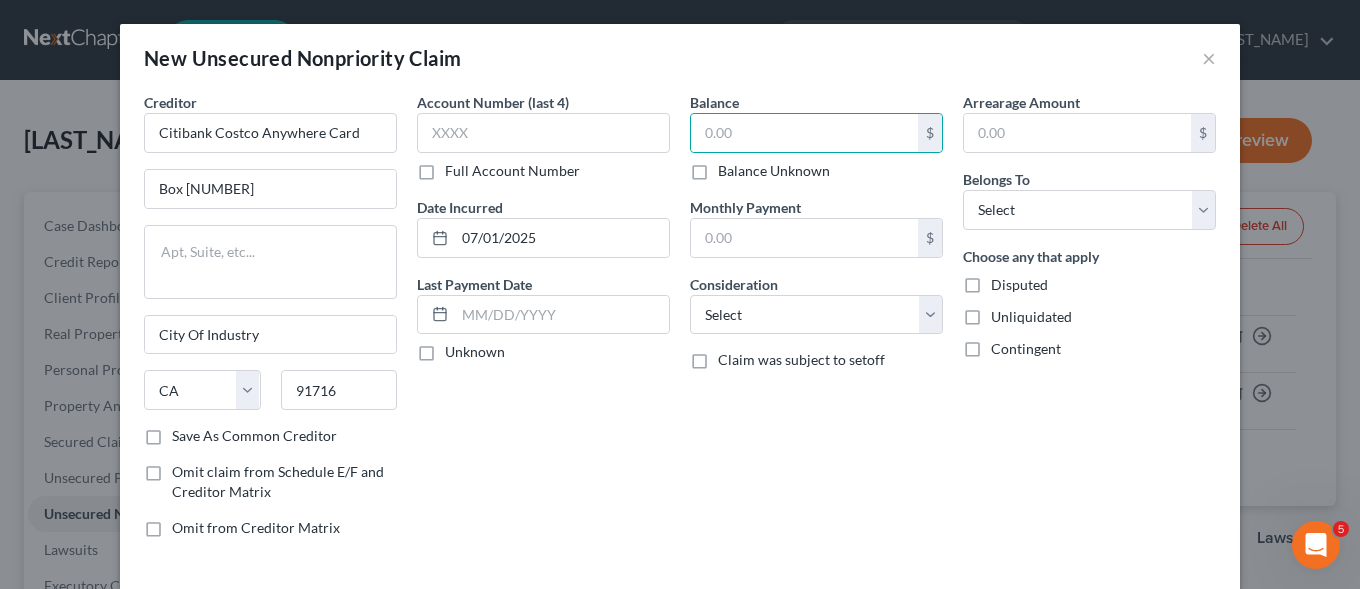 click on "Balance Unknown" at bounding box center [732, 167] 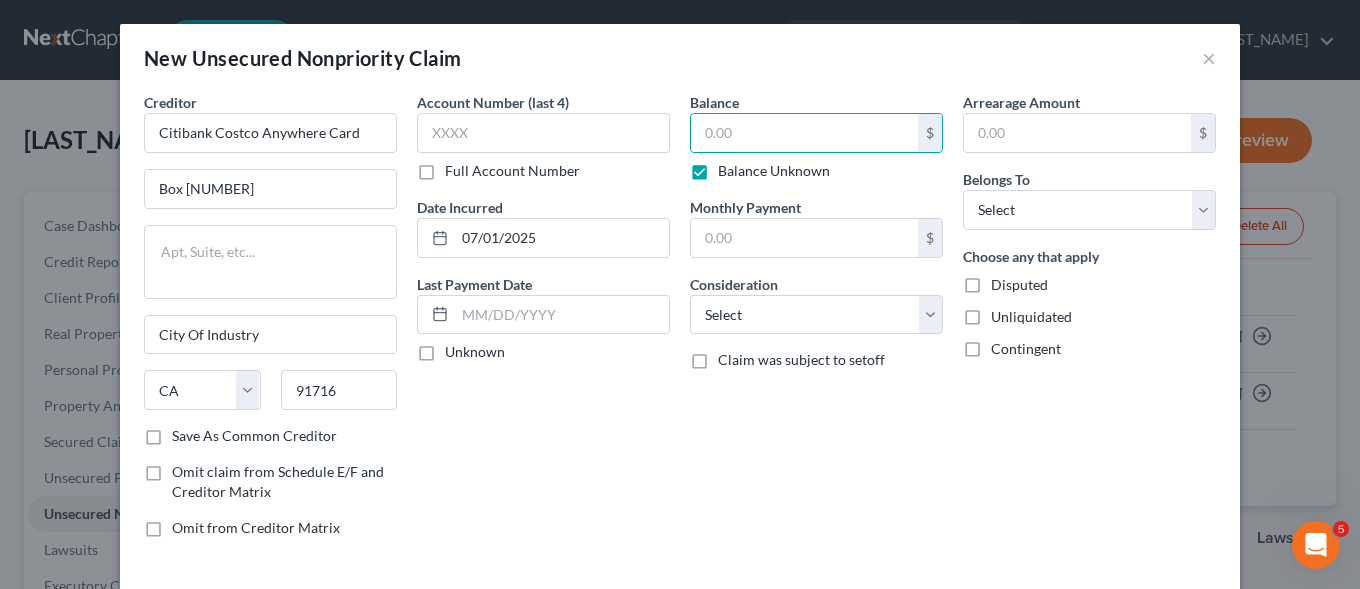 type on "0.00" 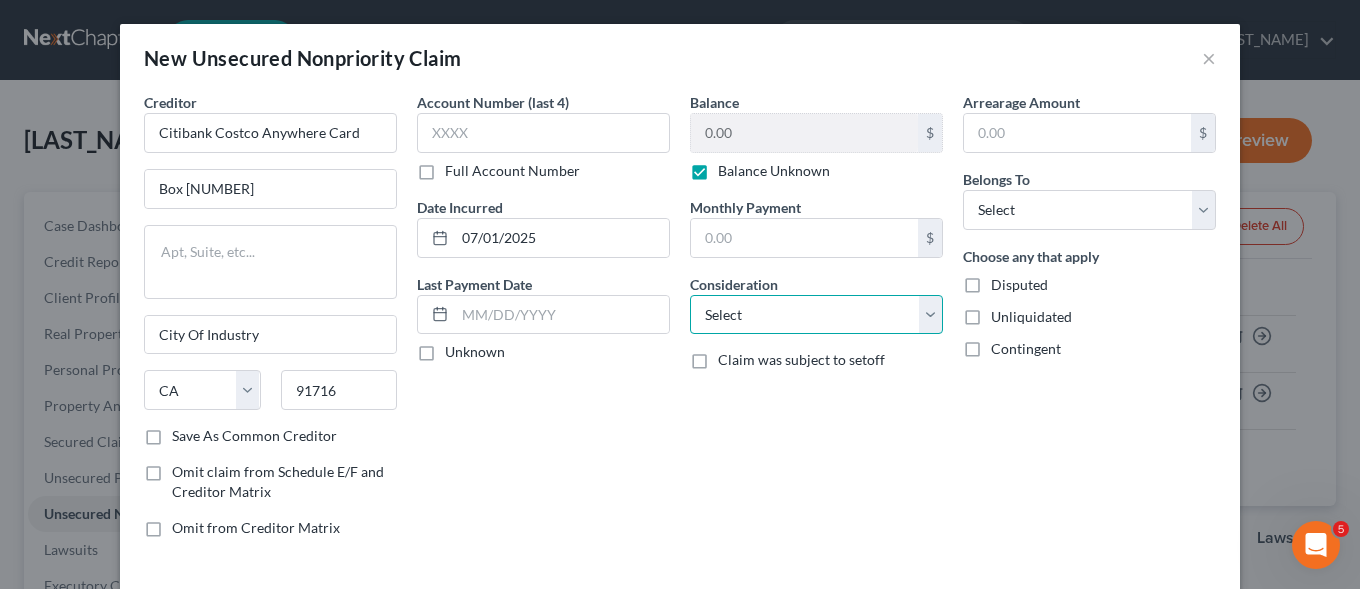 click on "Select Cable / Satellite Services Collection Agency Credit Card Debt Debt Counseling / Attorneys Deficiency Balance Domestic Support Obligations Home / Car Repairs Income Taxes Judgment Liens Medical Services Monies Loaned / Advanced Mortgage Obligation From Divorce Or Separation Obligation To Pensions Other Overdrawn Bank Account Promised To Help Pay Creditors Student Loans Suppliers And Vendors Telephone / Internet Services Utility Services" at bounding box center [816, 315] 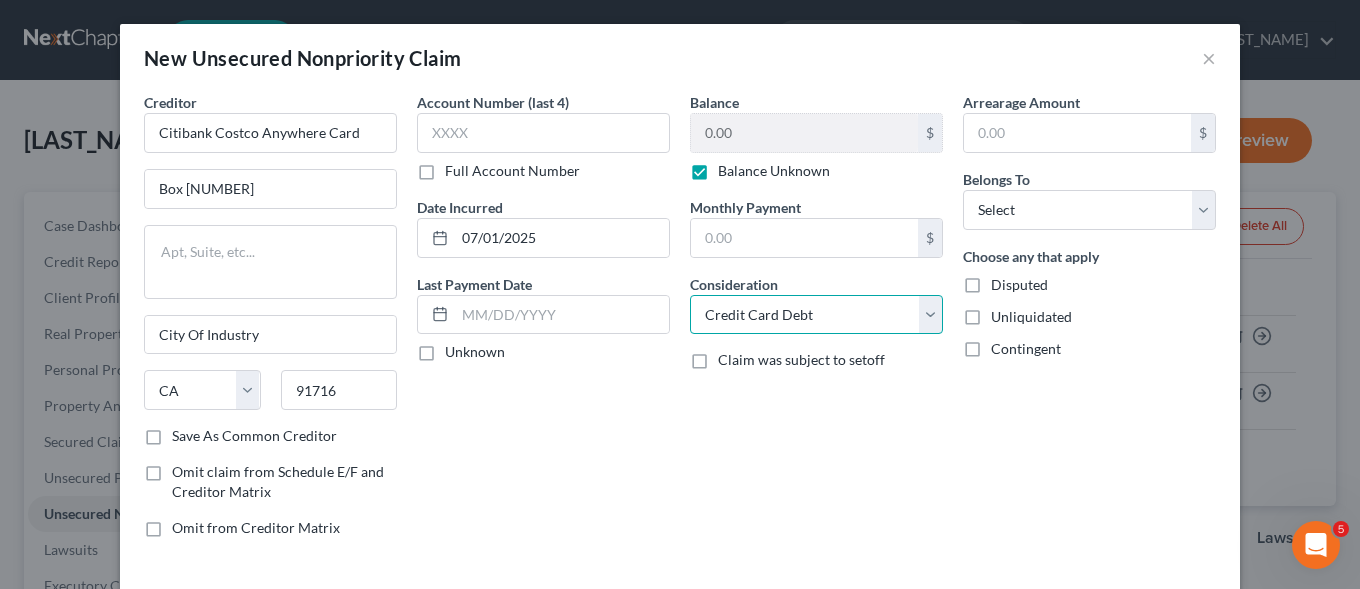 click on "Credit Card Debt" at bounding box center (0, 0) 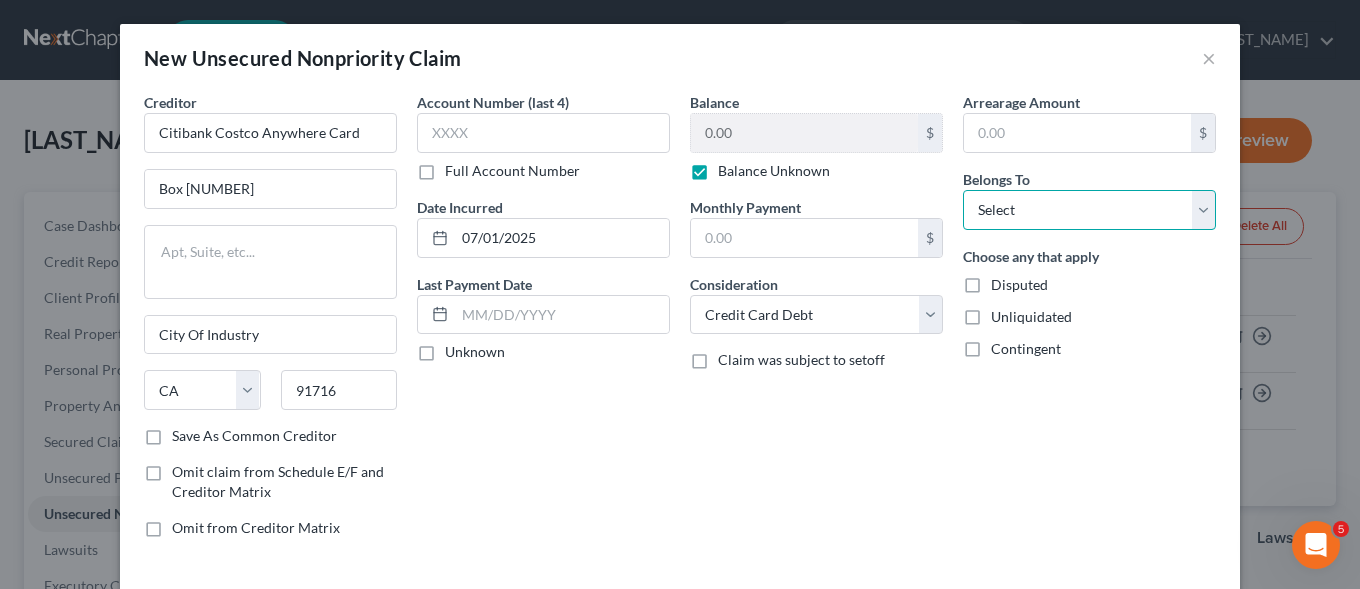 click on "Select Debtor 1 Only Debtor 2 Only Debtor 1 And Debtor 2 Only At Least One Of The Debtors And Another Community Property" at bounding box center [1089, 210] 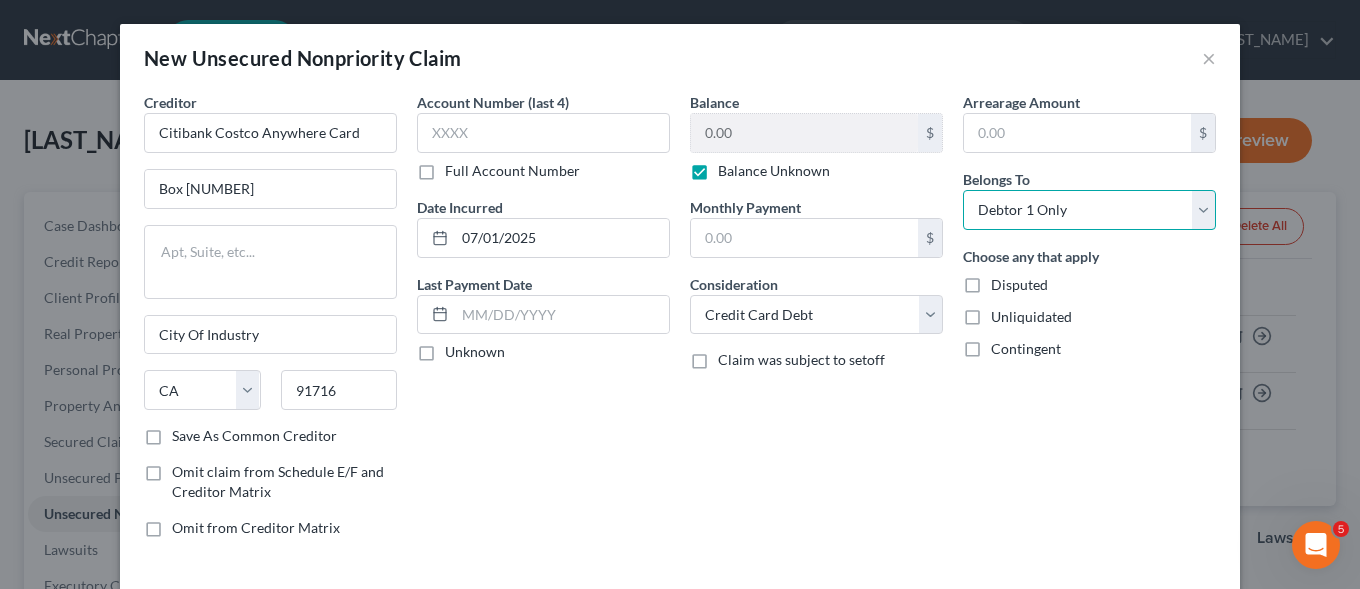 click on "Debtor 1 Only" at bounding box center [0, 0] 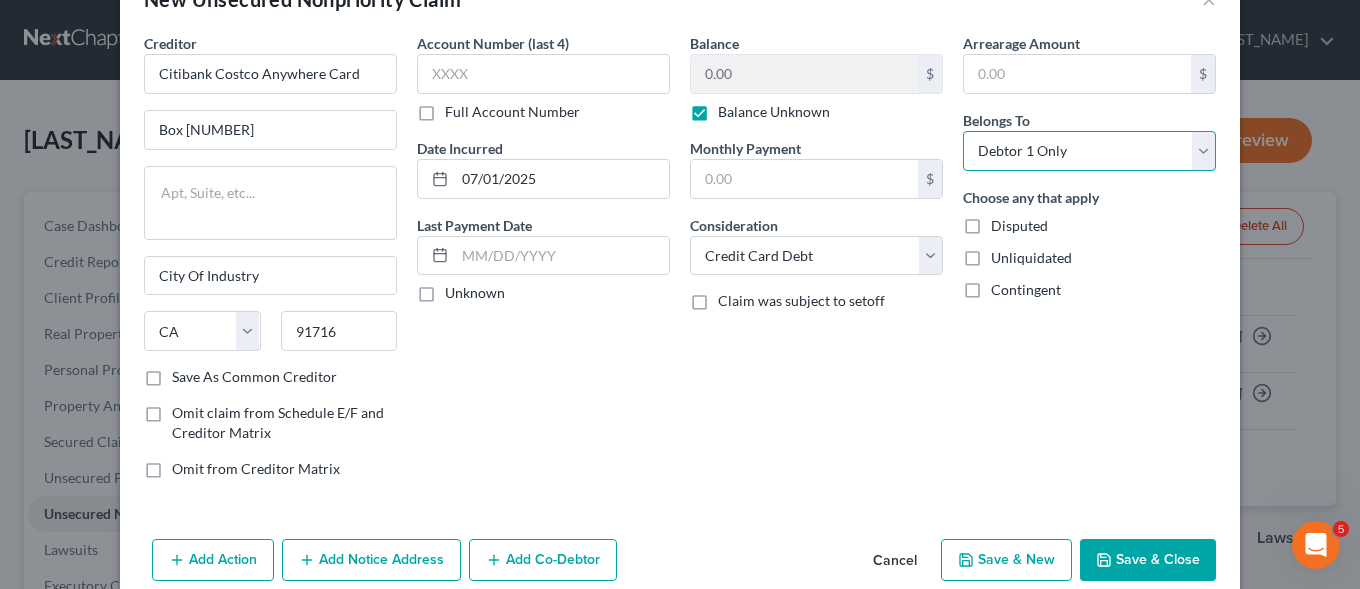 scroll, scrollTop: 91, scrollLeft: 0, axis: vertical 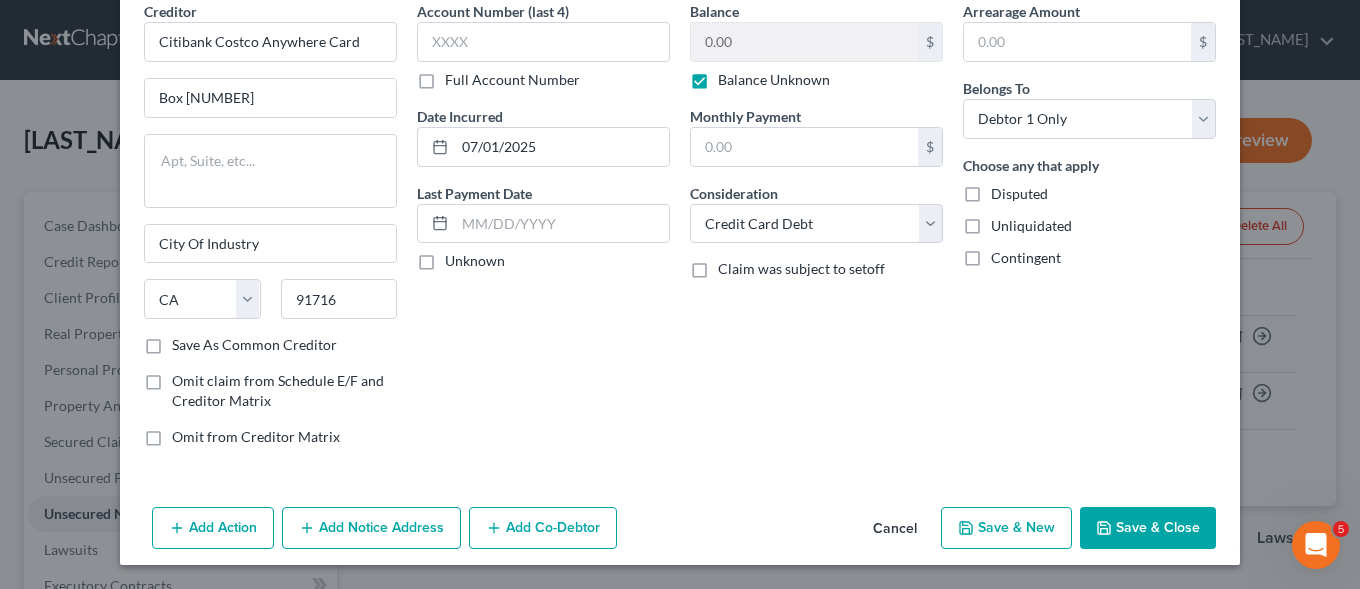 click on "Save & New" at bounding box center [1006, 528] 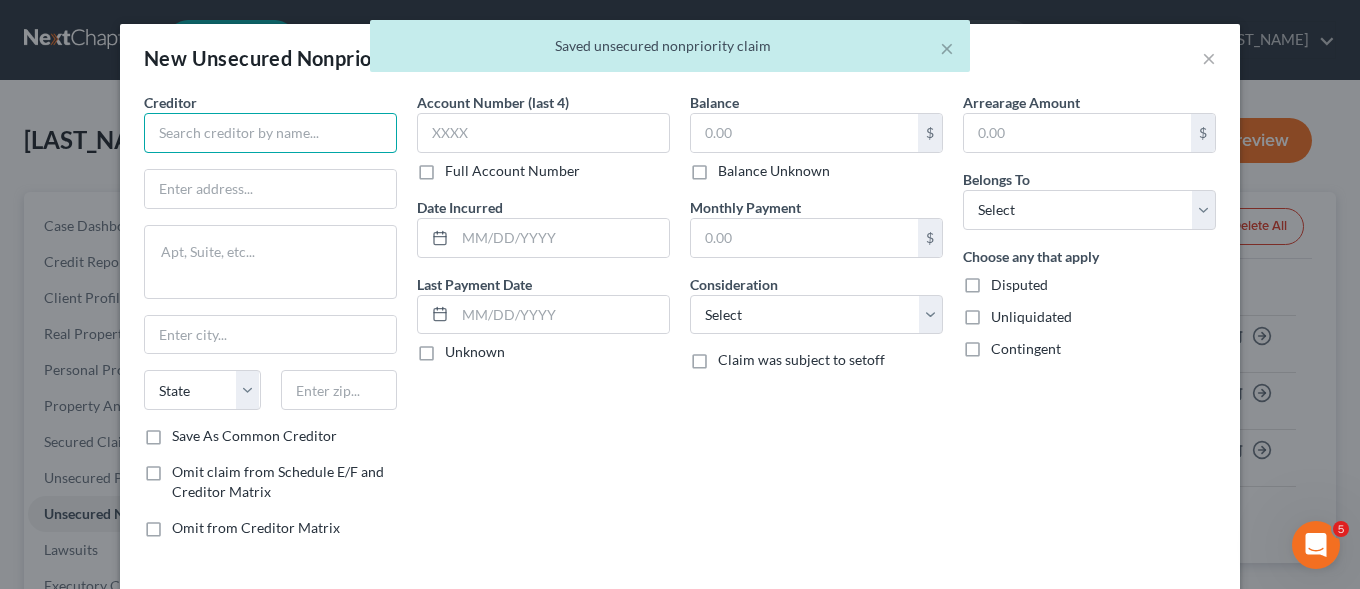 click at bounding box center [270, 133] 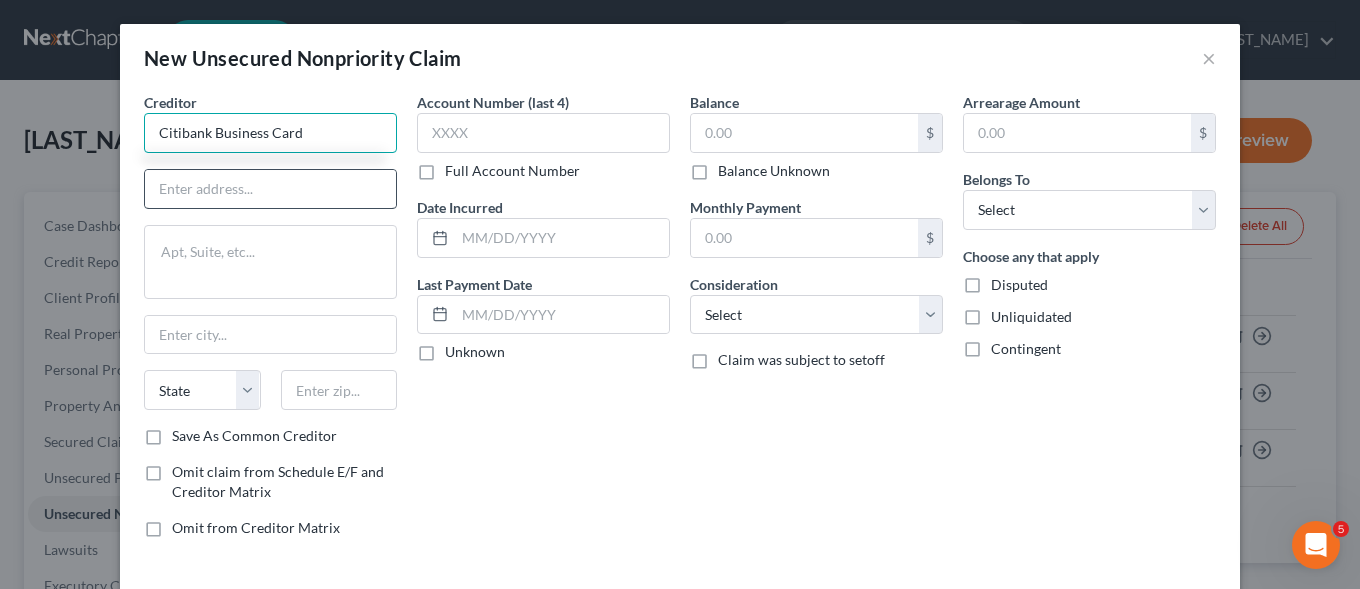 type on "Citibank Business Card" 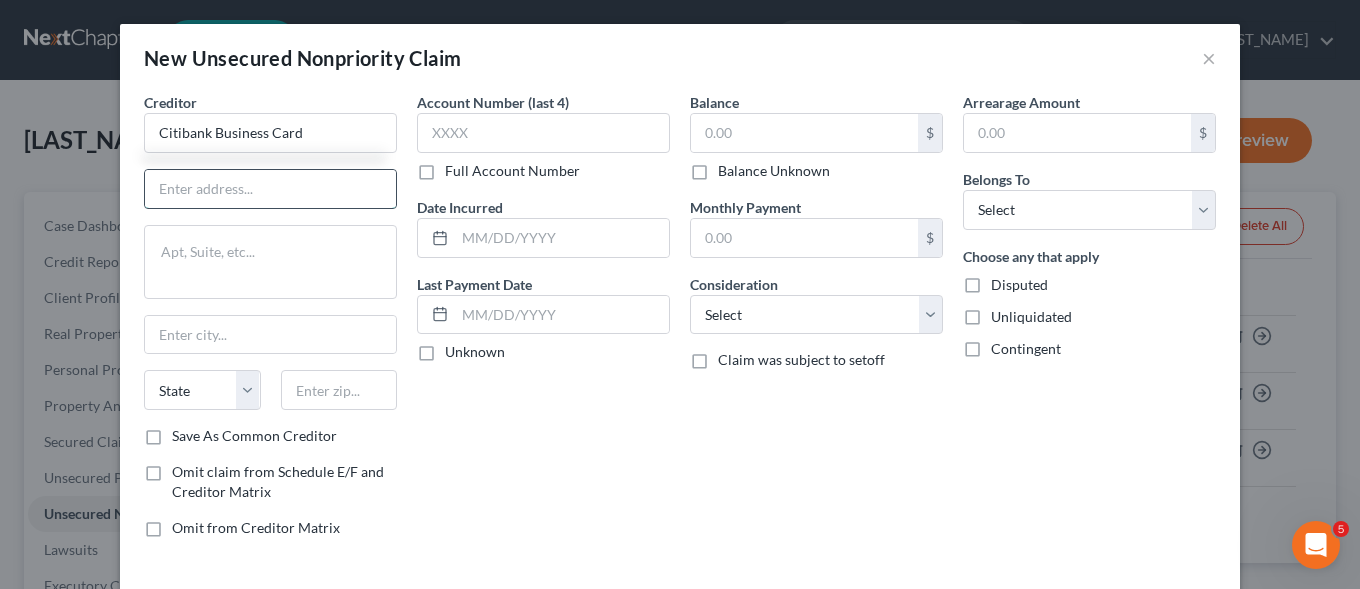 click at bounding box center [270, 189] 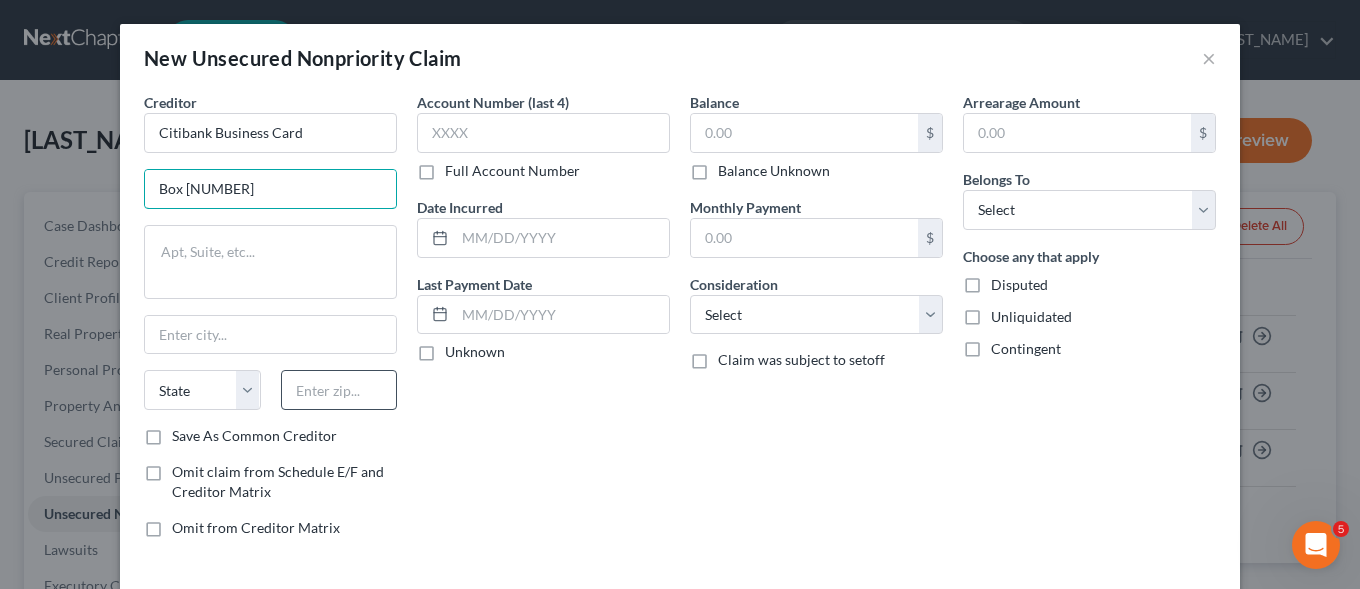 type on "Box [NUMBER]" 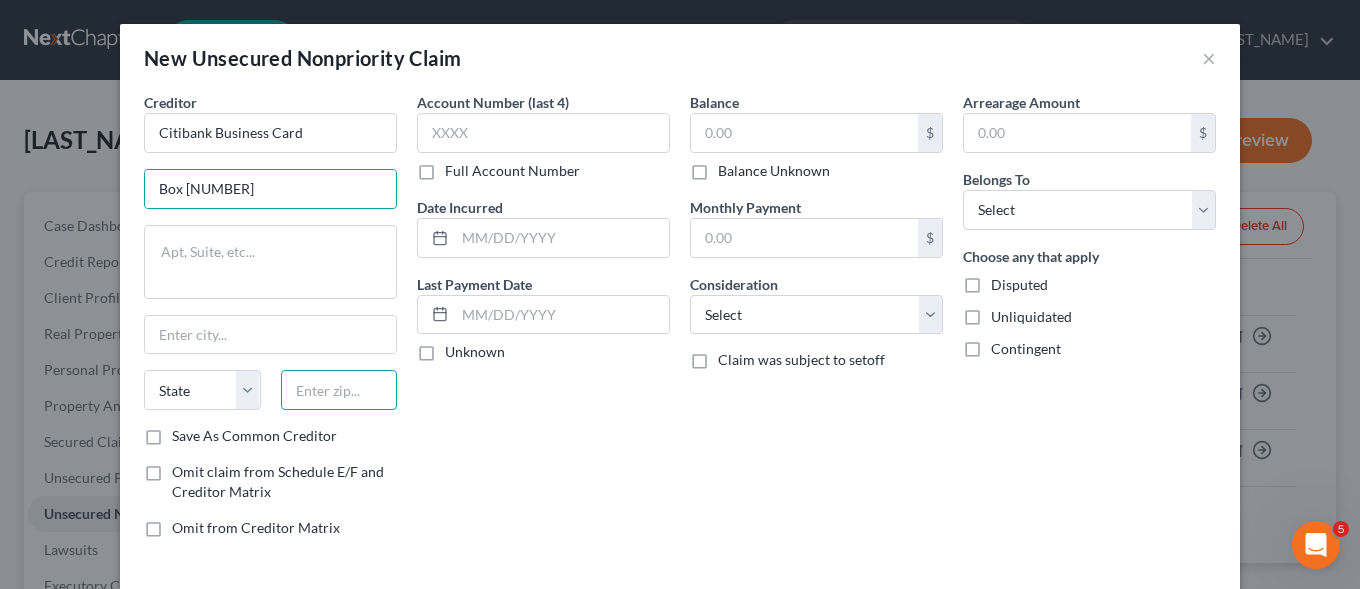 click at bounding box center (339, 390) 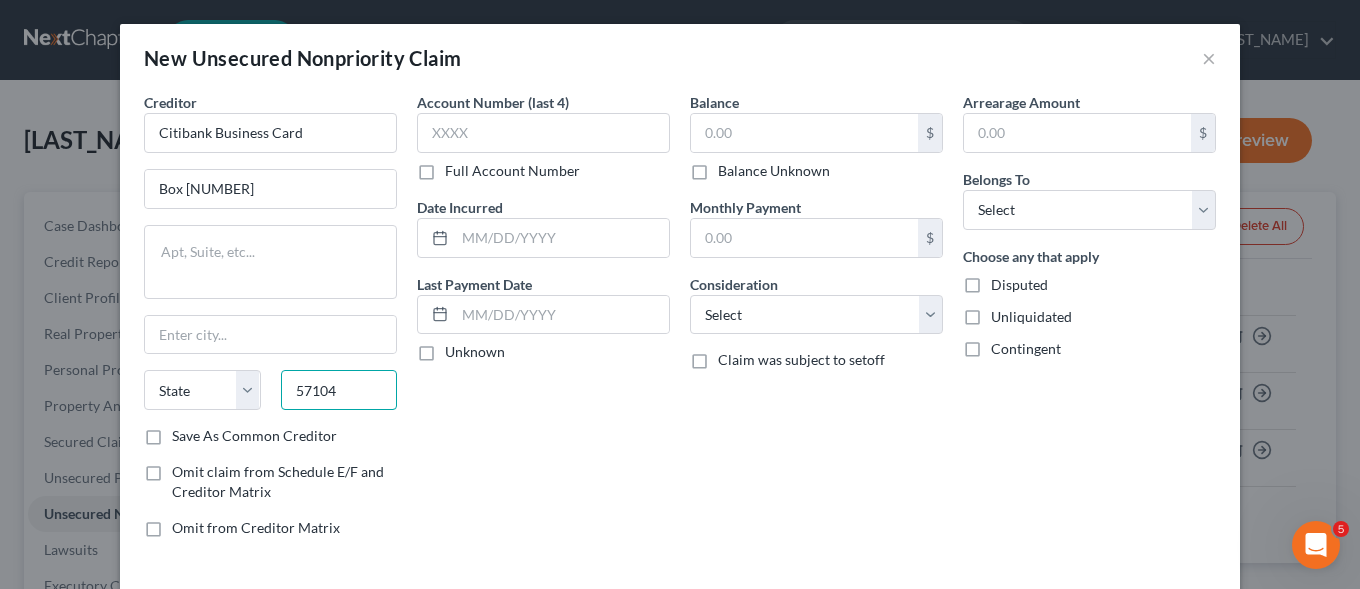 type on "57104" 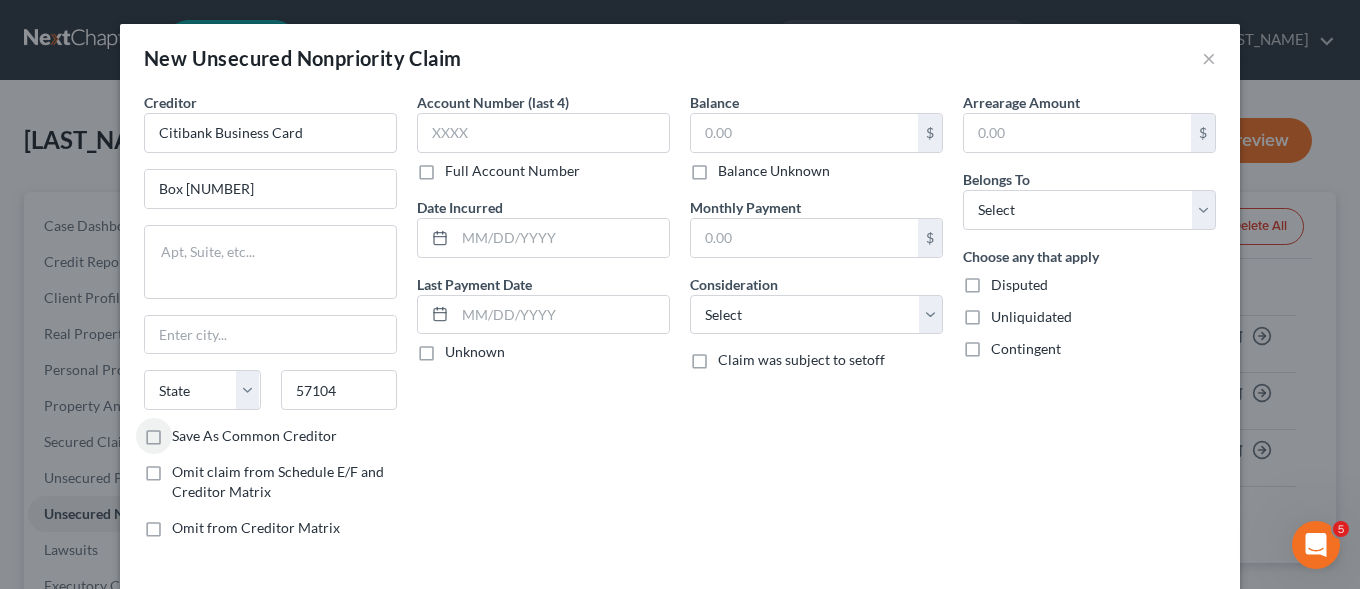 type on "Sioux Falls" 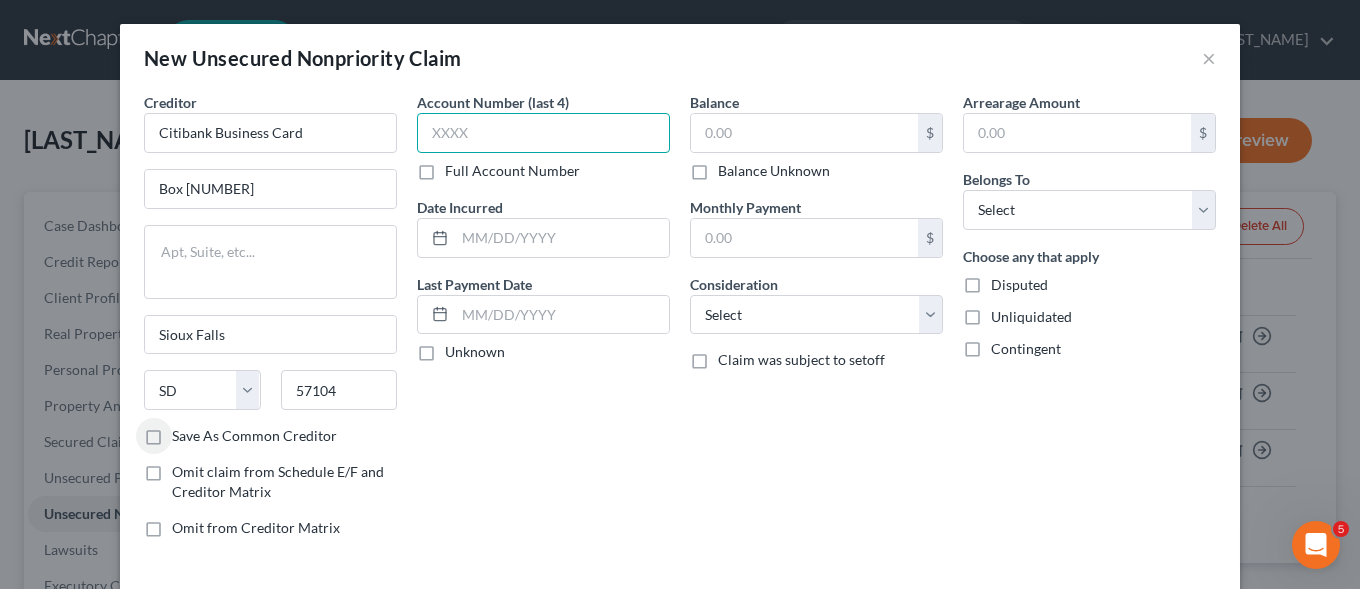 click at bounding box center [543, 133] 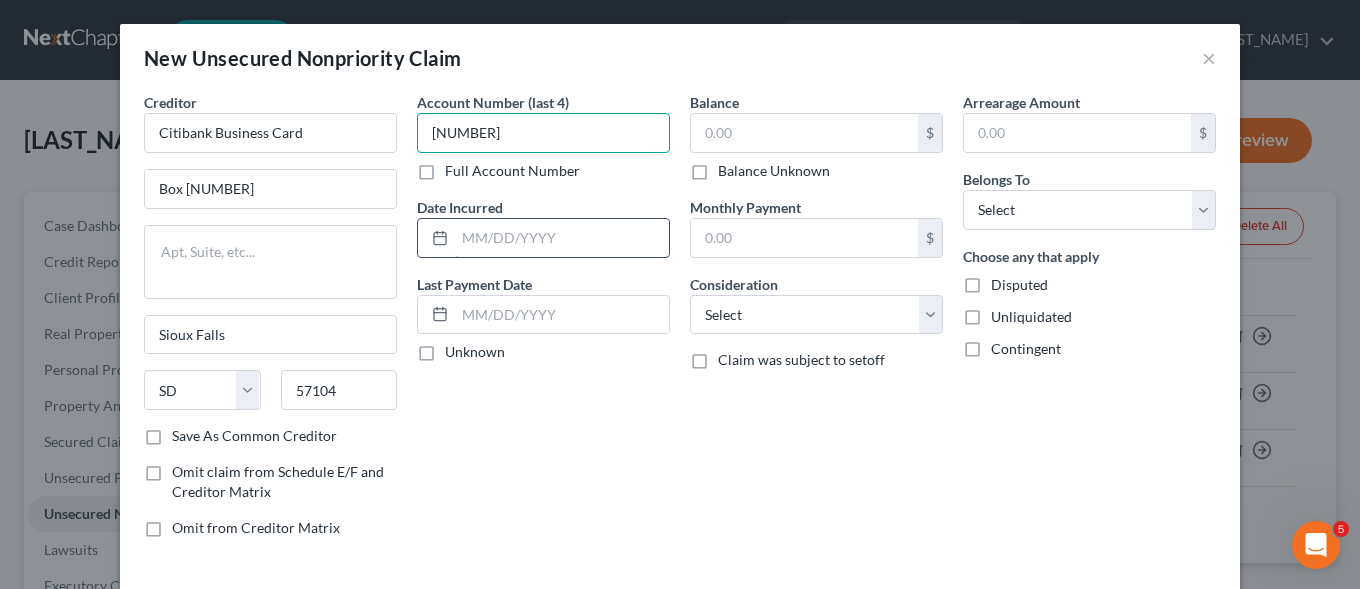 type on "[NUMBER]" 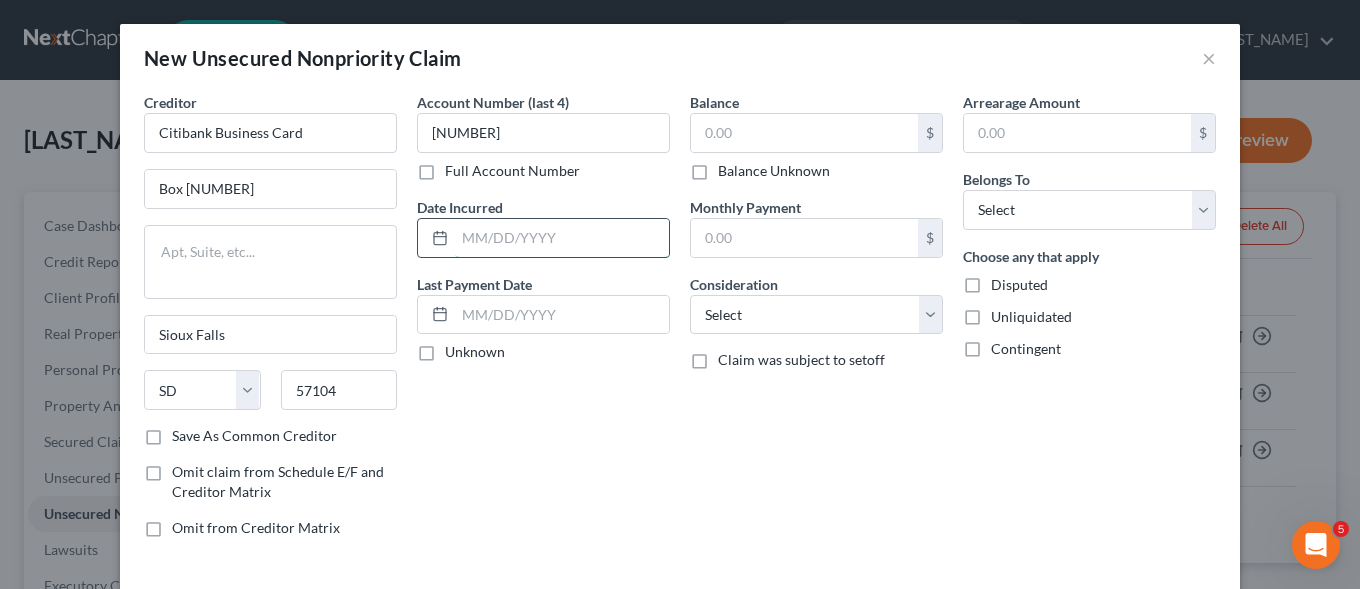 click at bounding box center (562, 238) 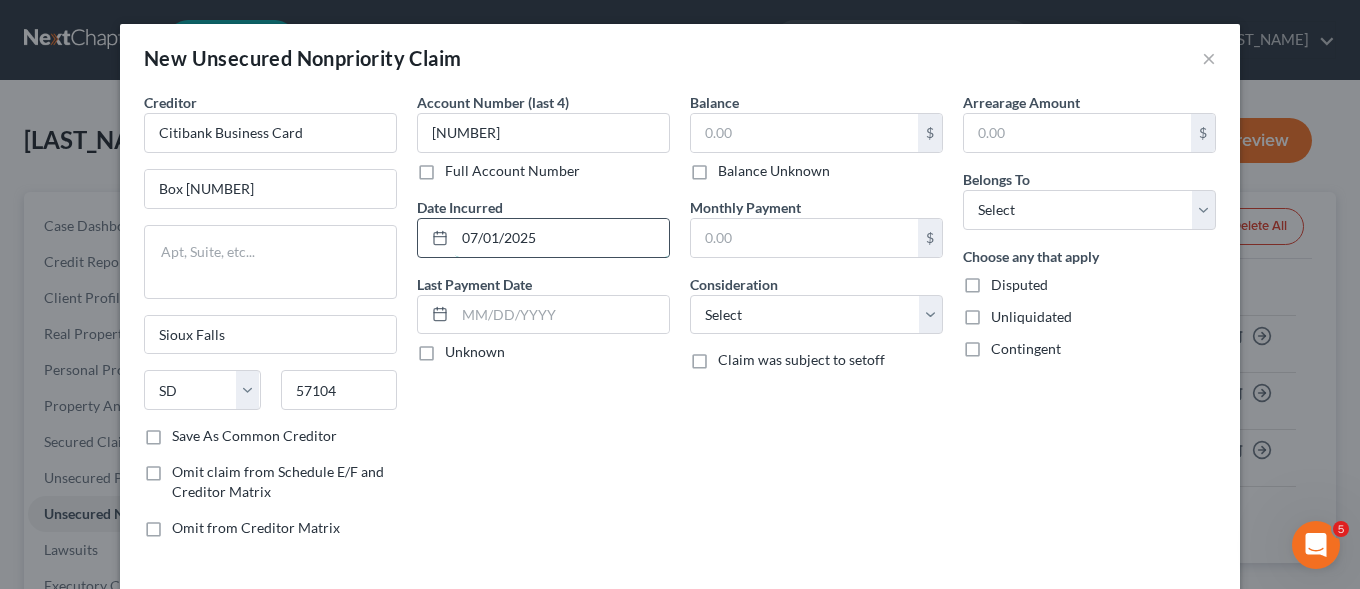 type on "07/01/2025" 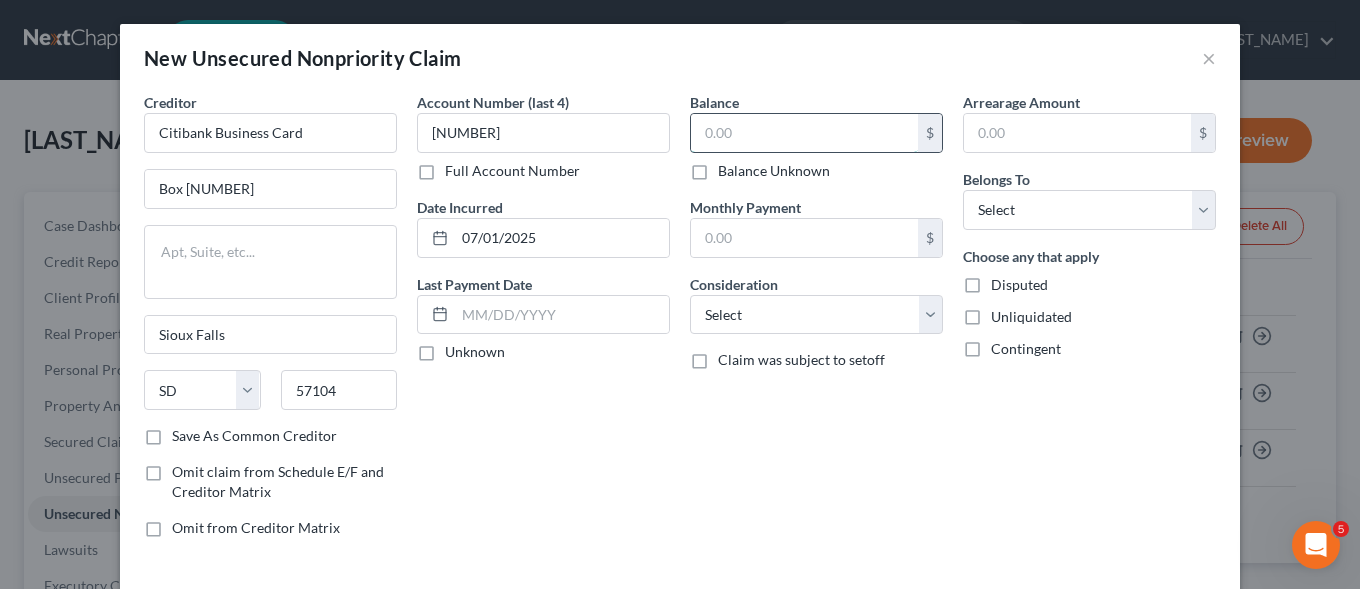 click at bounding box center [804, 133] 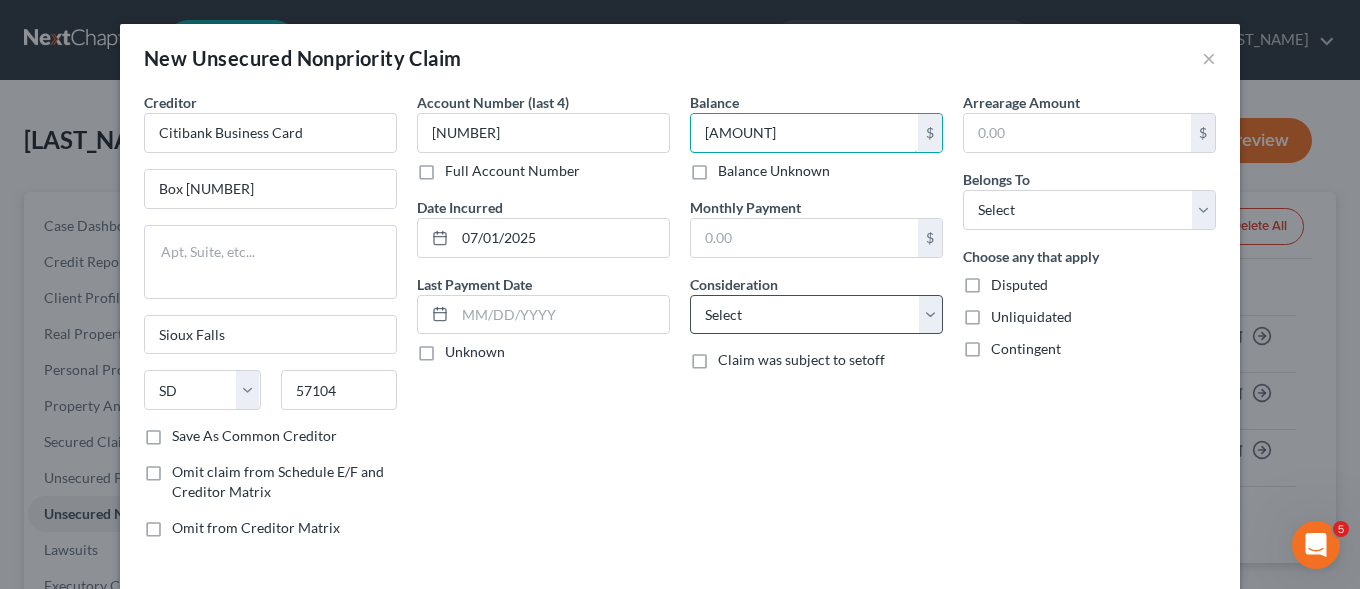 type on "[AMOUNT]" 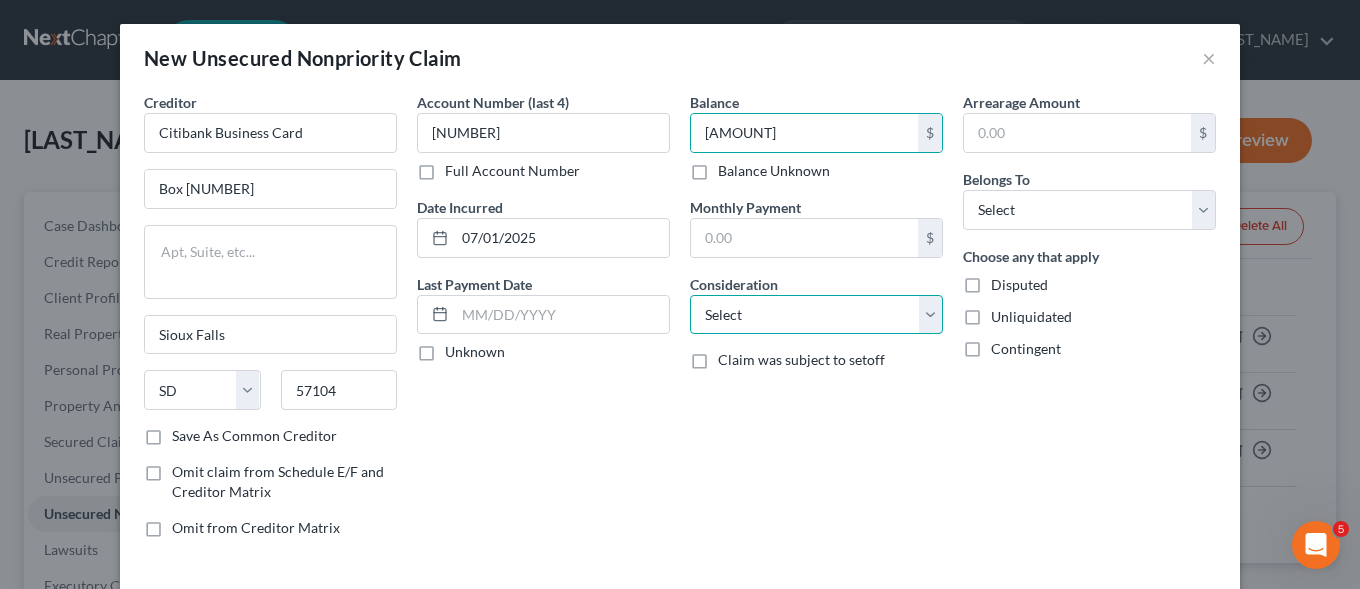 click on "Select Cable / Satellite Services Collection Agency Credit Card Debt Debt Counseling / Attorneys Deficiency Balance Domestic Support Obligations Home / Car Repairs Income Taxes Judgment Liens Medical Services Monies Loaned / Advanced Mortgage Obligation From Divorce Or Separation Obligation To Pensions Other Overdrawn Bank Account Promised To Help Pay Creditors Student Loans Suppliers And Vendors Telephone / Internet Services Utility Services" at bounding box center (816, 315) 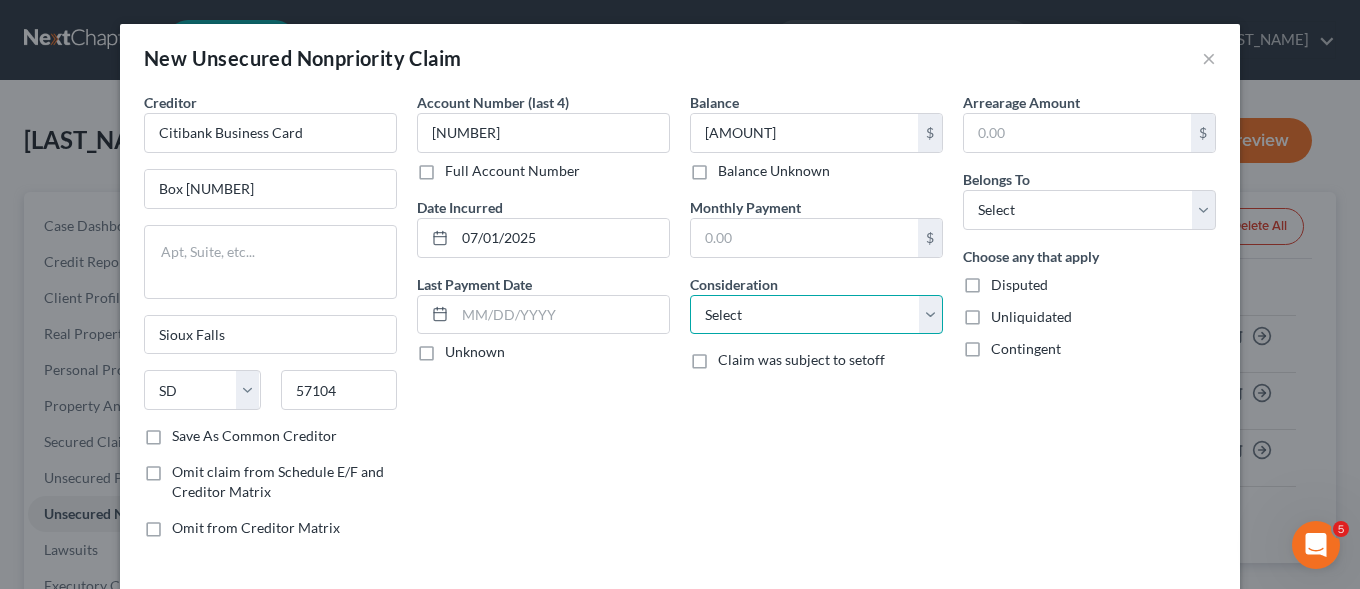 select on "2" 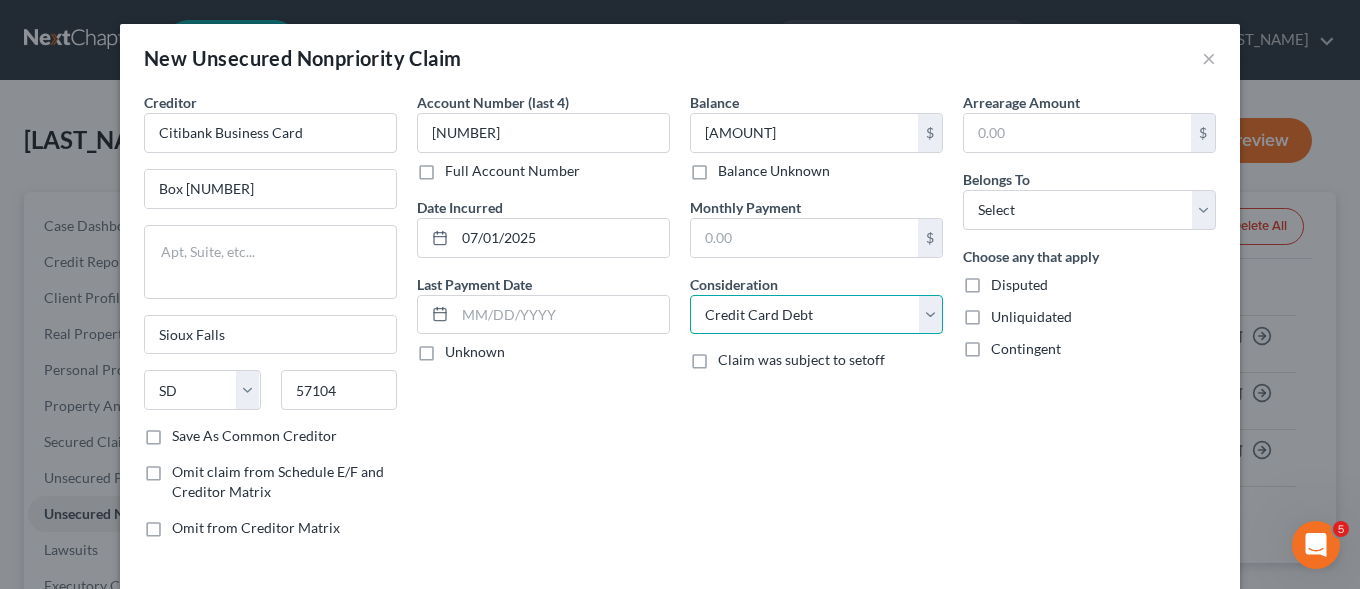 click on "Credit Card Debt" at bounding box center (0, 0) 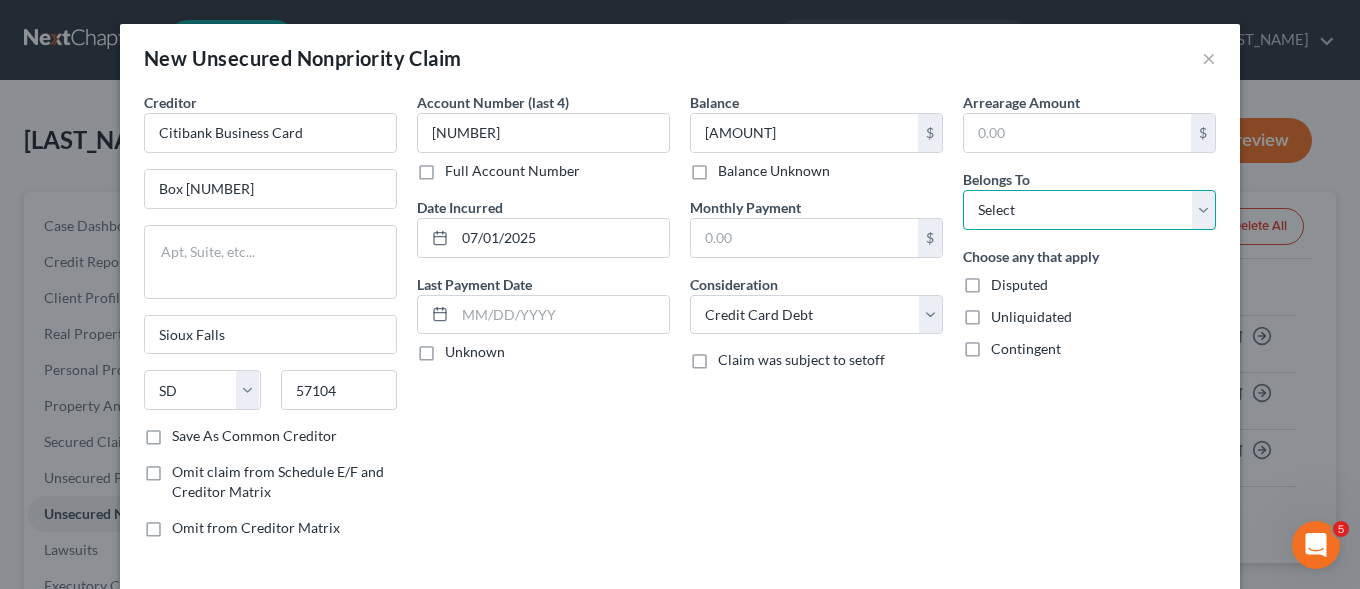 click on "Select Debtor 1 Only Debtor 2 Only Debtor 1 And Debtor 2 Only At Least One Of The Debtors And Another Community Property" at bounding box center [1089, 210] 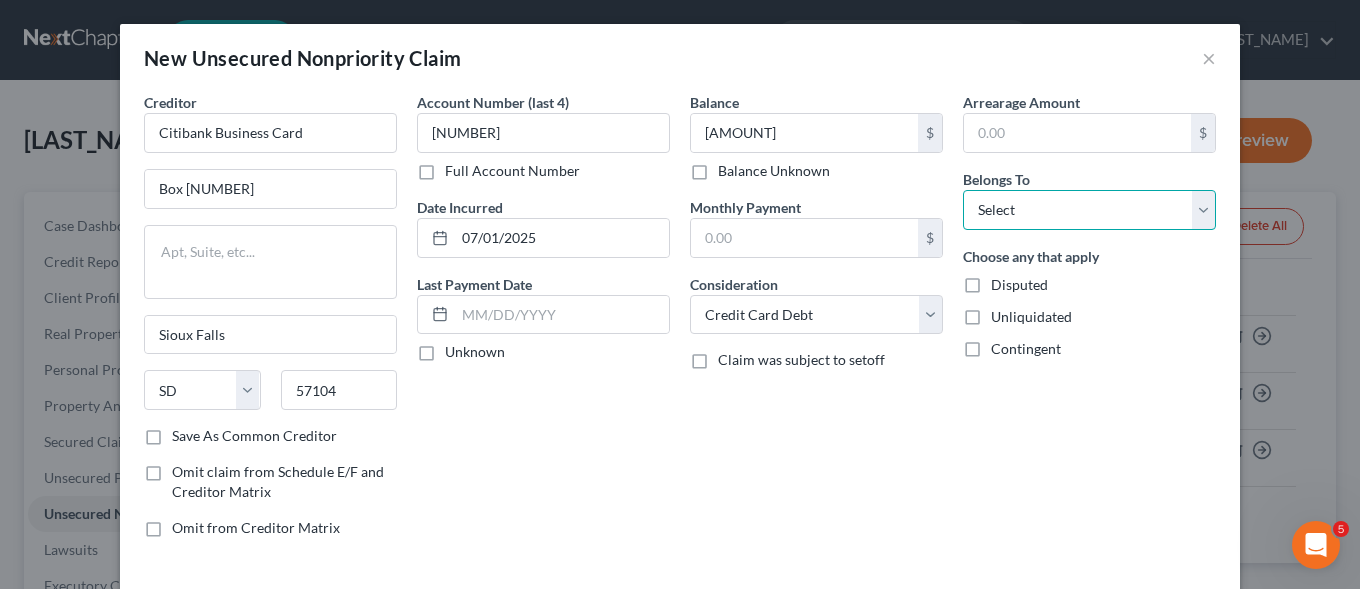 select on "0" 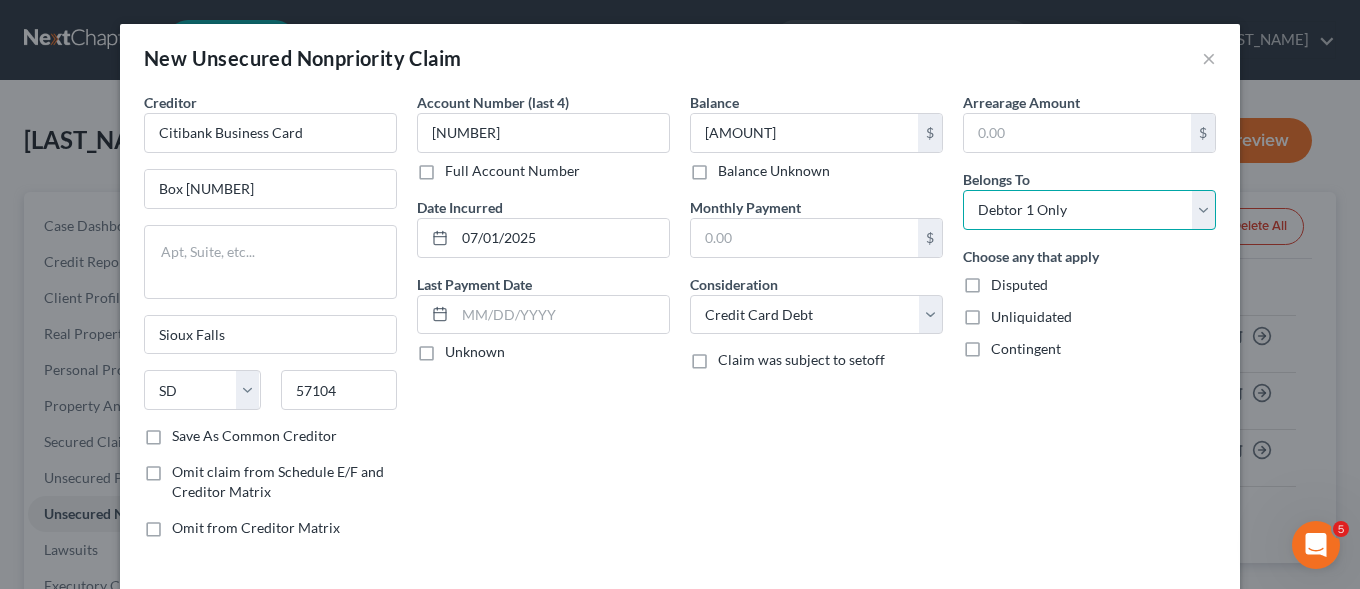 click on "Debtor 1 Only" at bounding box center (0, 0) 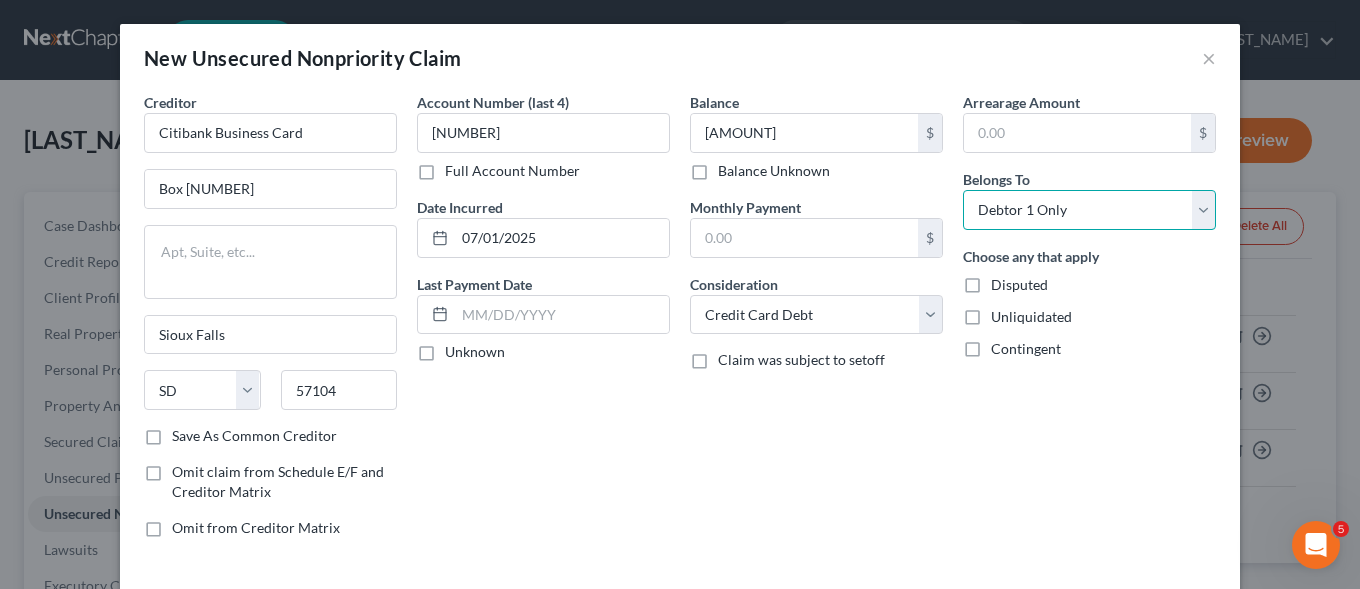 scroll, scrollTop: 91, scrollLeft: 0, axis: vertical 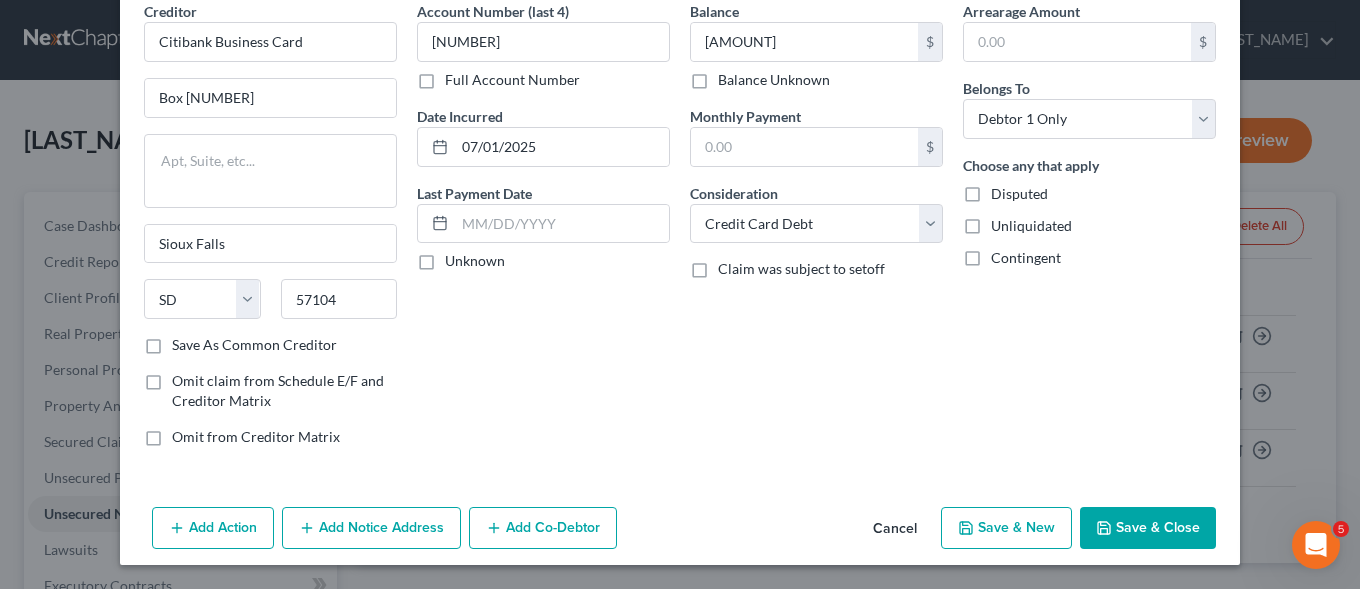 click on "Save & New" at bounding box center [1006, 528] 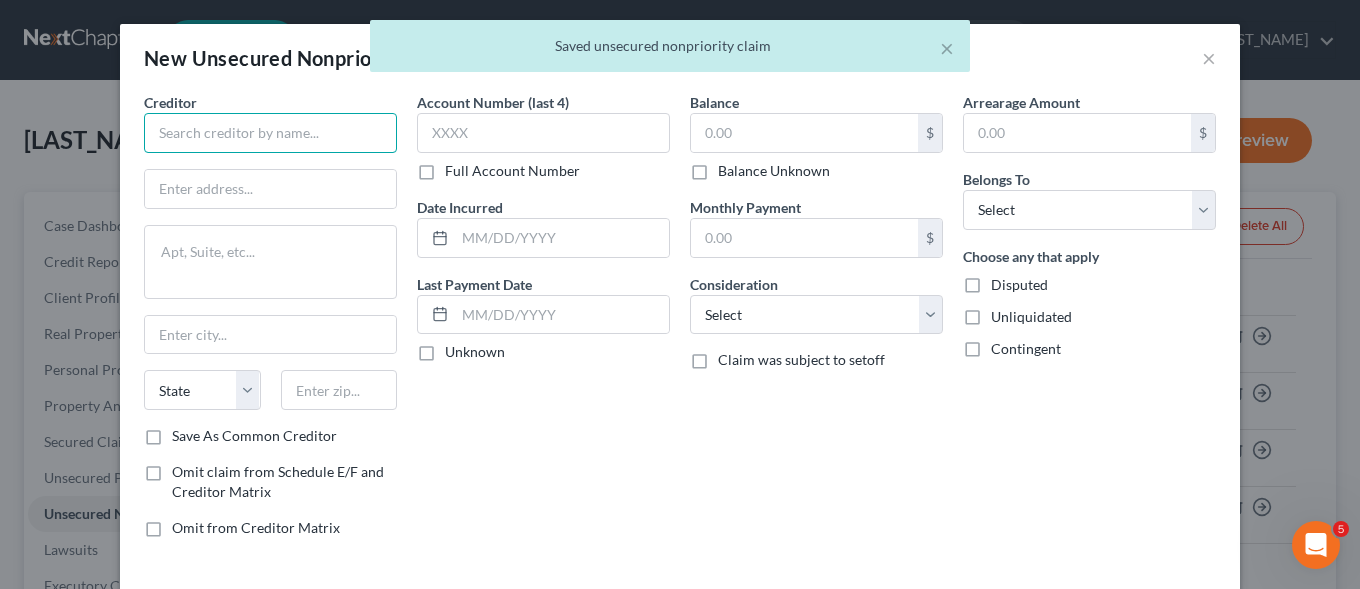 click at bounding box center [270, 133] 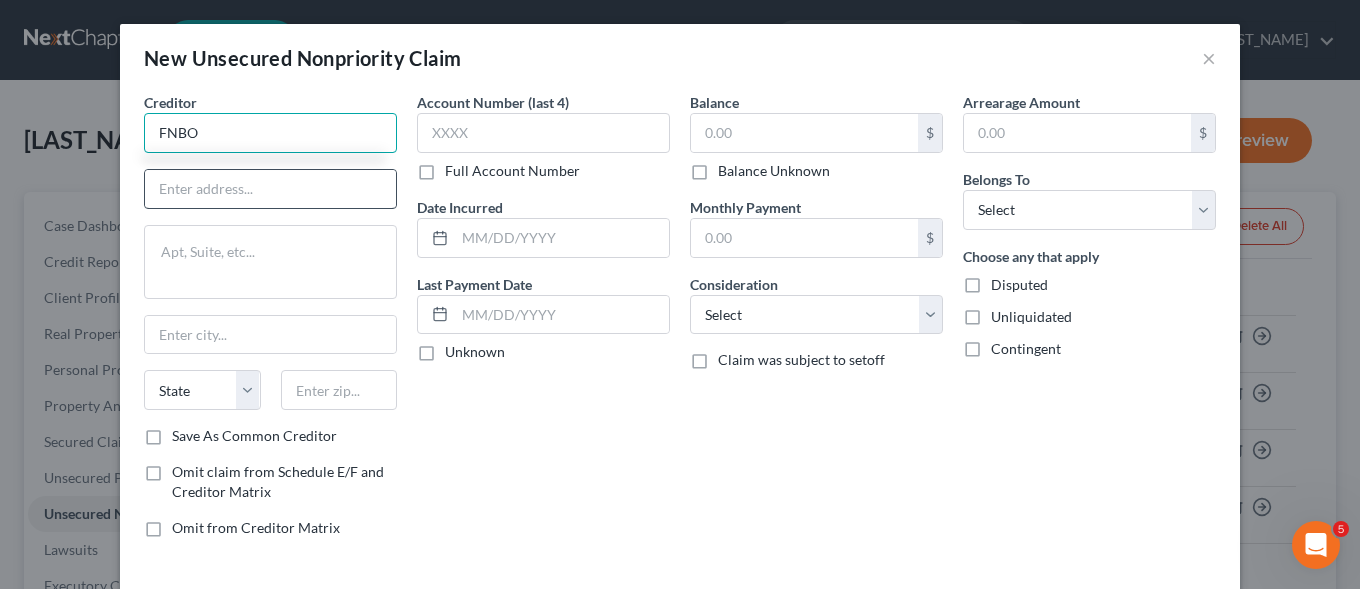 type on "FNBO" 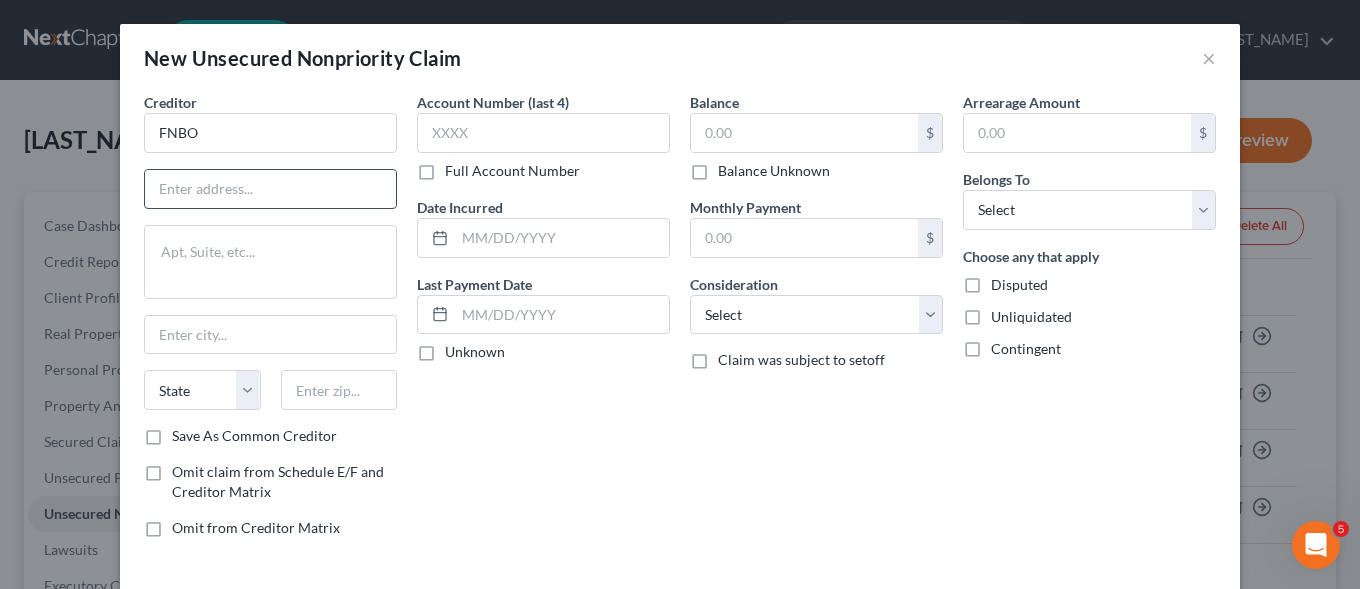 click at bounding box center (270, 189) 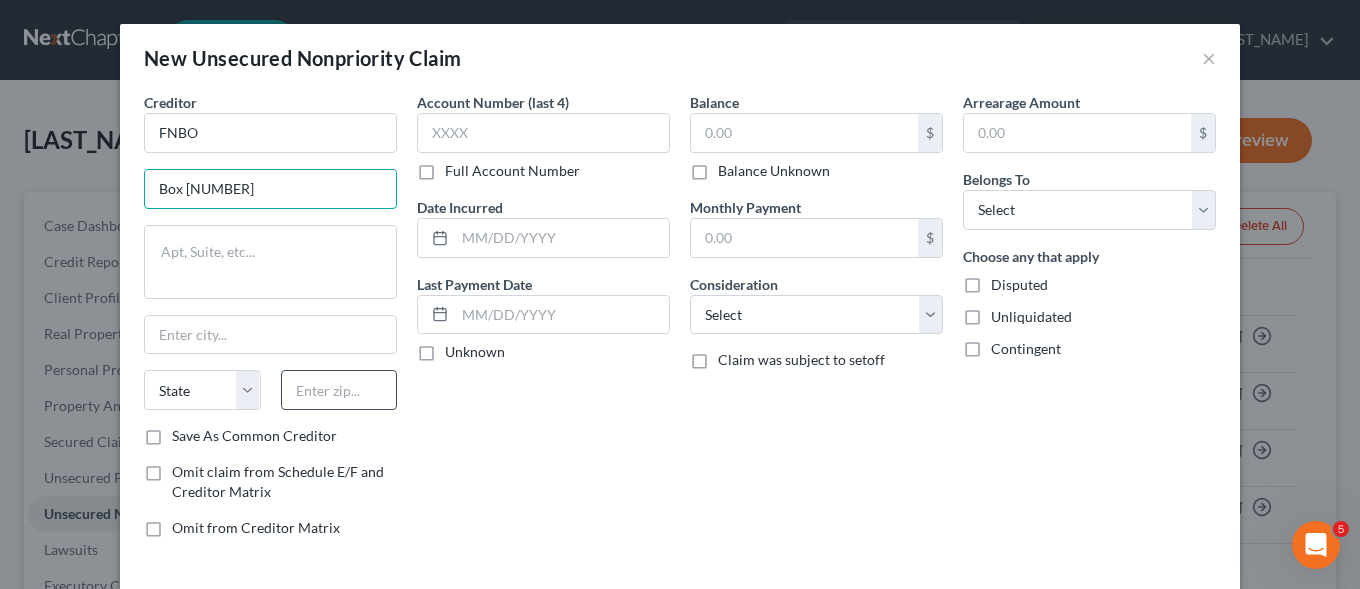 type on "Box [NUMBER]" 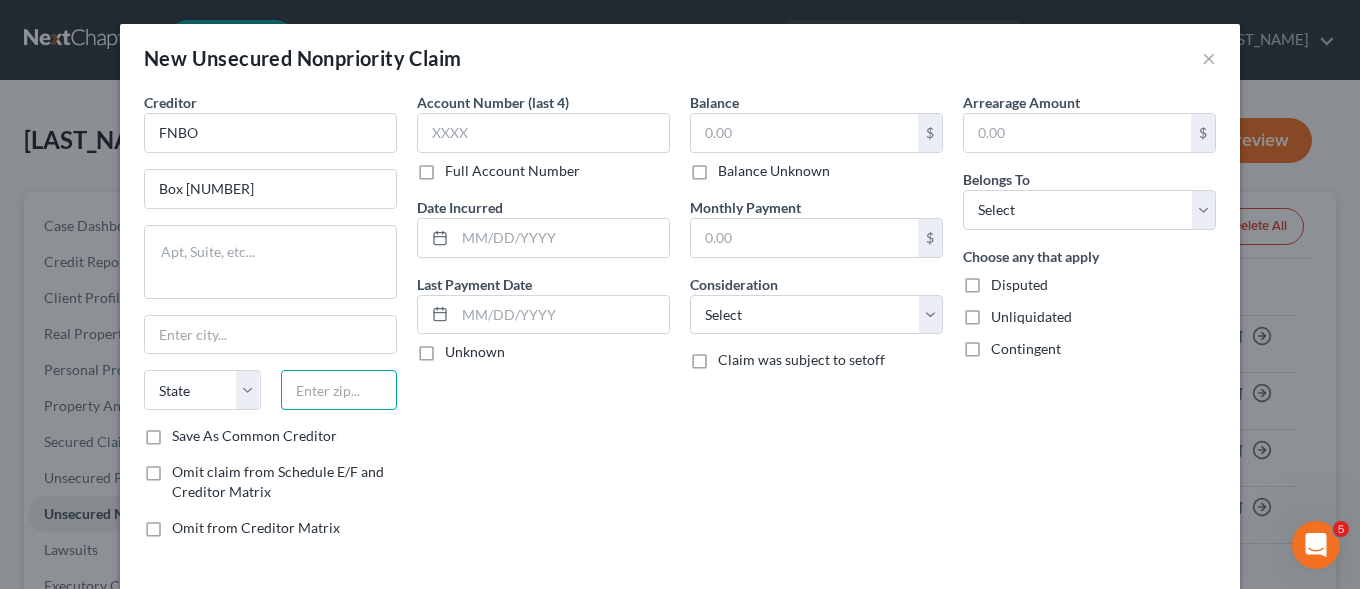 click at bounding box center [339, 390] 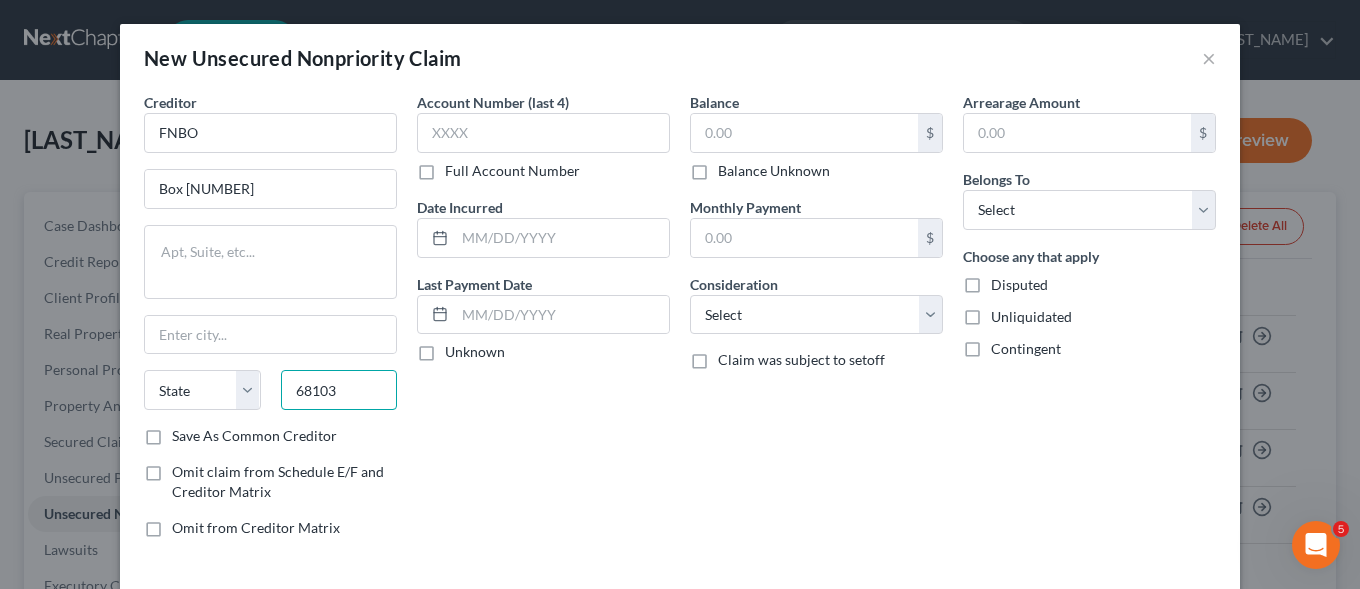 type on "68103" 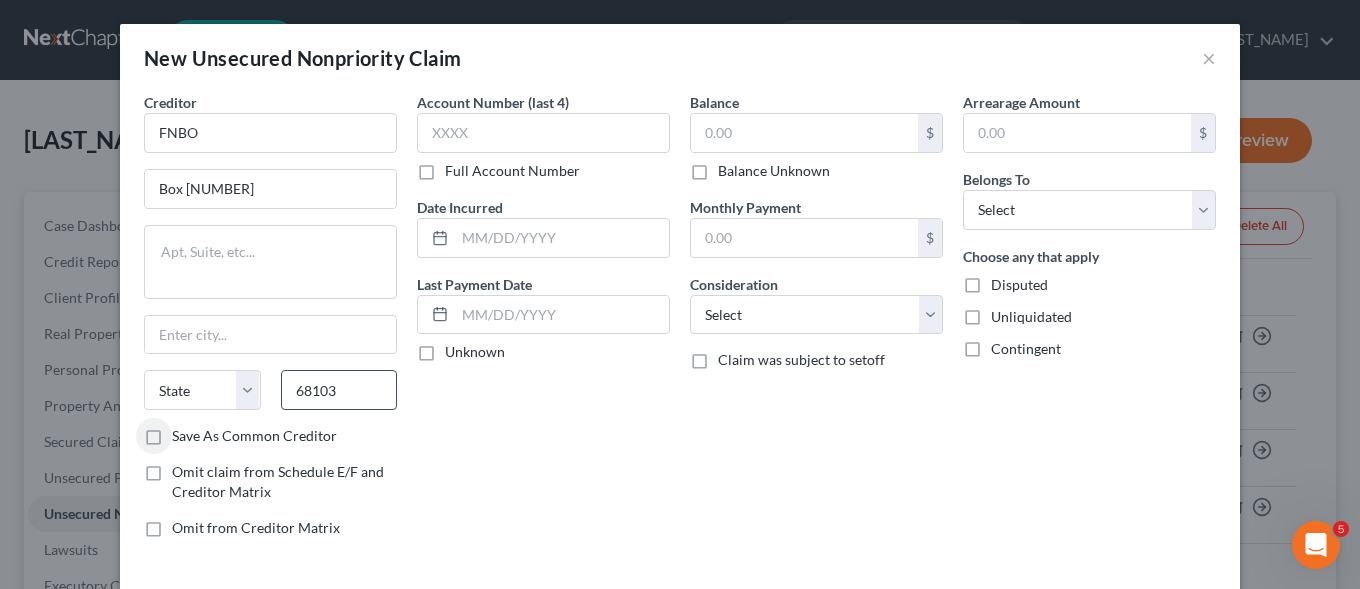 type on "Omaha" 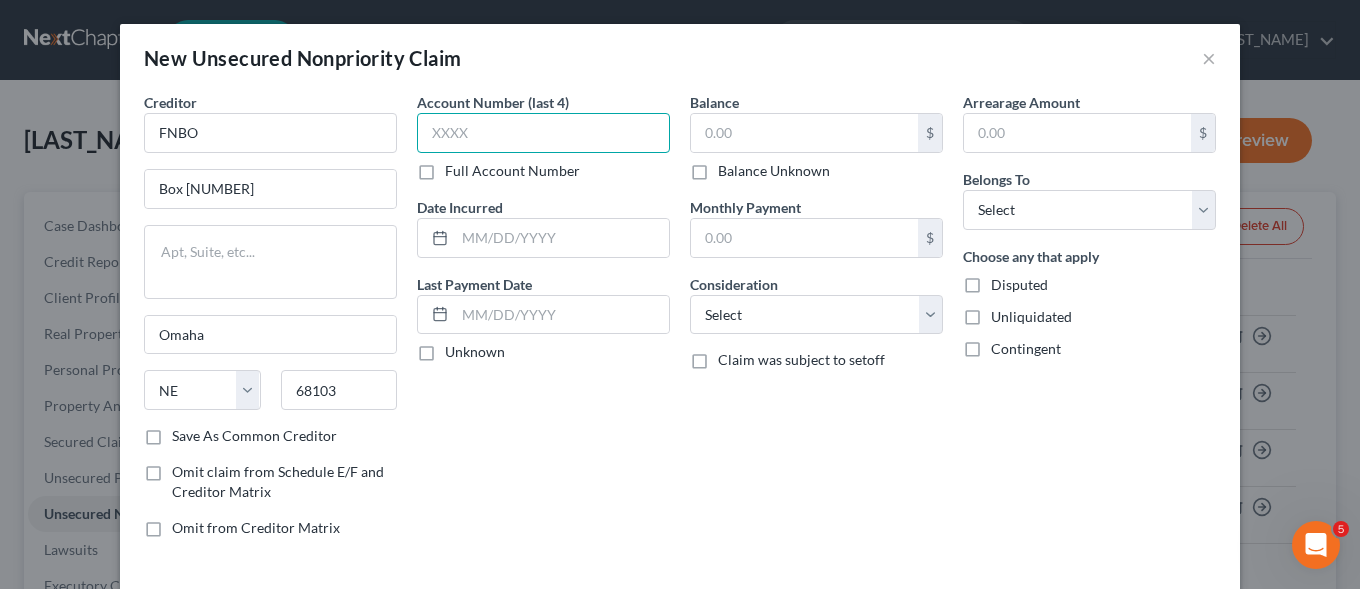 click at bounding box center [543, 133] 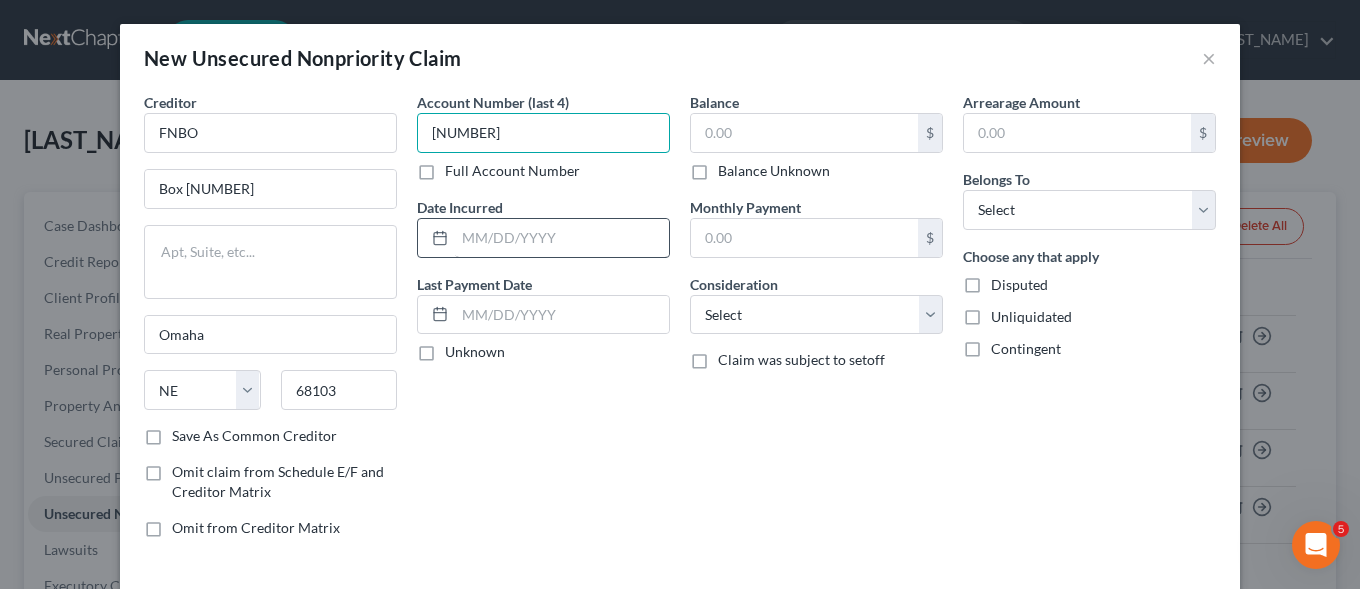 type on "[NUMBER]" 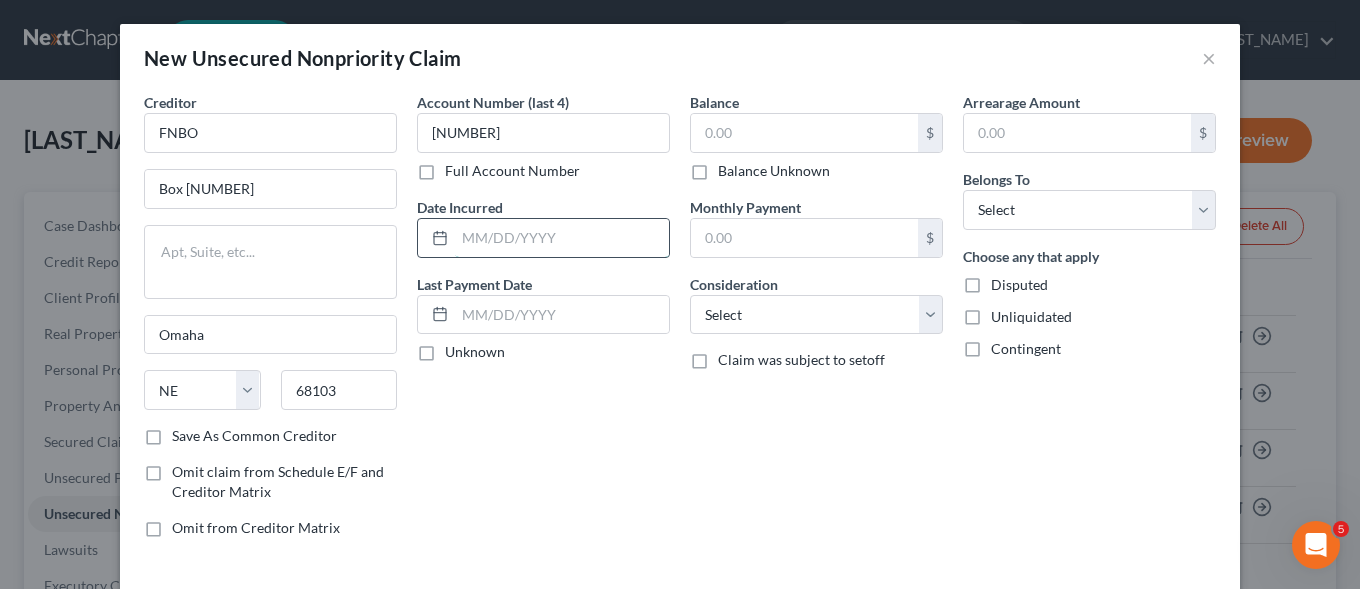 click at bounding box center (562, 238) 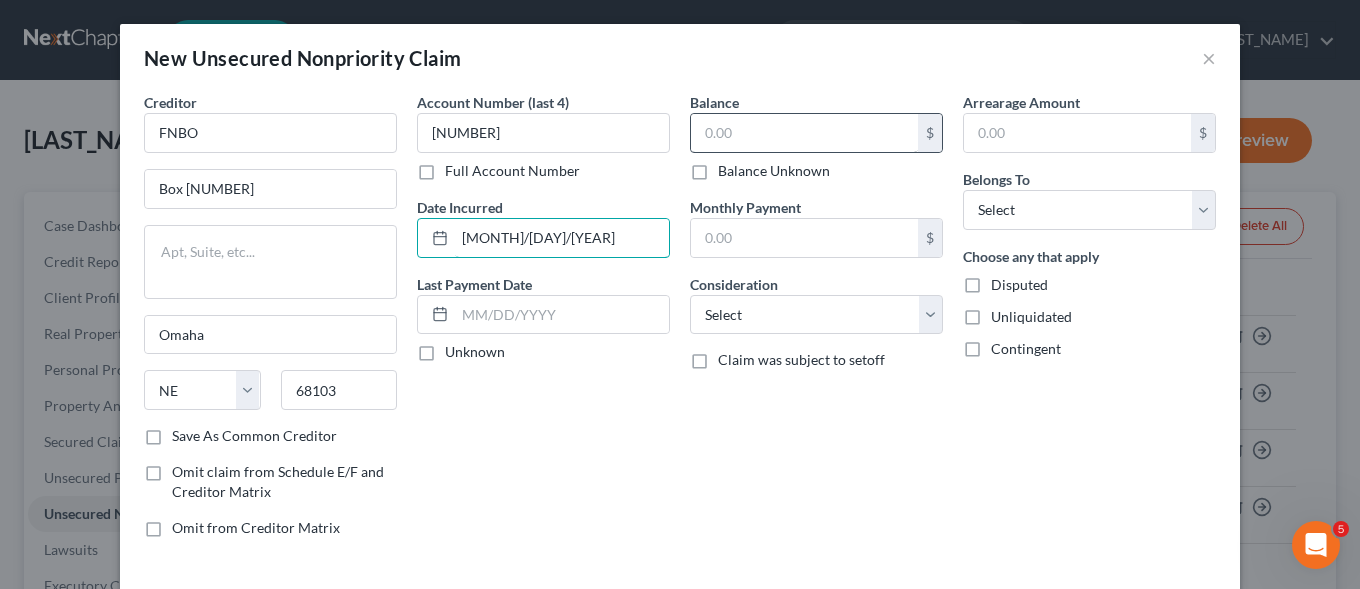 type on "[MONTH]/[DAY]/[YEAR]" 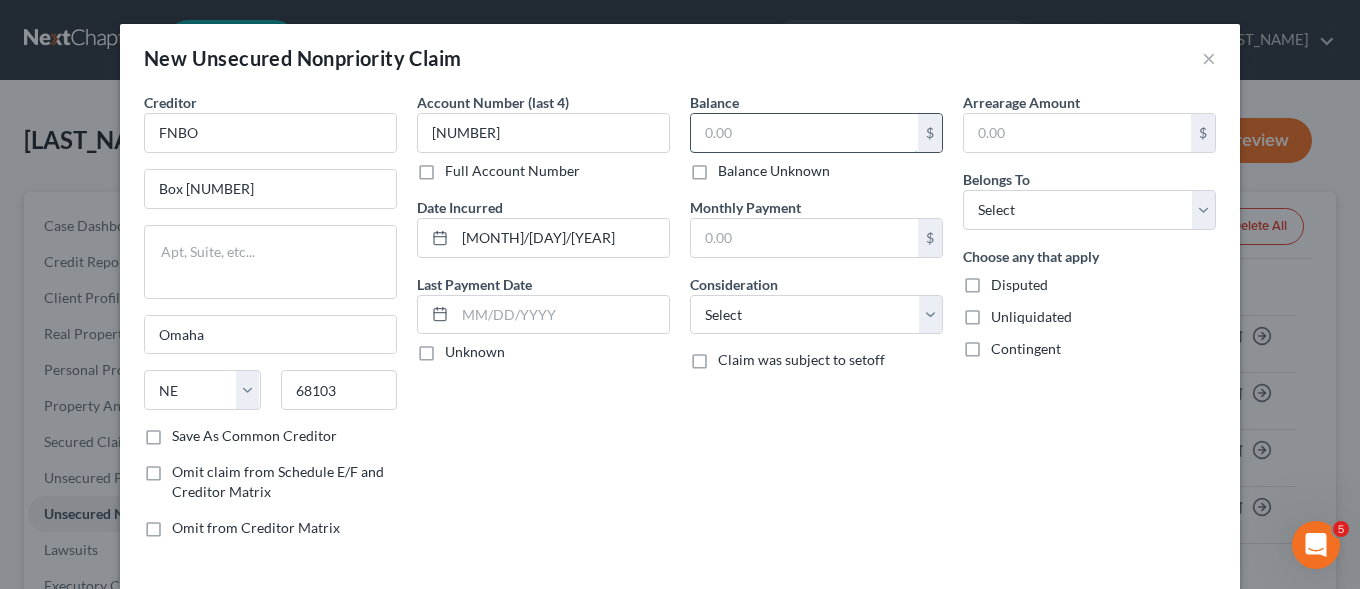 click at bounding box center (804, 133) 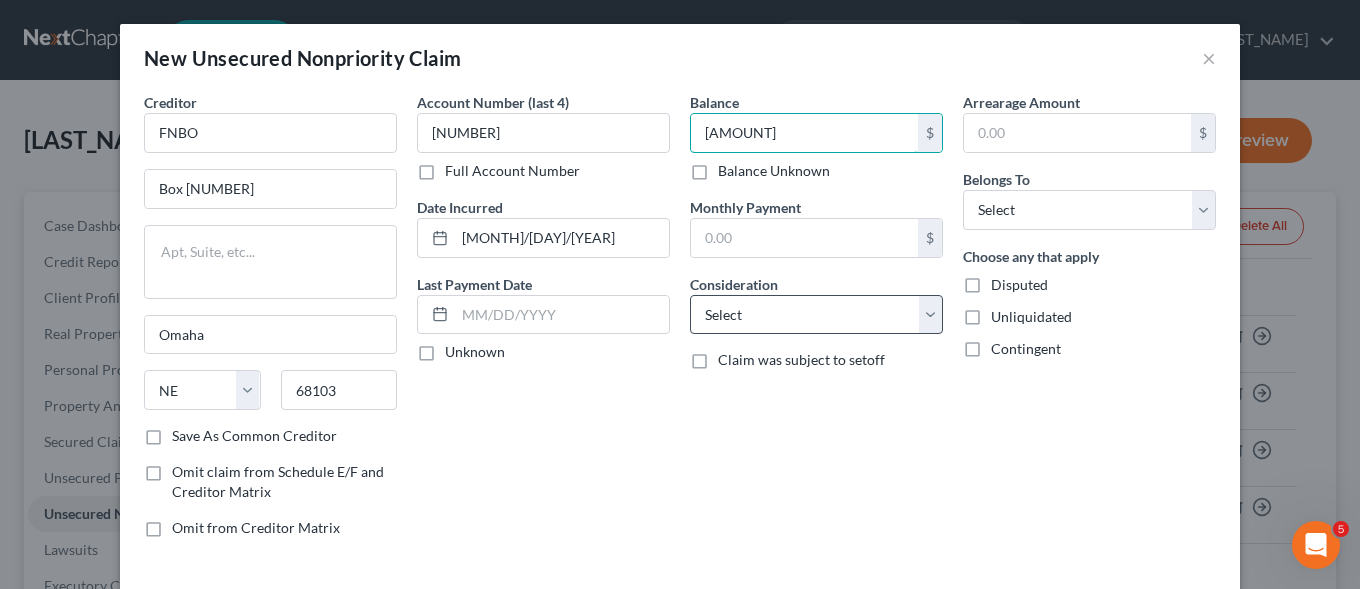 type on "[AMOUNT]" 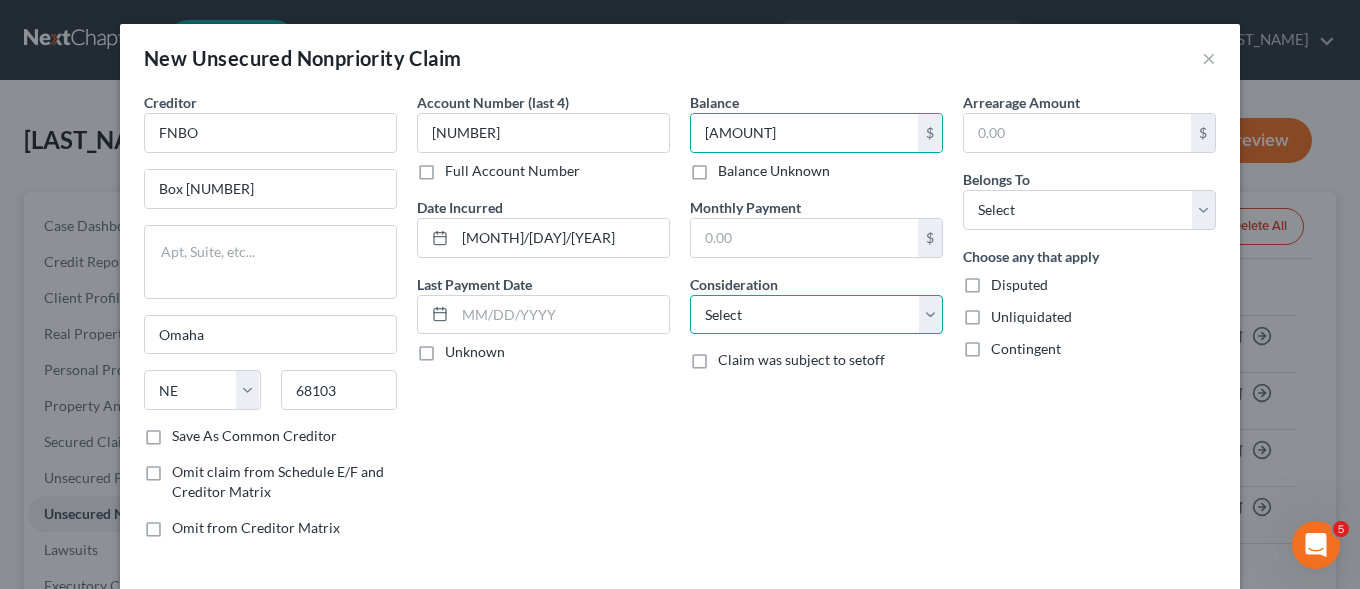click on "Select Cable / Satellite Services Collection Agency Credit Card Debt Debt Counseling / Attorneys Deficiency Balance Domestic Support Obligations Home / Car Repairs Income Taxes Judgment Liens Medical Services Monies Loaned / Advanced Mortgage Obligation From Divorce Or Separation Obligation To Pensions Other Overdrawn Bank Account Promised To Help Pay Creditors Student Loans Suppliers And Vendors Telephone / Internet Services Utility Services" at bounding box center [816, 315] 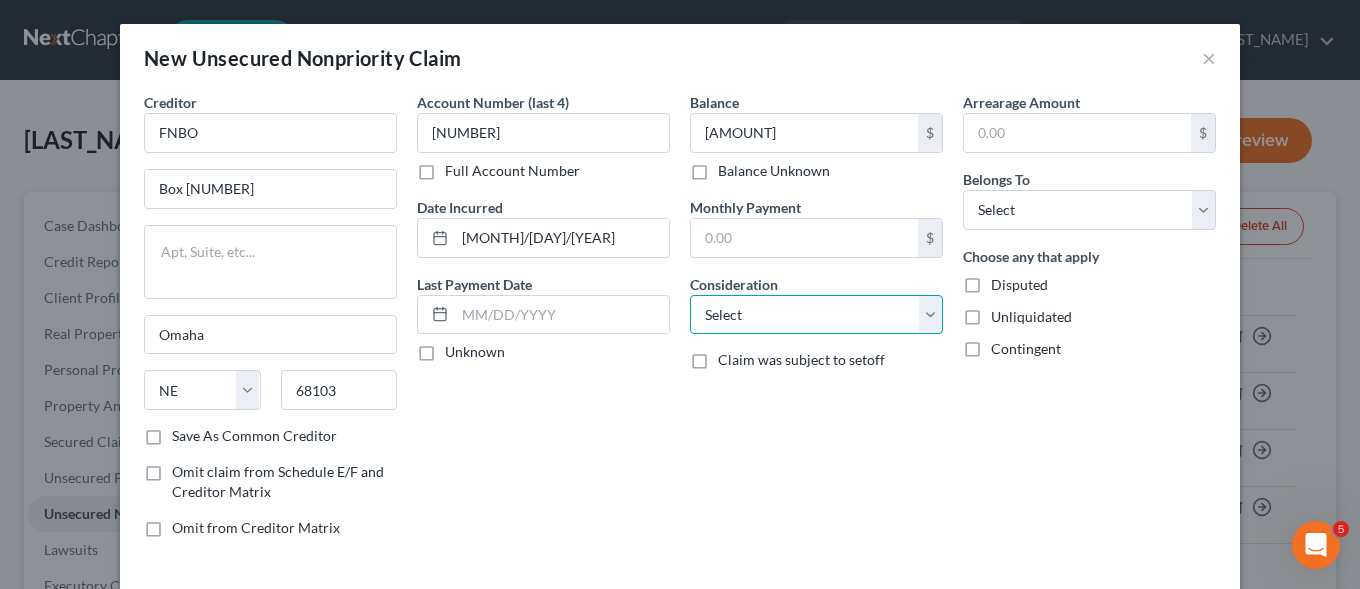 select on "2" 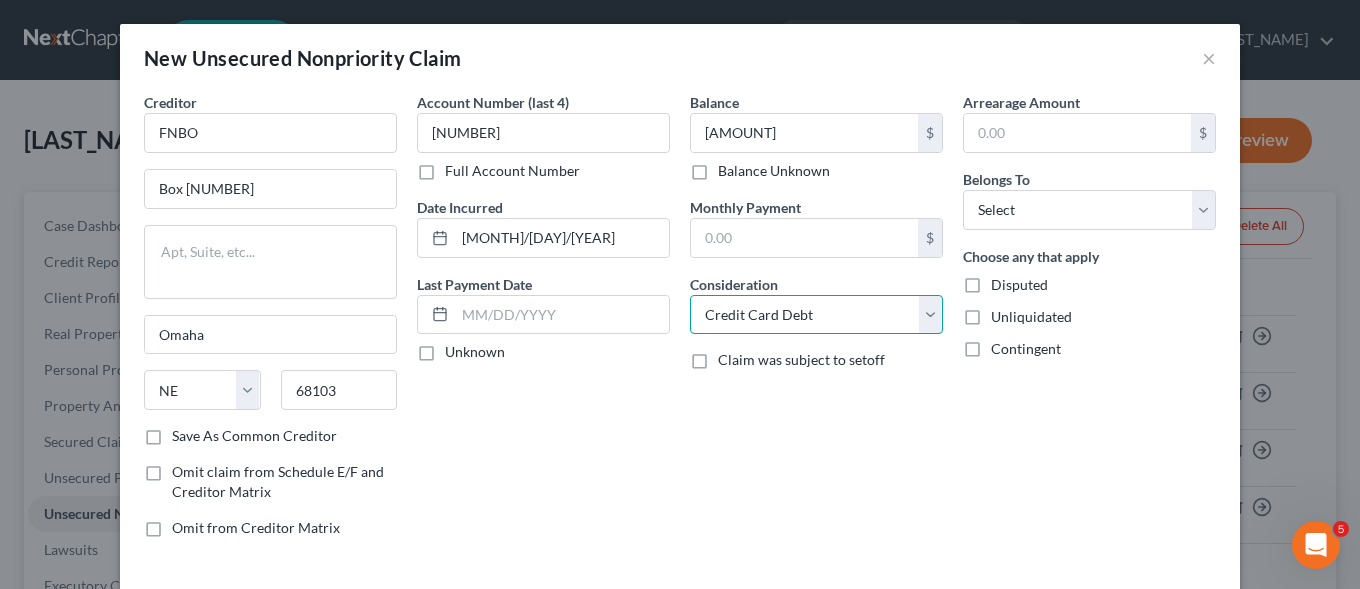click on "Credit Card Debt" at bounding box center (0, 0) 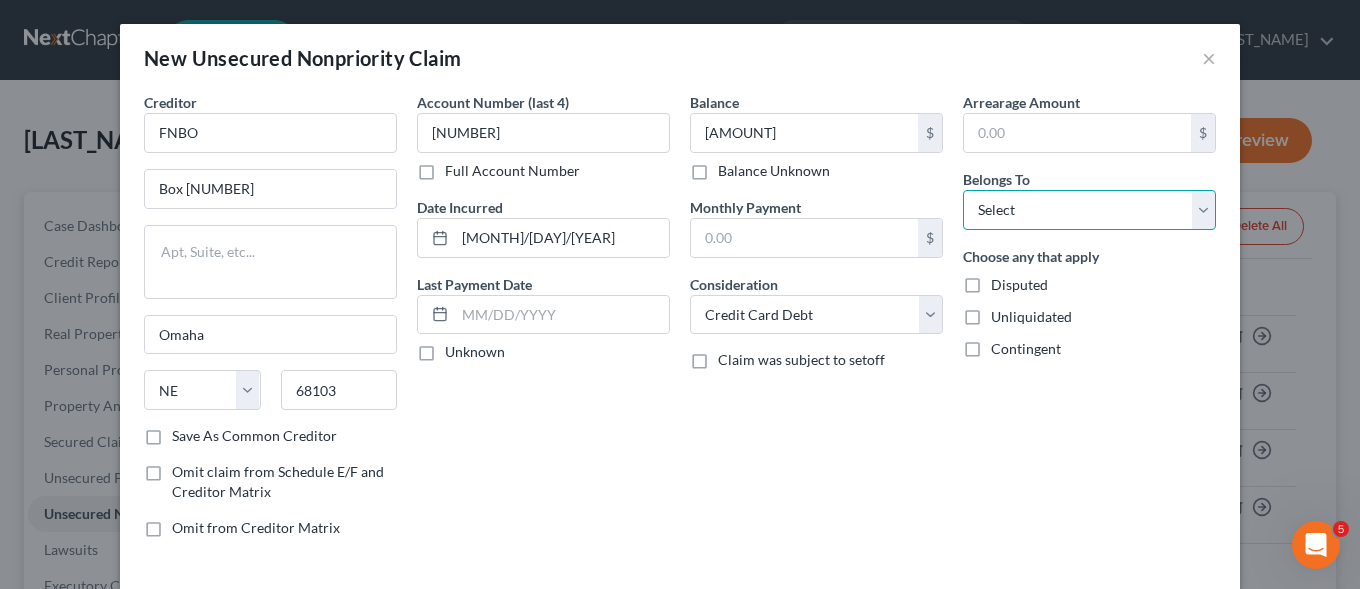click on "Select Debtor 1 Only Debtor 2 Only Debtor 1 And Debtor 2 Only At Least One Of The Debtors And Another Community Property" at bounding box center [1089, 210] 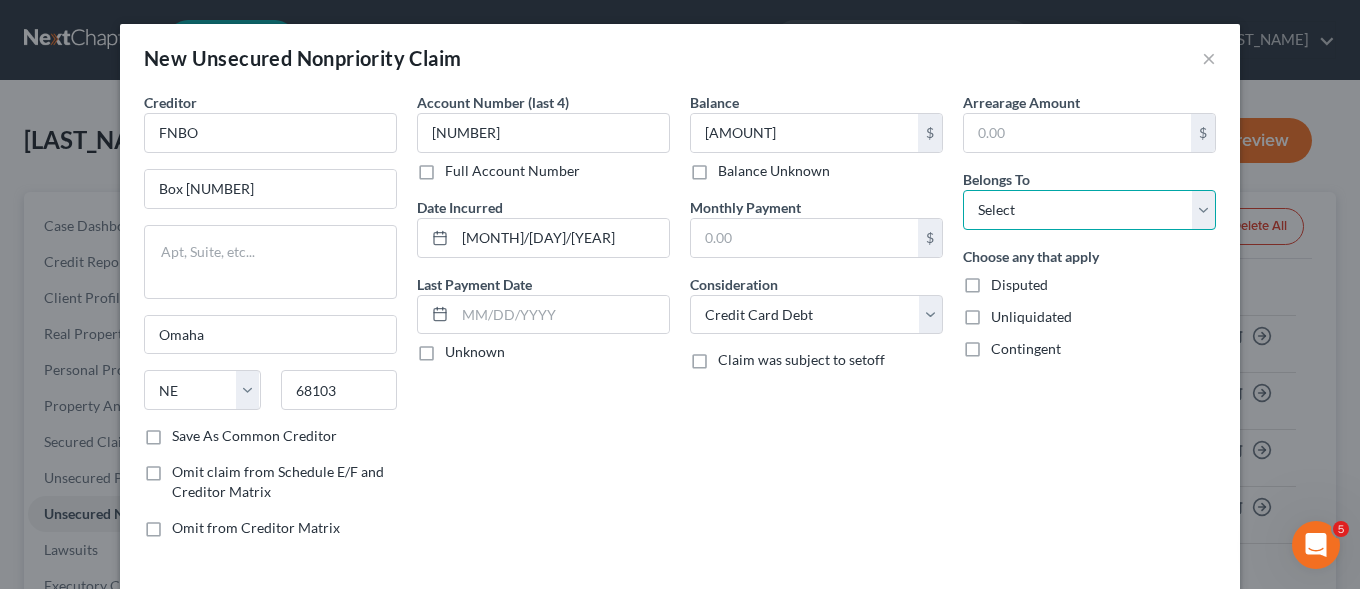 select on "0" 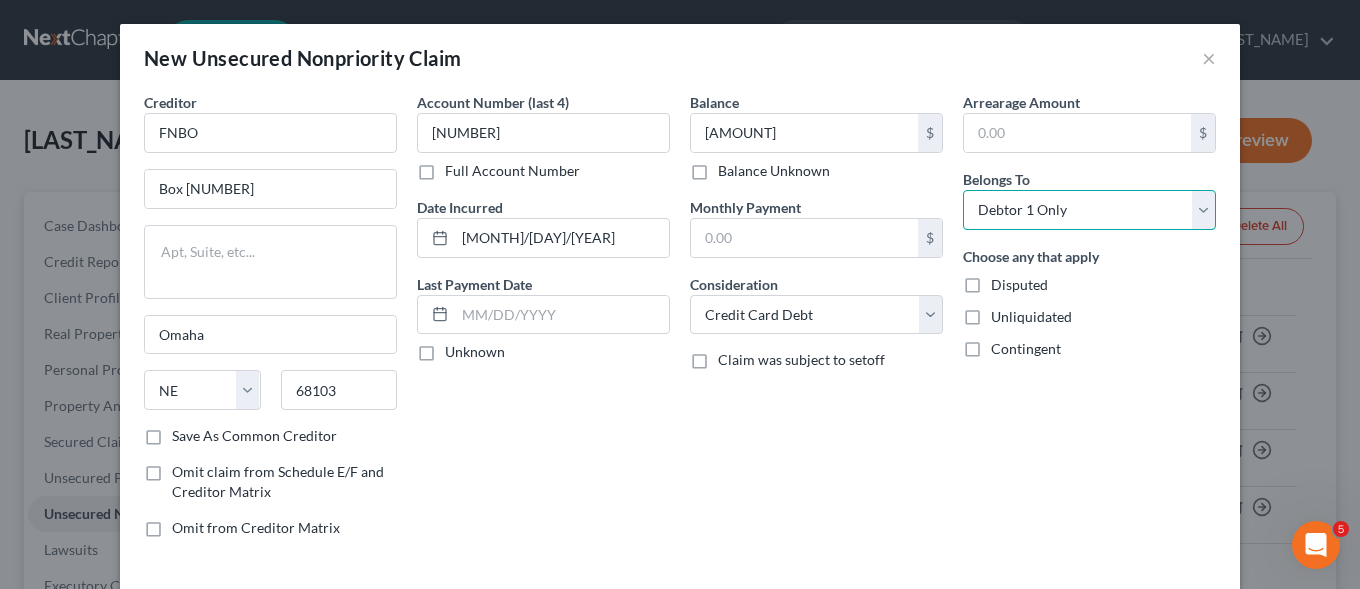 click on "Debtor 1 Only" at bounding box center [0, 0] 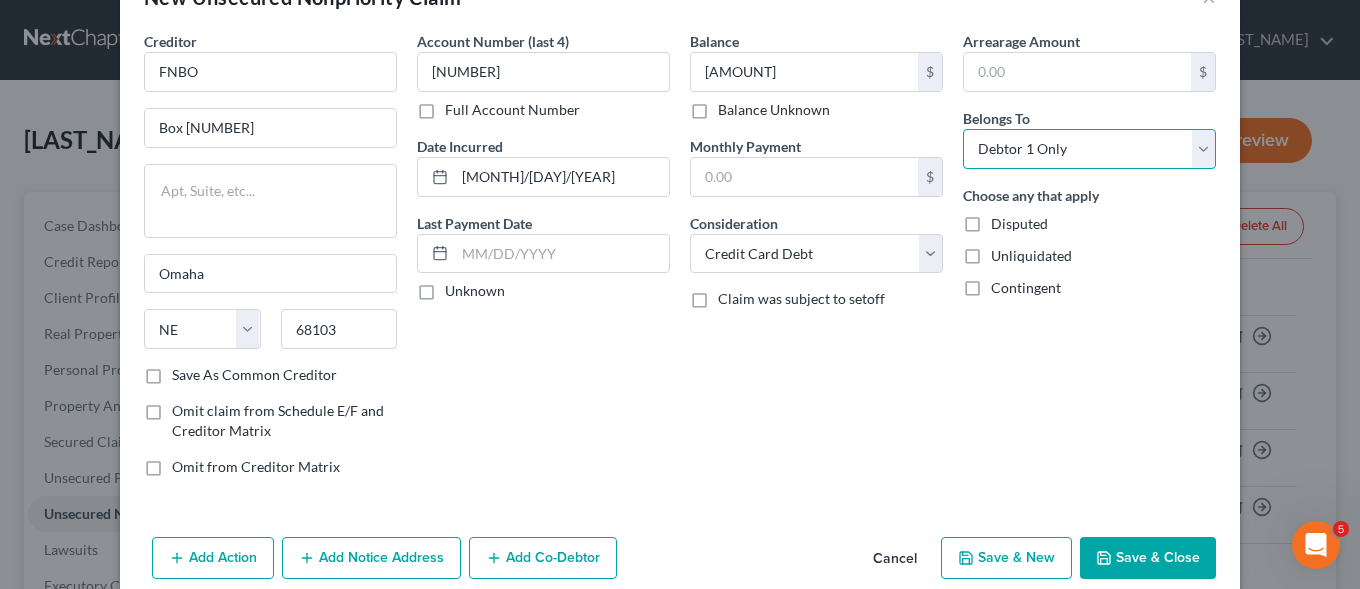 scroll, scrollTop: 91, scrollLeft: 0, axis: vertical 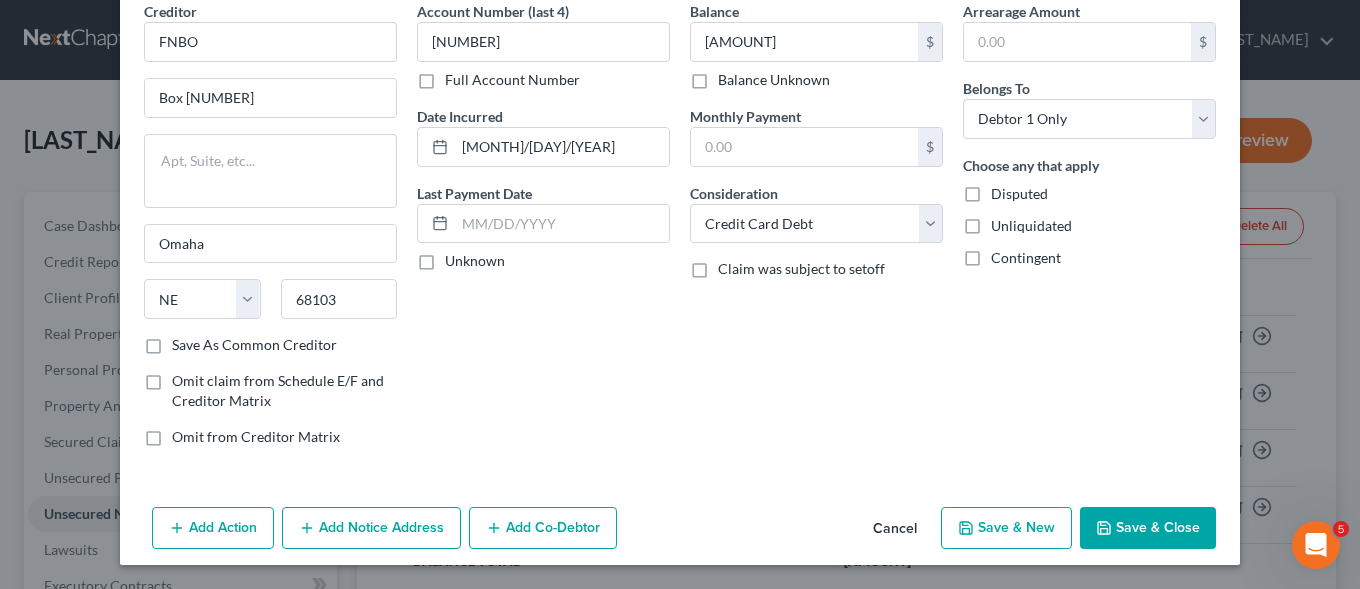 click on "Save & New" at bounding box center (1006, 528) 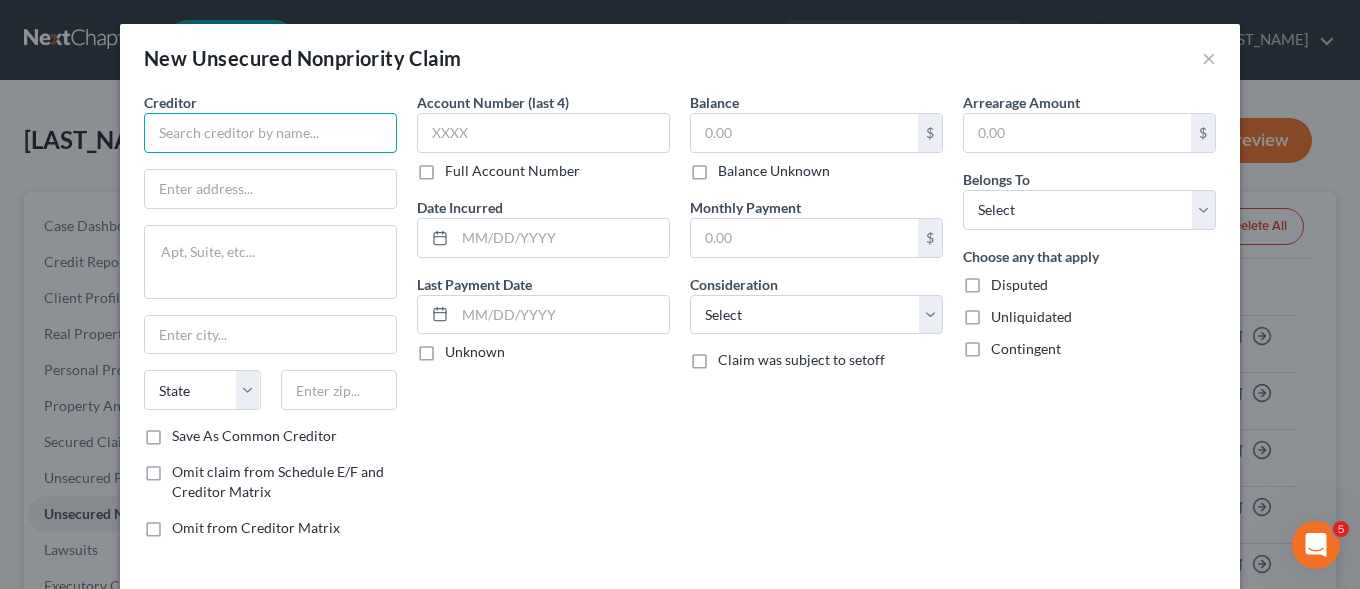 click at bounding box center [270, 133] 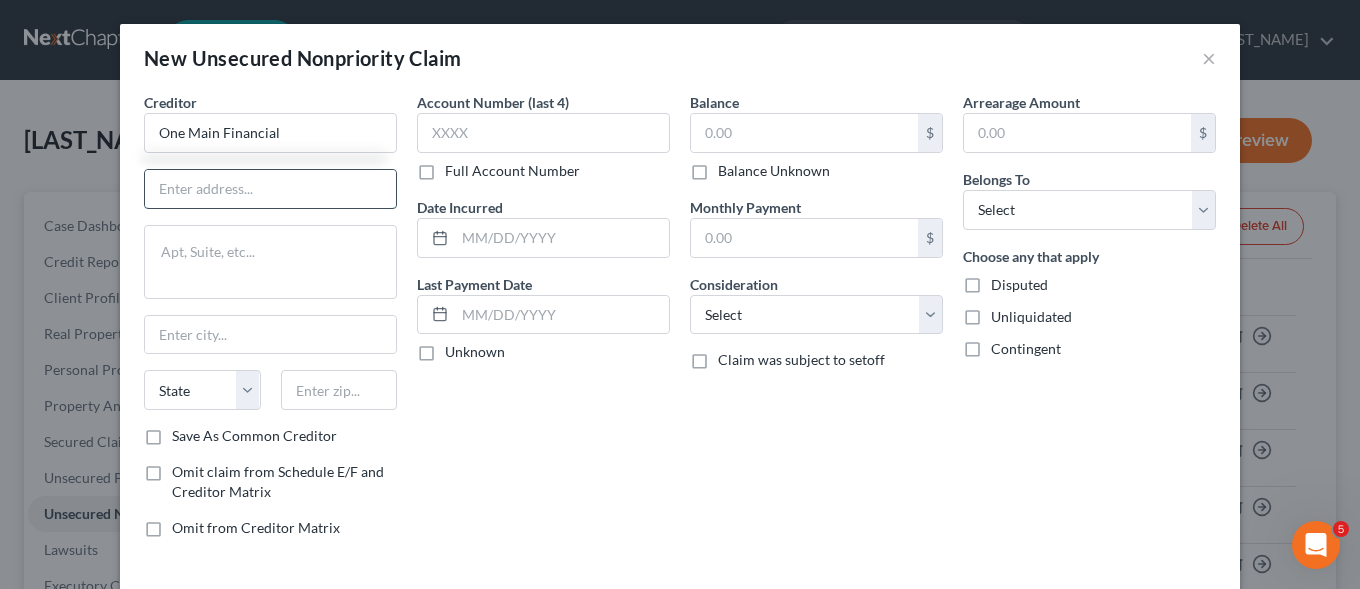click at bounding box center [270, 189] 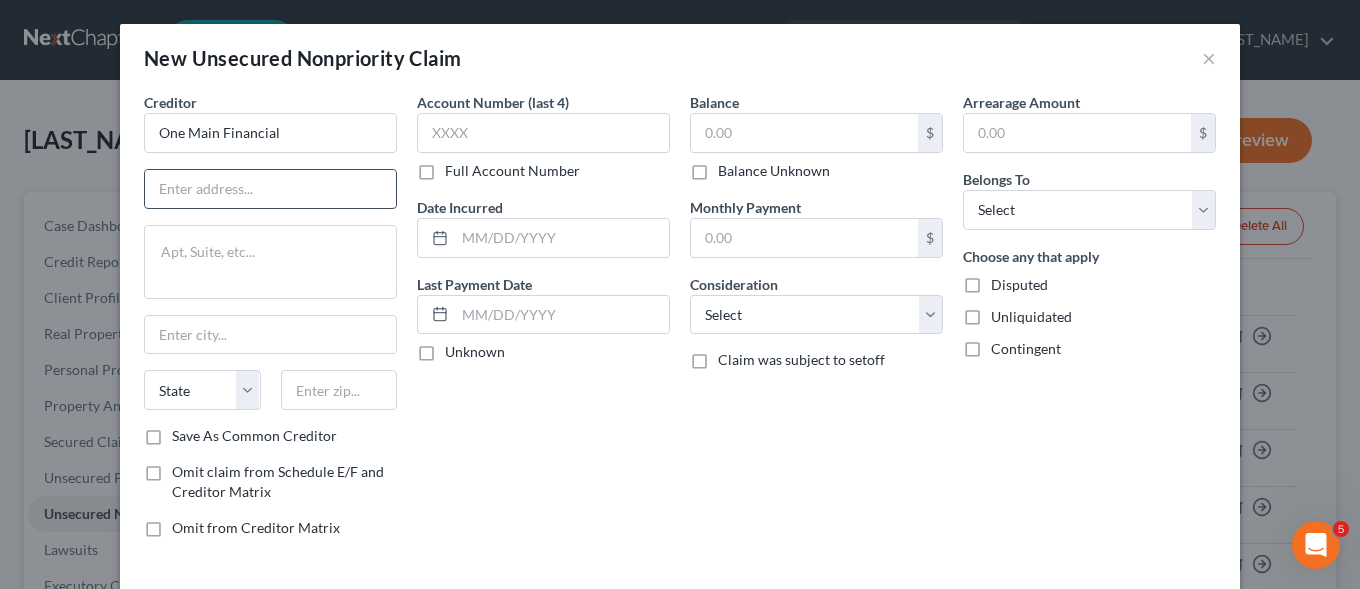 type on "One Main Financial" 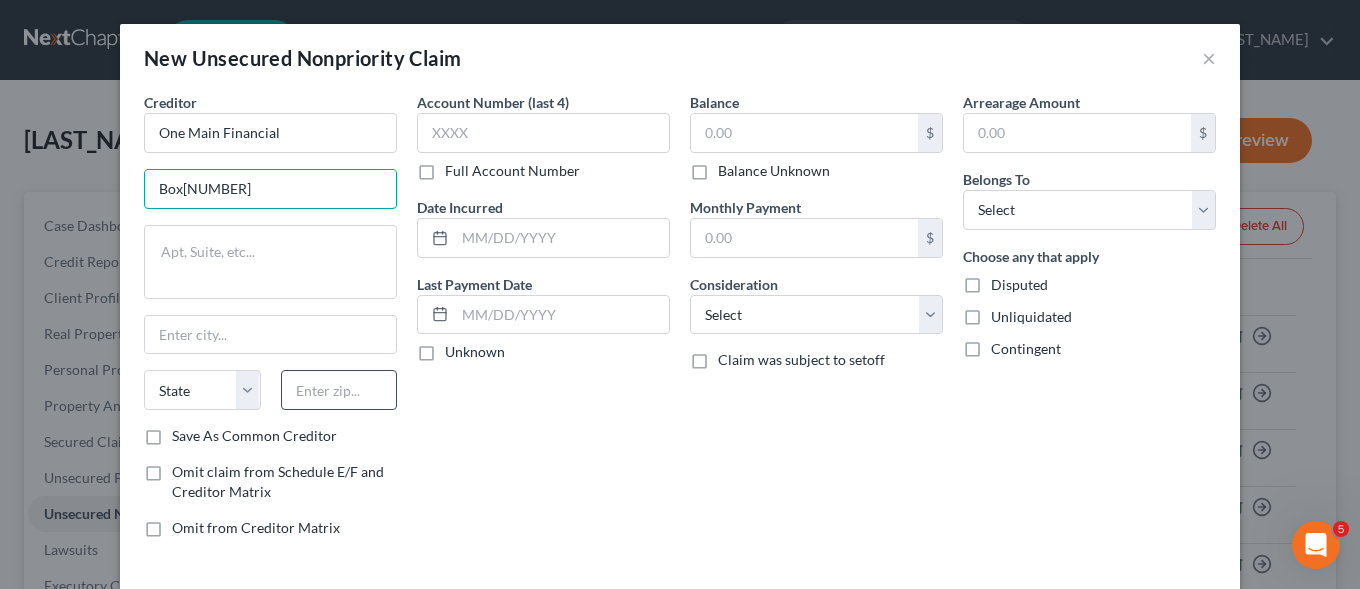 type on "Box[NUMBER]" 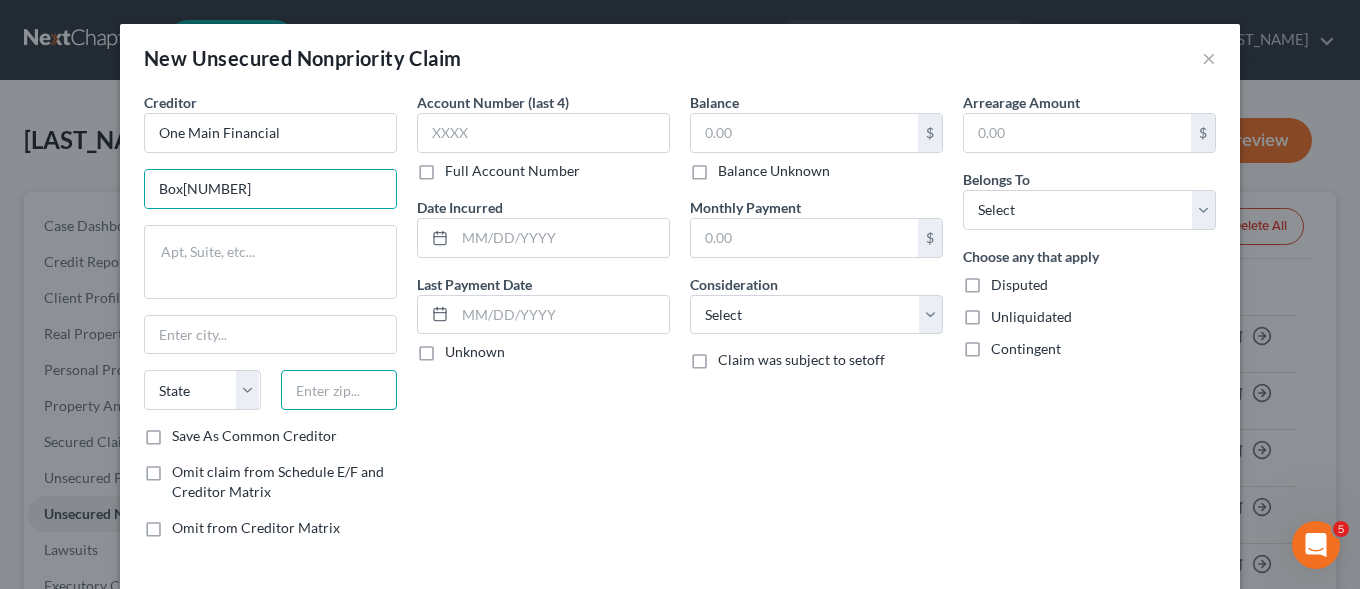 click at bounding box center [339, 390] 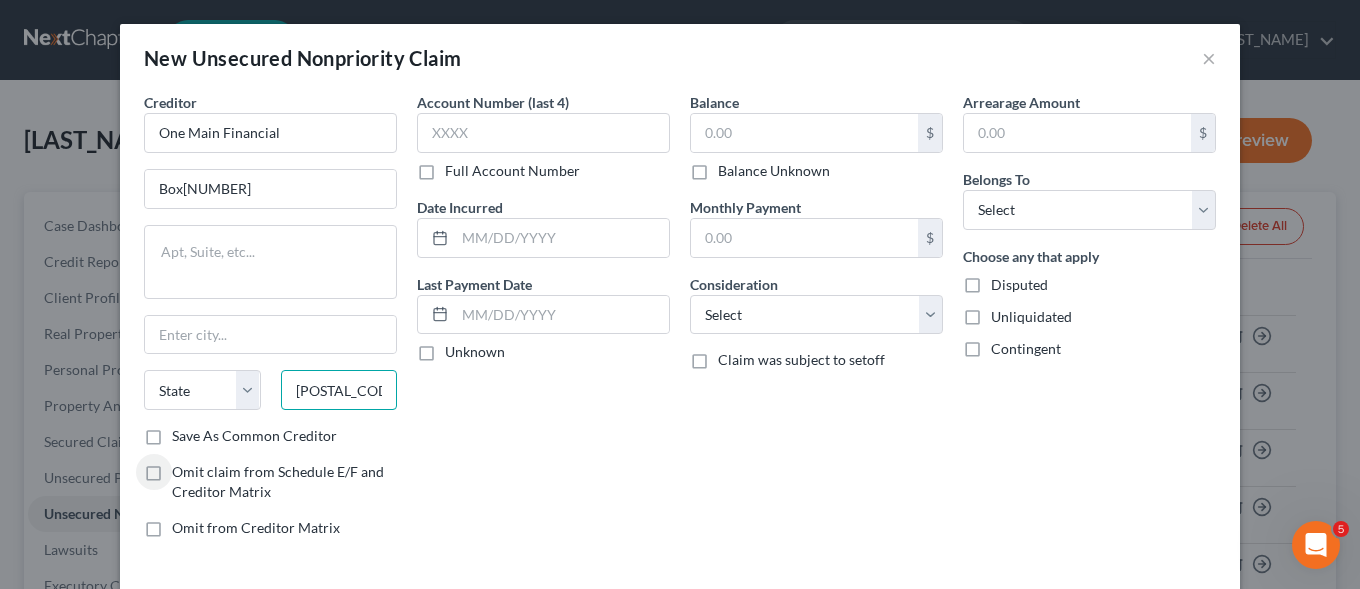 click on "[POSTAL_CODE]" at bounding box center (339, 390) 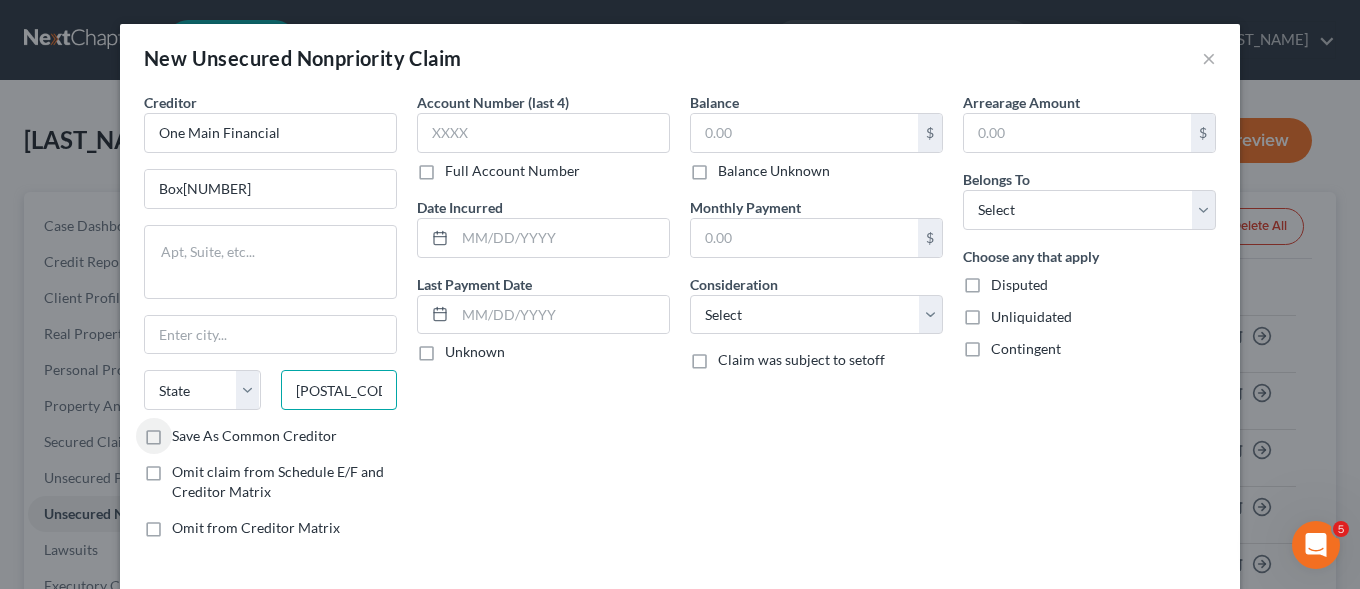 click on "[POSTAL_CODE]" at bounding box center (339, 390) 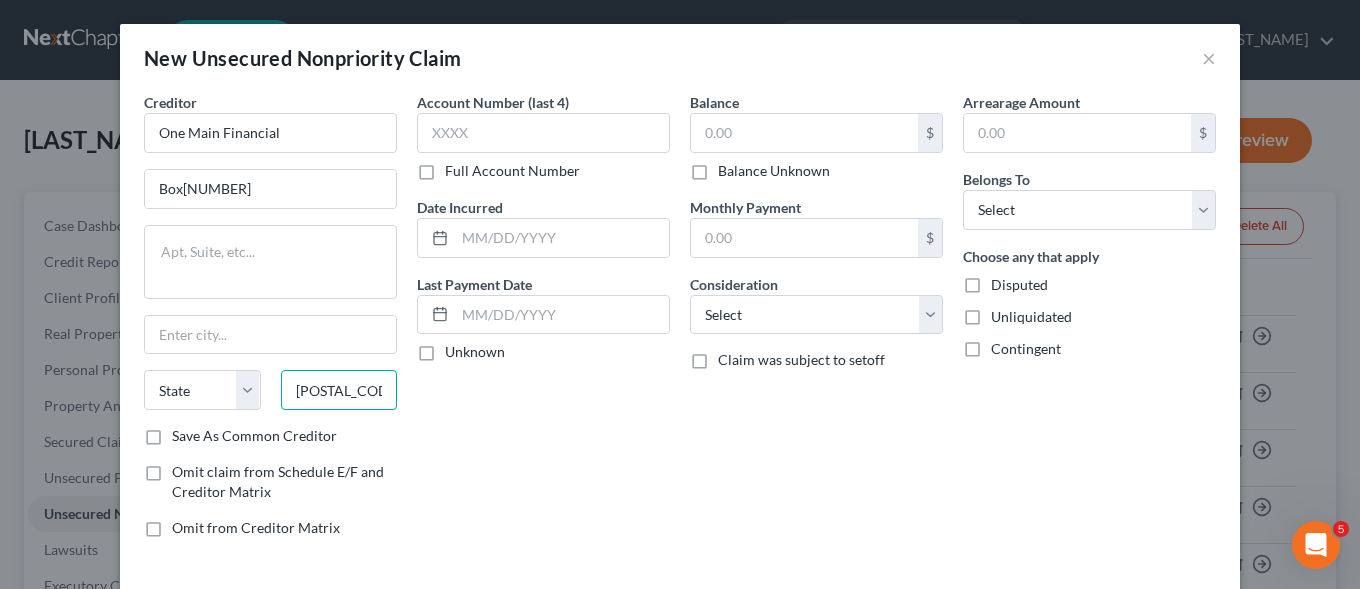click on "[POSTAL_CODE]" at bounding box center [339, 390] 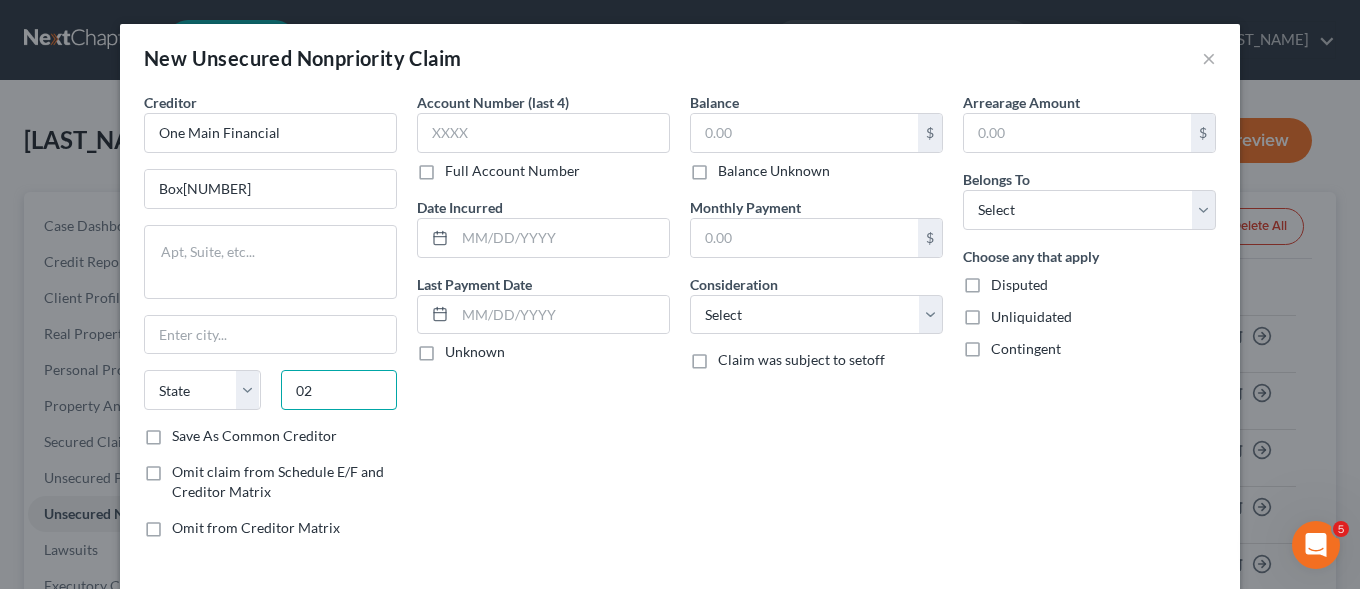 type on "0" 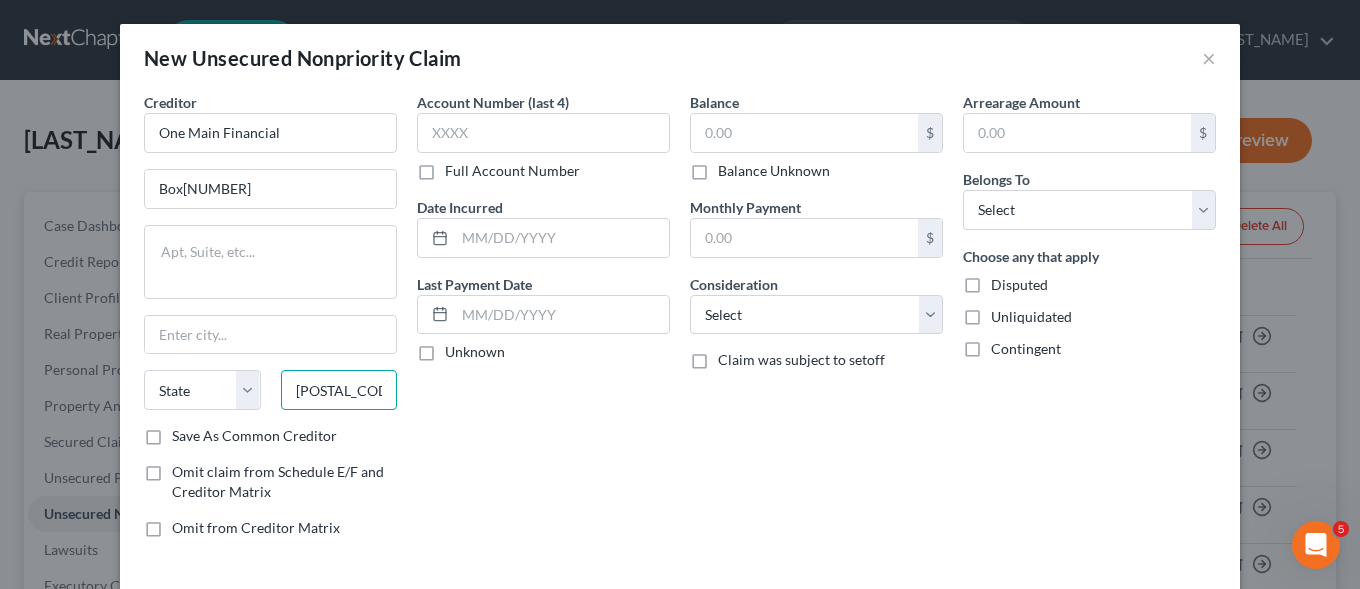 type on "[POSTAL_CODE]" 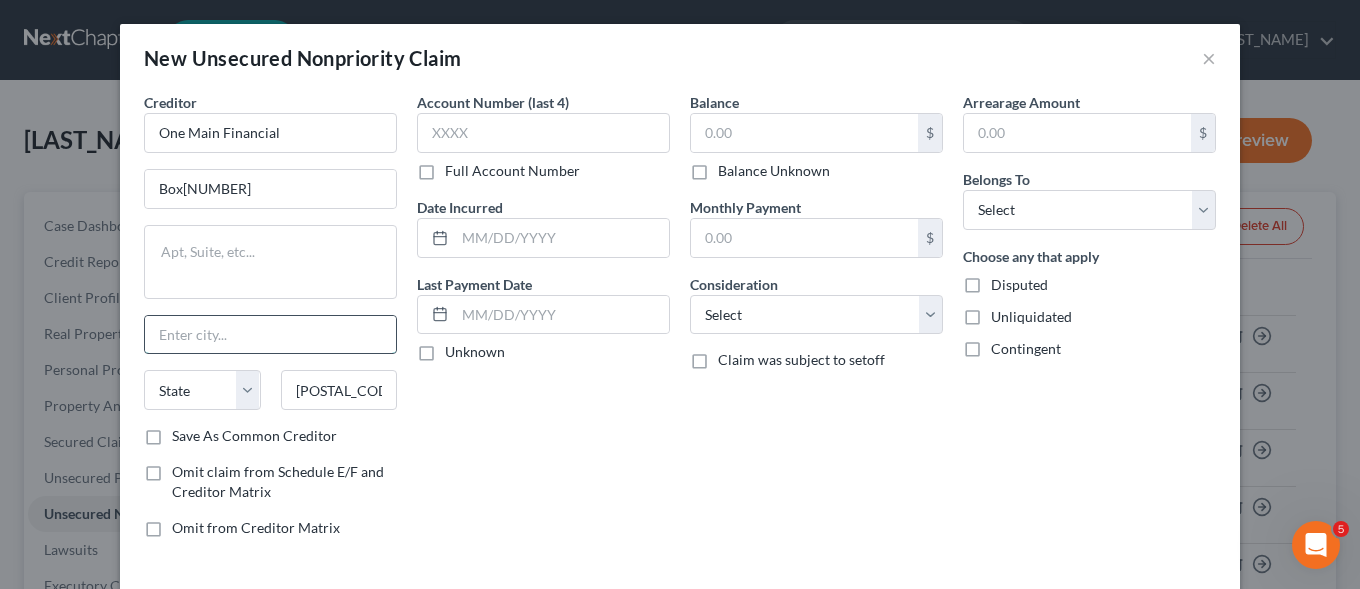 click at bounding box center [270, 335] 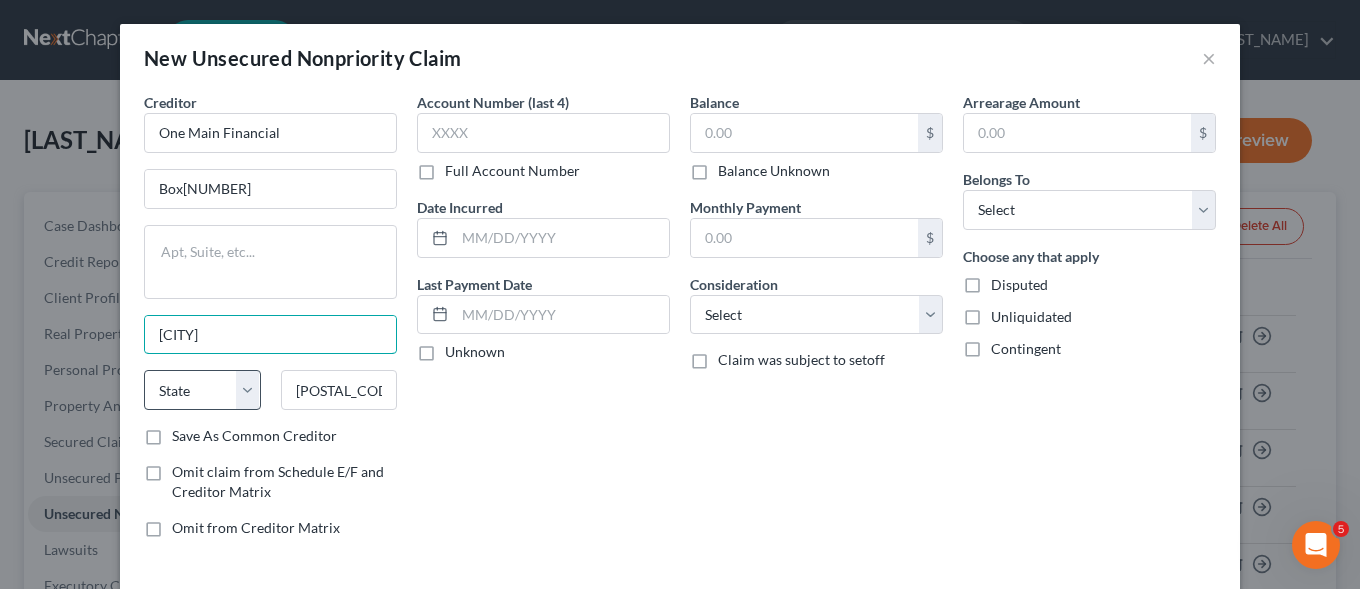 type on "[CITY]" 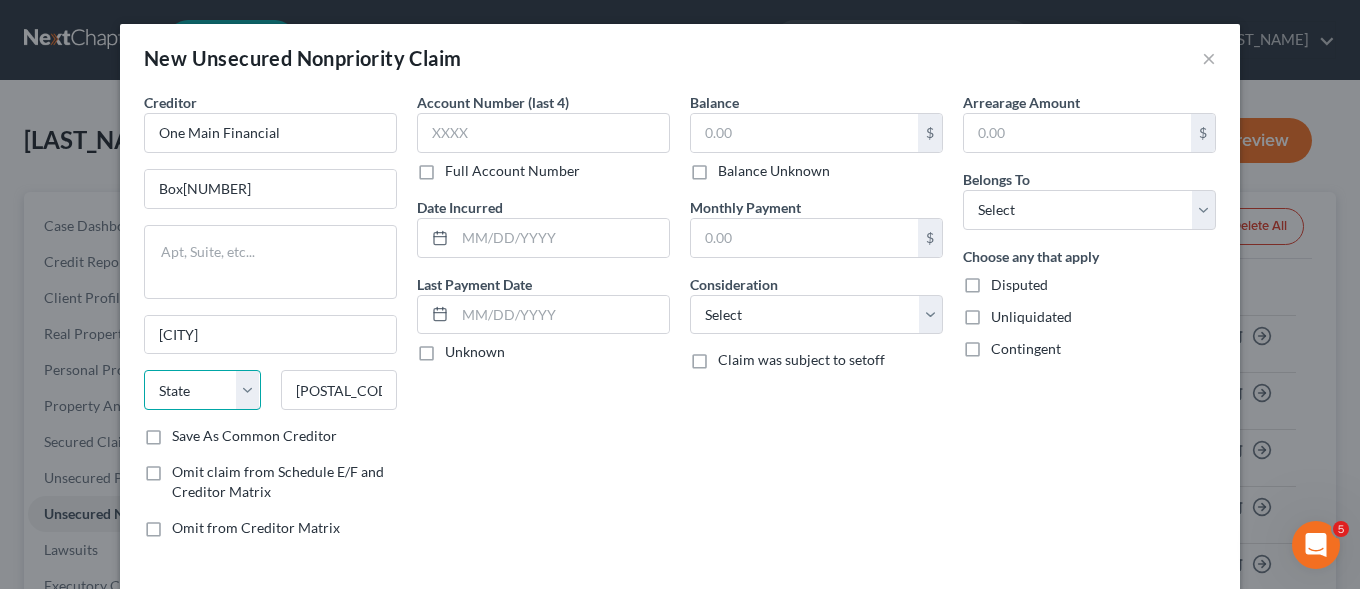 click on "State AL AK AR AZ CA CO CT DE DC FL GA GU HI ID IL IN IA KS KY LA ME MD MA MI MN MS MO MT NC ND NE NV NH NJ NM NY OH OK OR PA PR RI SC SD TN TX UT VI VA VT WA WV WI WY" at bounding box center (202, 390) 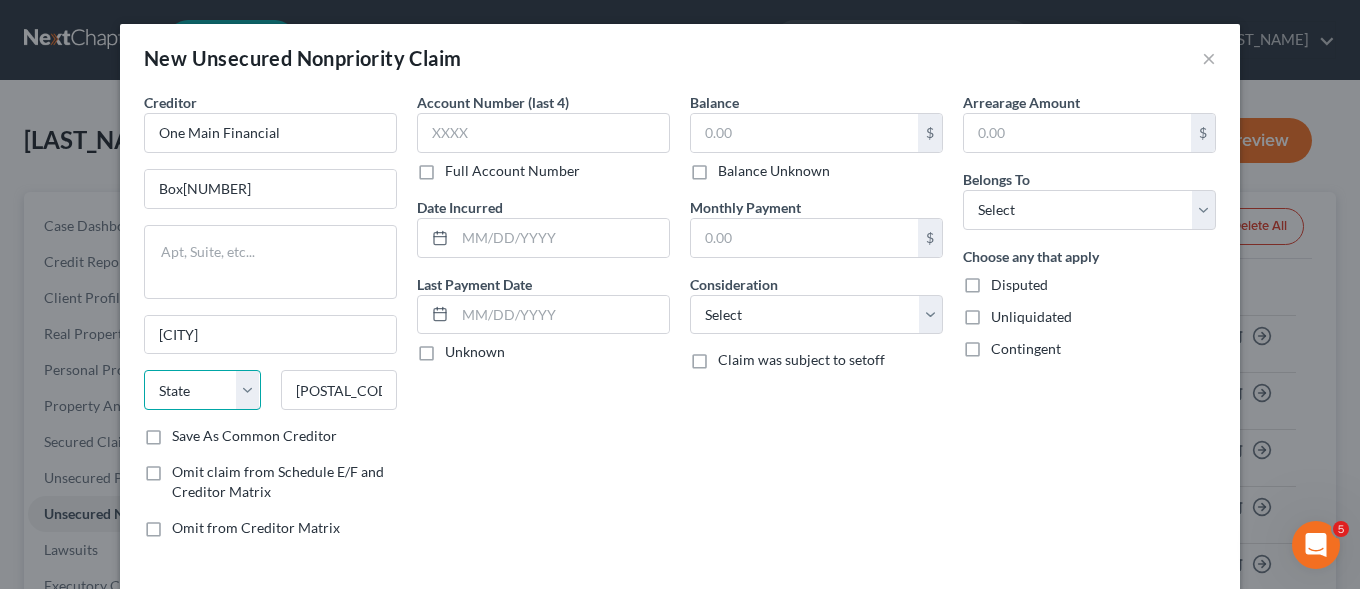 select on "22" 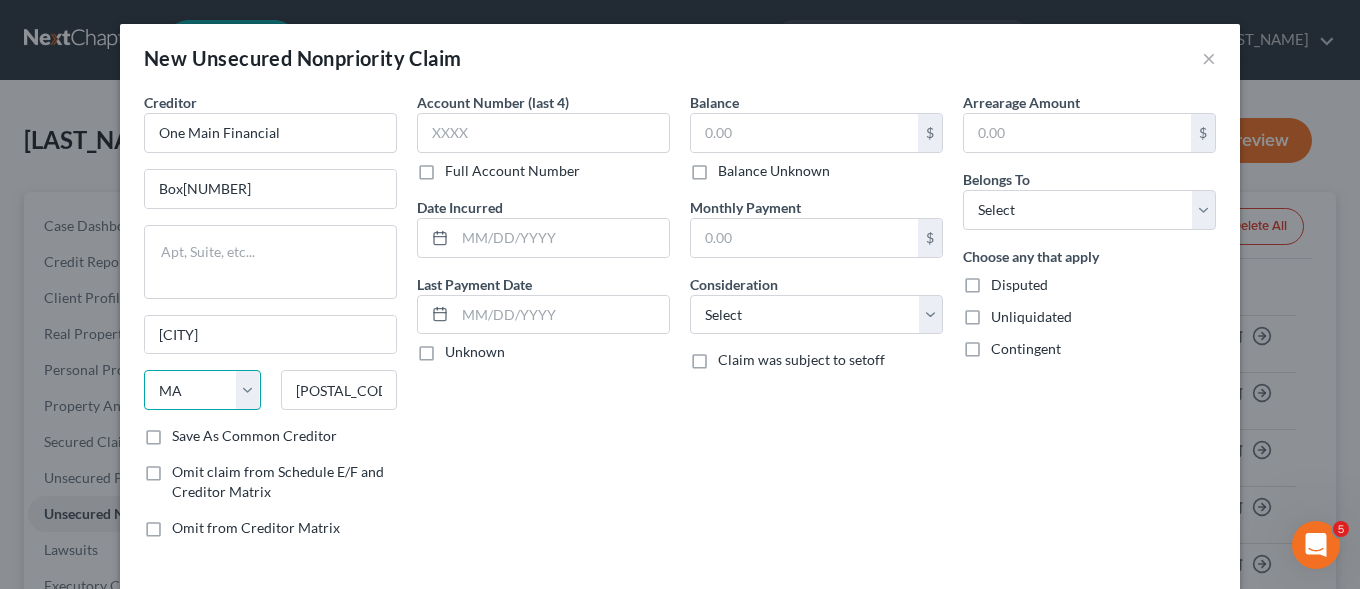 click on "MA" at bounding box center [0, 0] 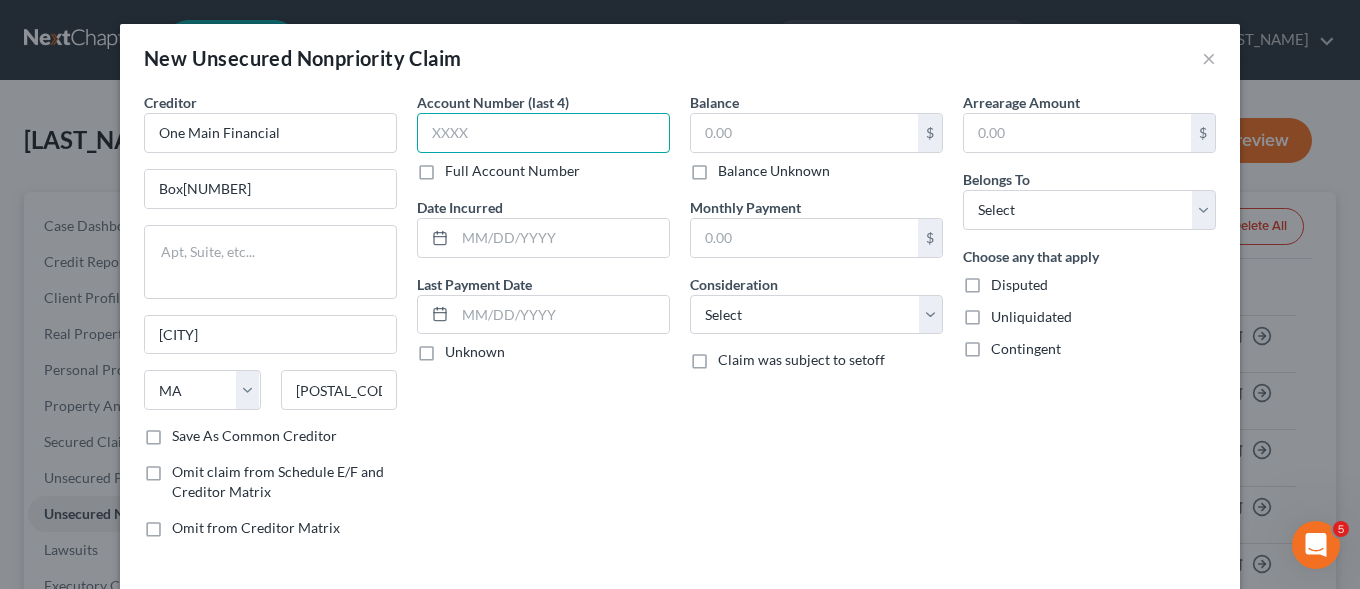 click at bounding box center [543, 133] 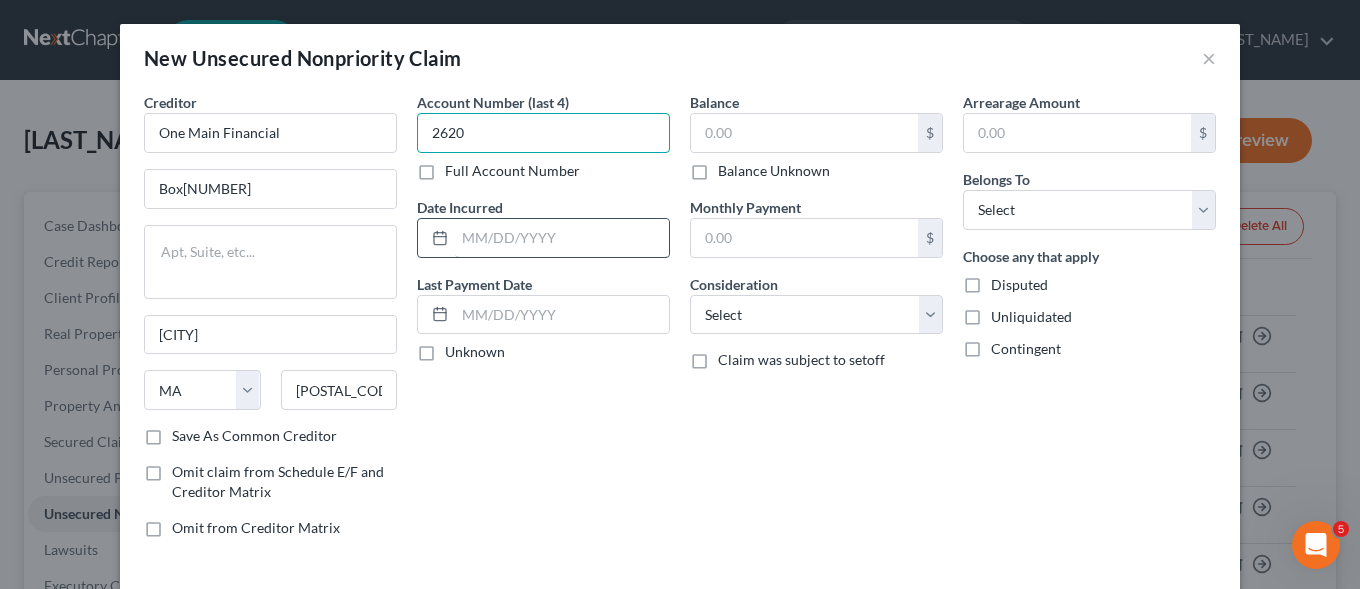 type on "2620" 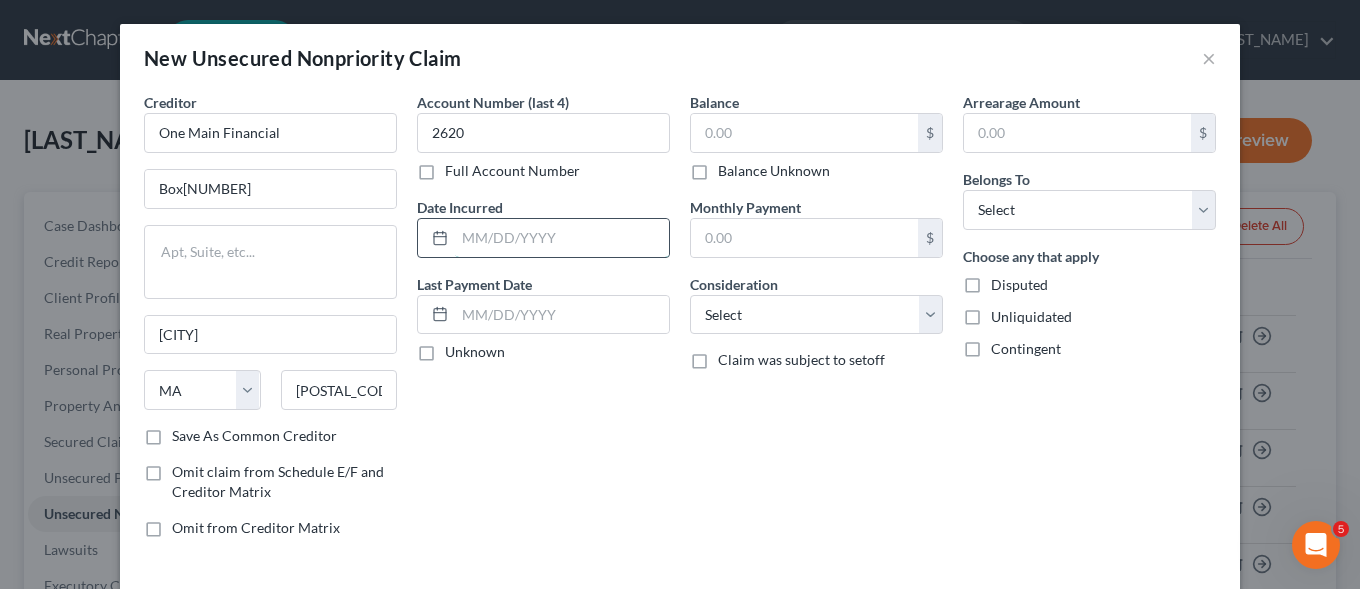 click at bounding box center [562, 238] 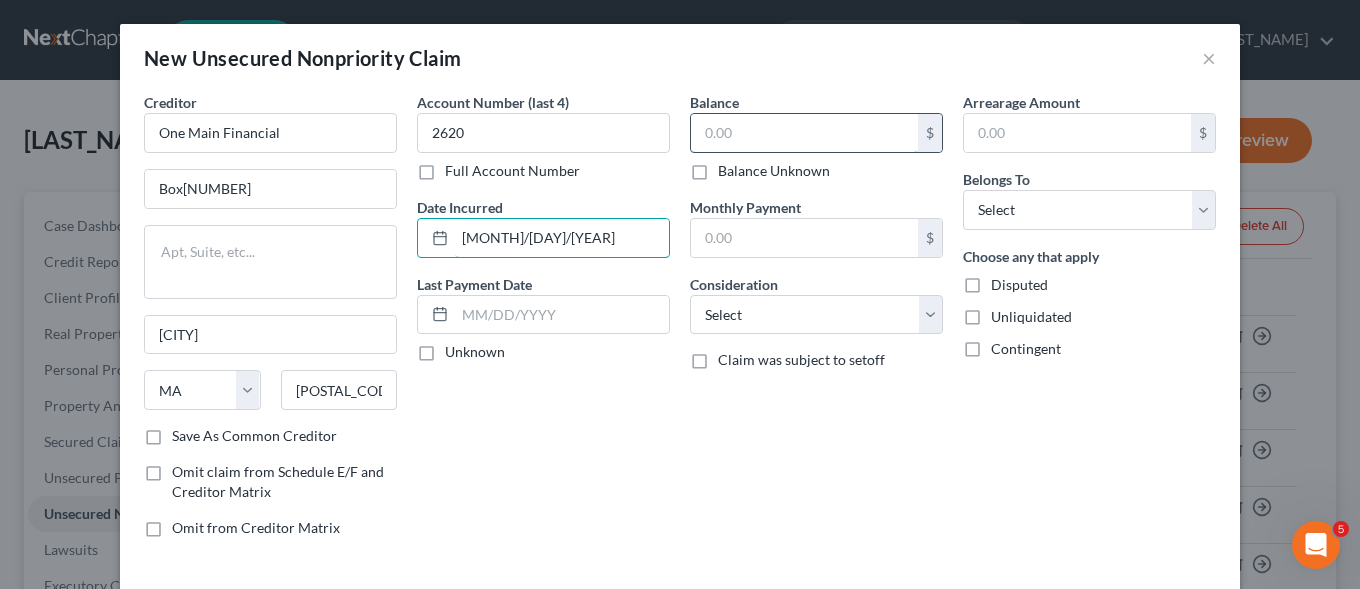 type on "[MONTH]/[DAY]/[YEAR]" 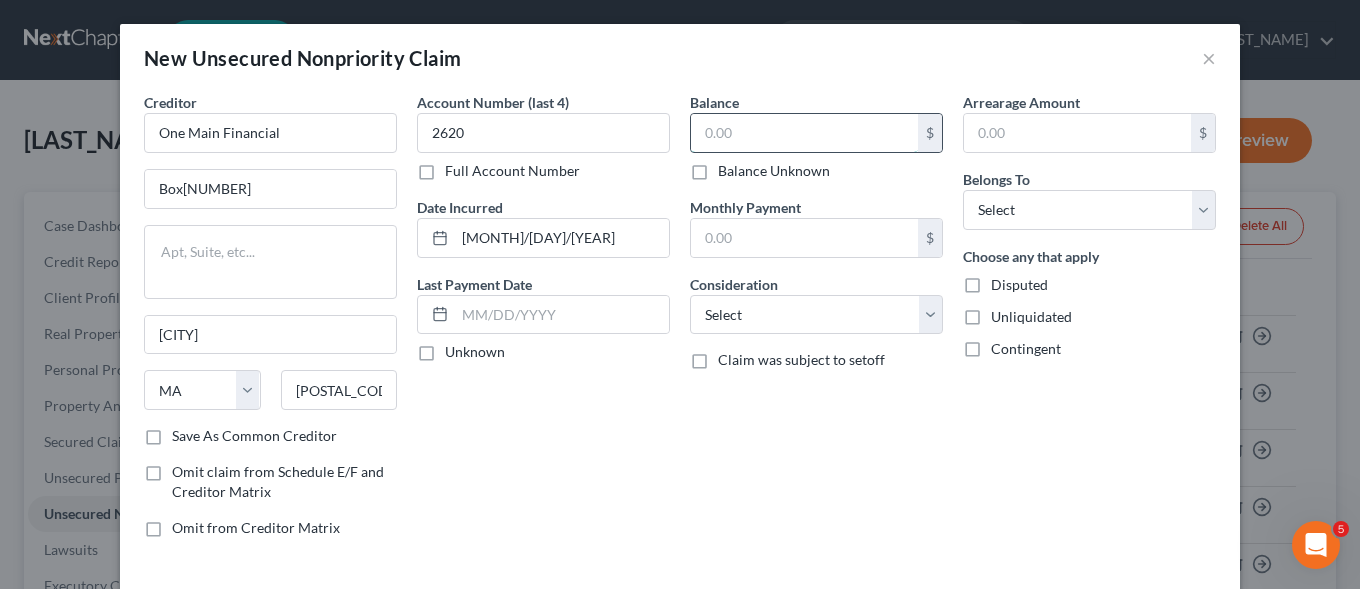 click at bounding box center [804, 133] 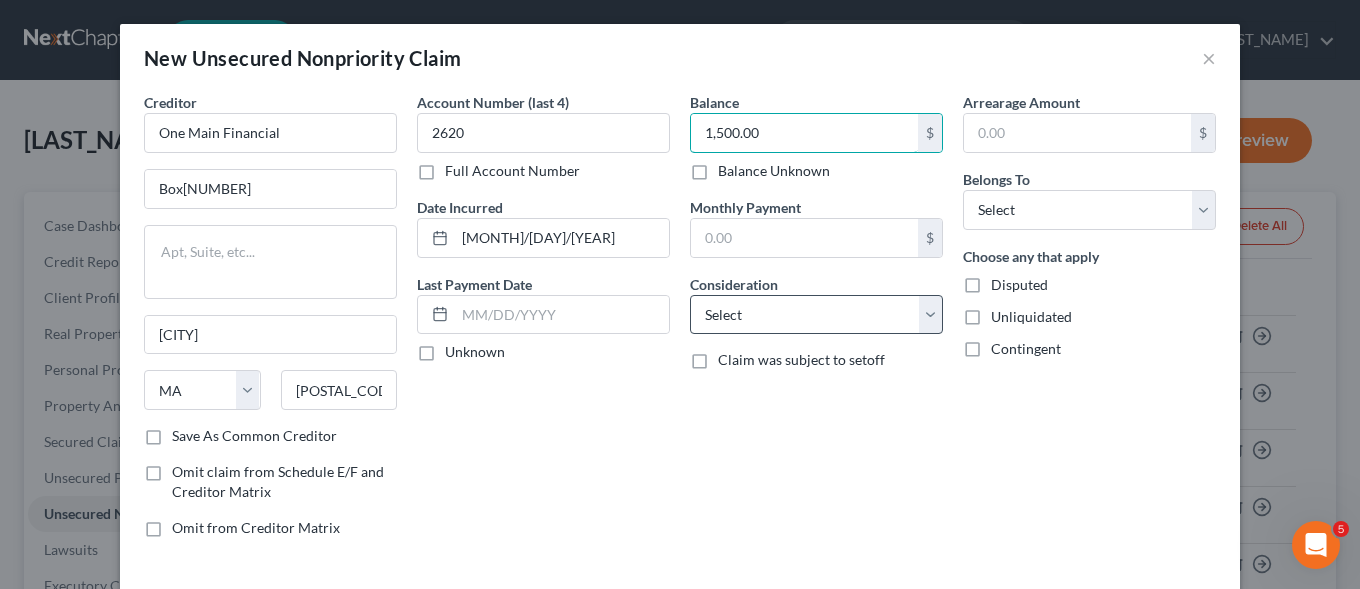 type on "1,500.00" 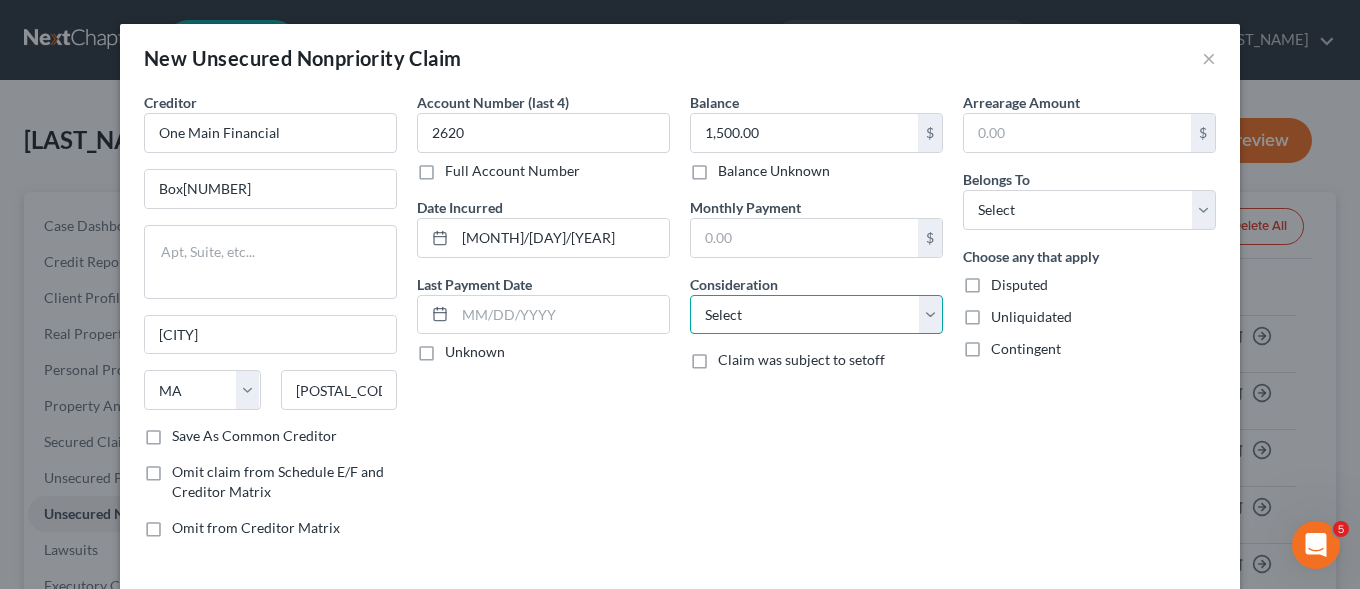 click on "Select Cable / Satellite Services Collection Agency Credit Card Debt Debt Counseling / Attorneys Deficiency Balance Domestic Support Obligations Home / Car Repairs Income Taxes Judgment Liens Medical Services Monies Loaned / Advanced Mortgage Obligation From Divorce Or Separation Obligation To Pensions Other Overdrawn Bank Account Promised To Help Pay Creditors Student Loans Suppliers And Vendors Telephone / Internet Services Utility Services" at bounding box center [816, 315] 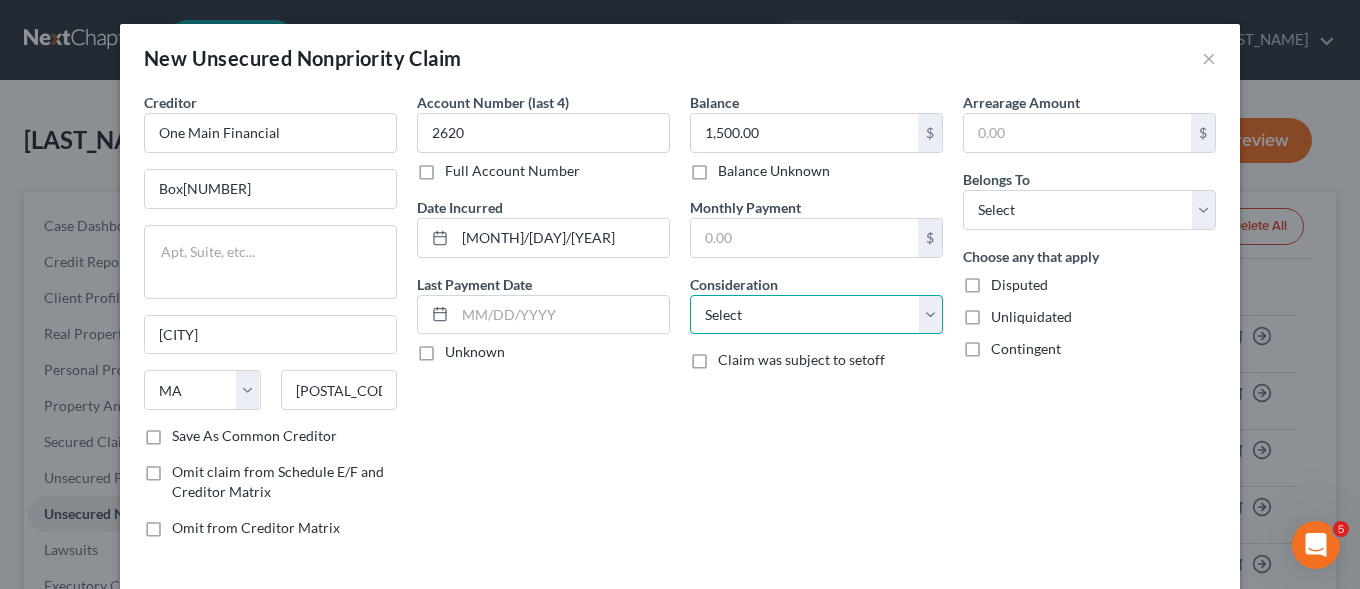 select on "2" 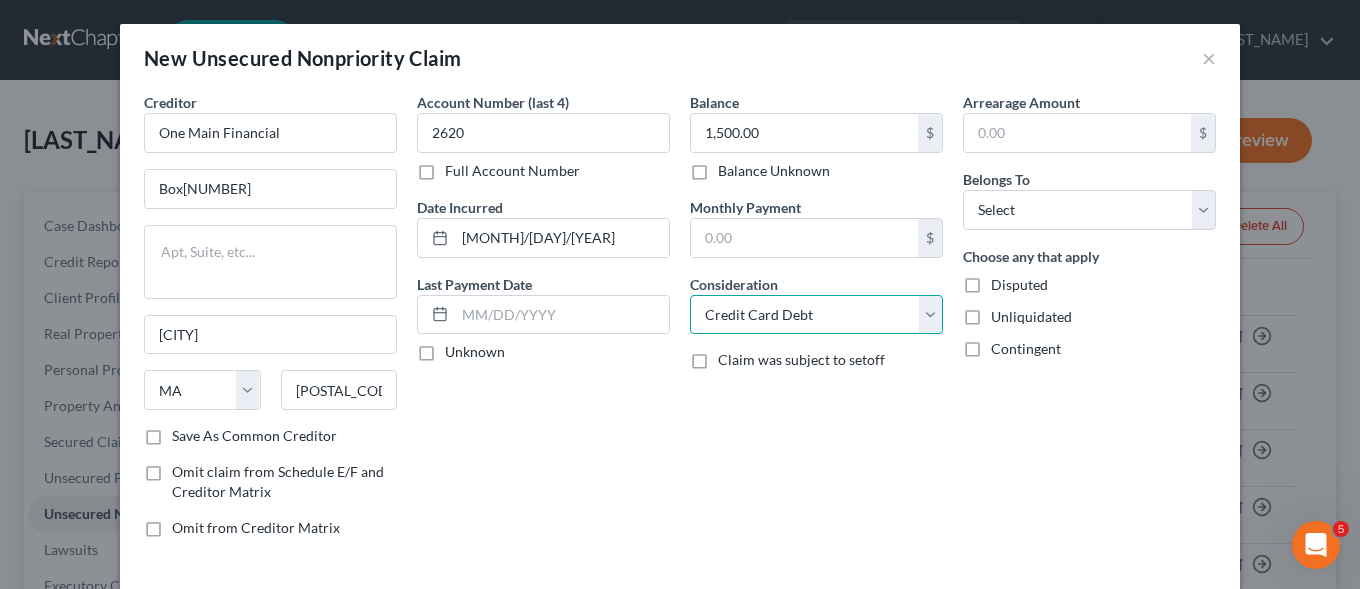 click on "Credit Card Debt" at bounding box center [0, 0] 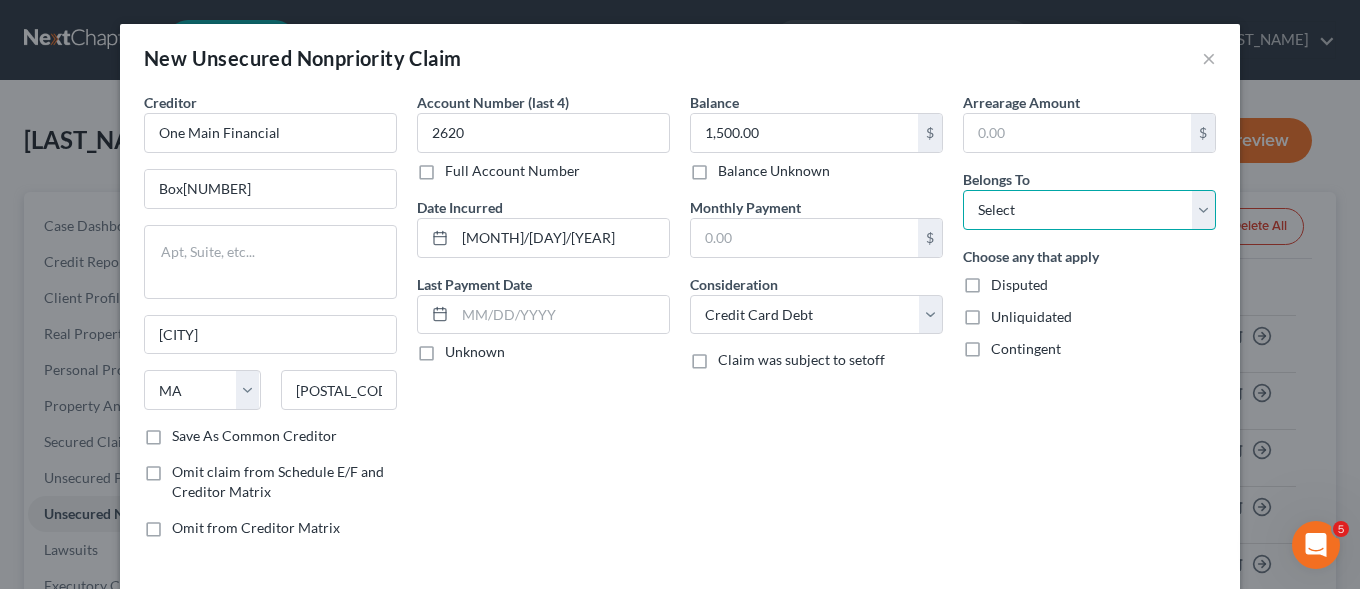 click on "Select Debtor 1 Only Debtor 2 Only Debtor 1 And Debtor 2 Only At Least One Of The Debtors And Another Community Property" at bounding box center (1089, 210) 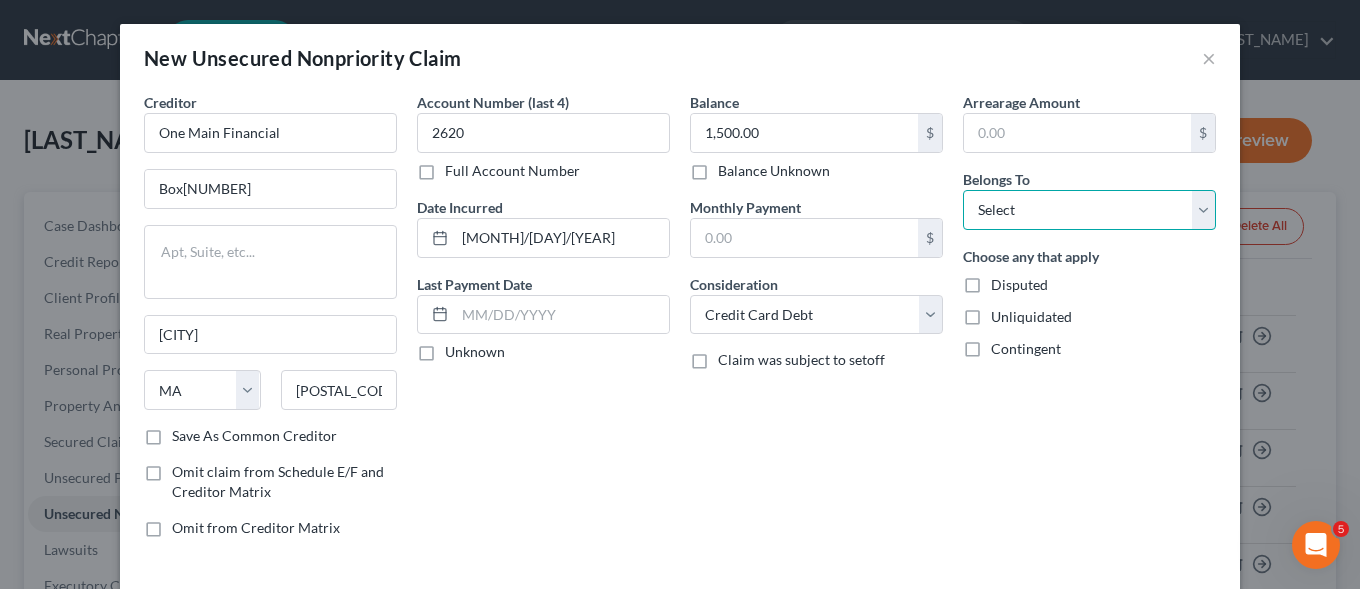 select on "0" 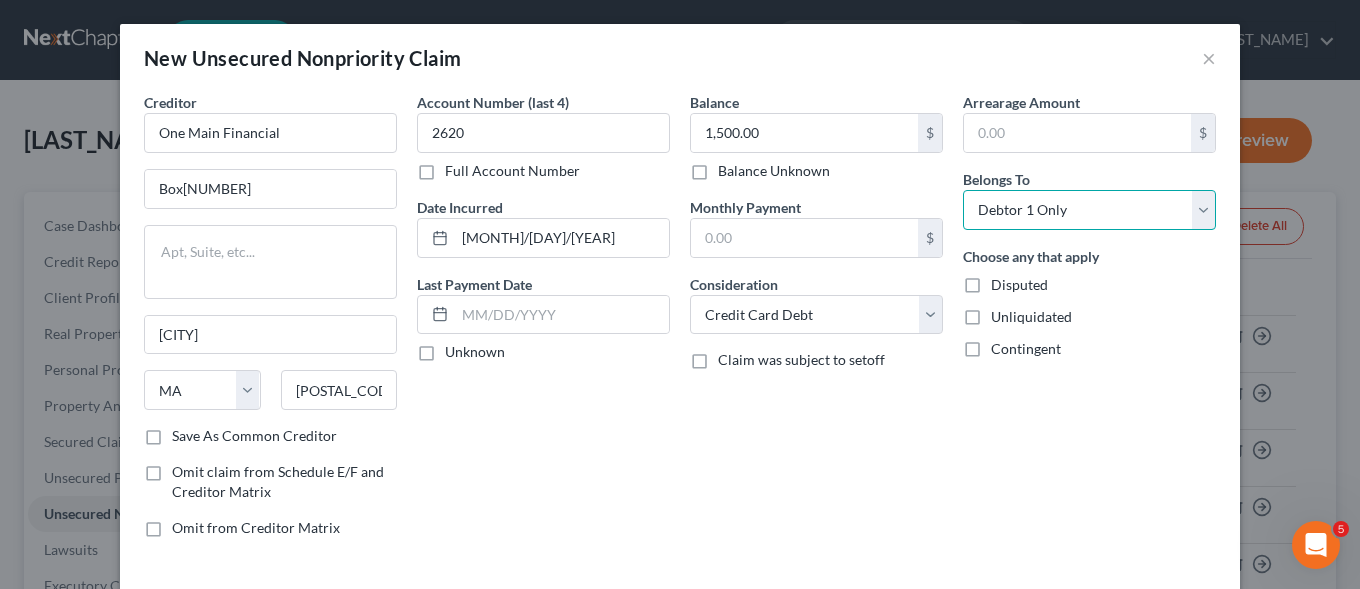 click on "Debtor 1 Only" at bounding box center (0, 0) 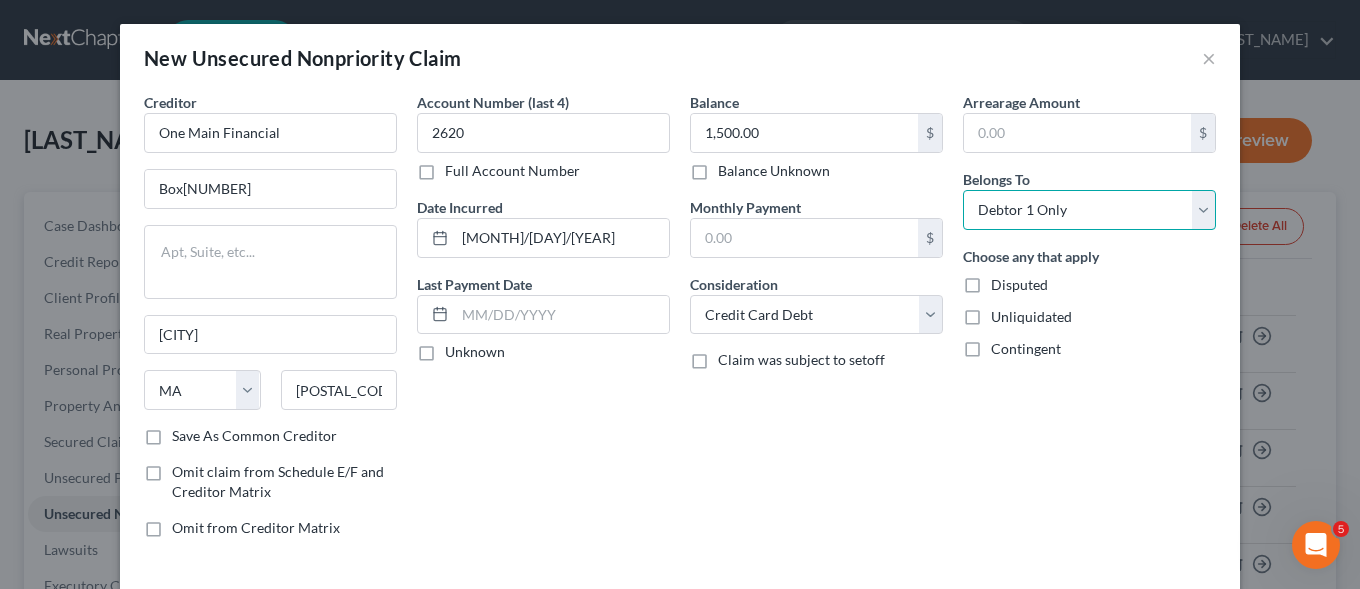 scroll, scrollTop: 91, scrollLeft: 0, axis: vertical 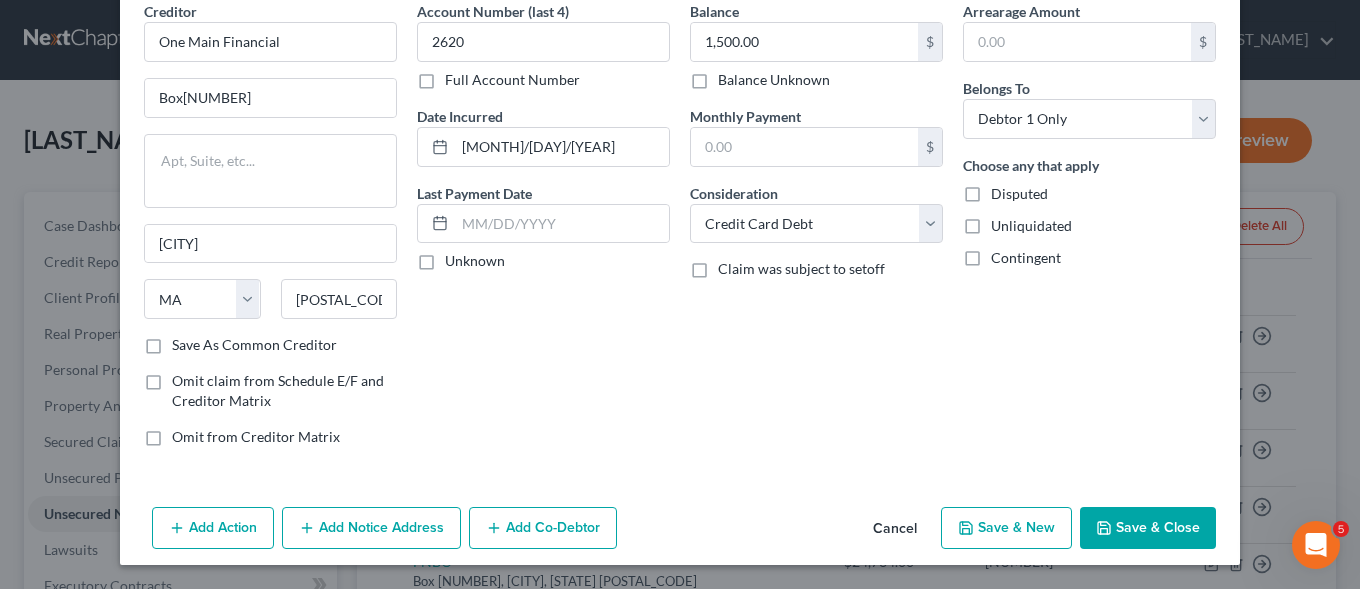 click on "Save & New" at bounding box center (1006, 528) 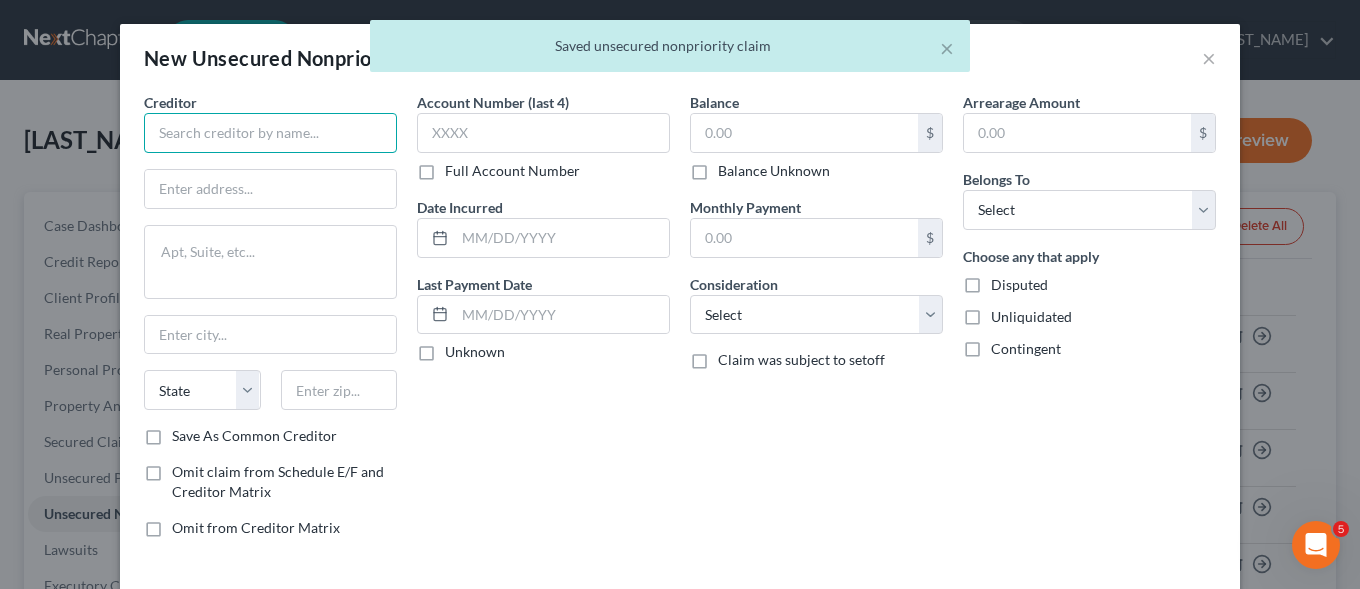 click at bounding box center [270, 133] 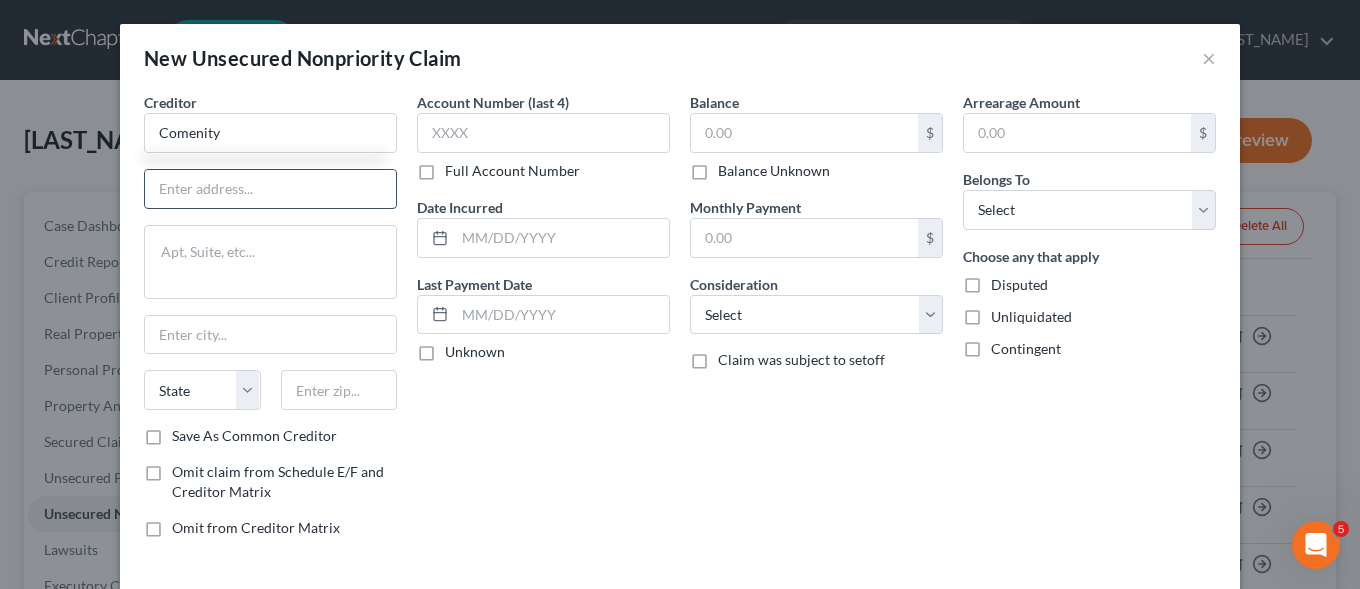 click at bounding box center (270, 189) 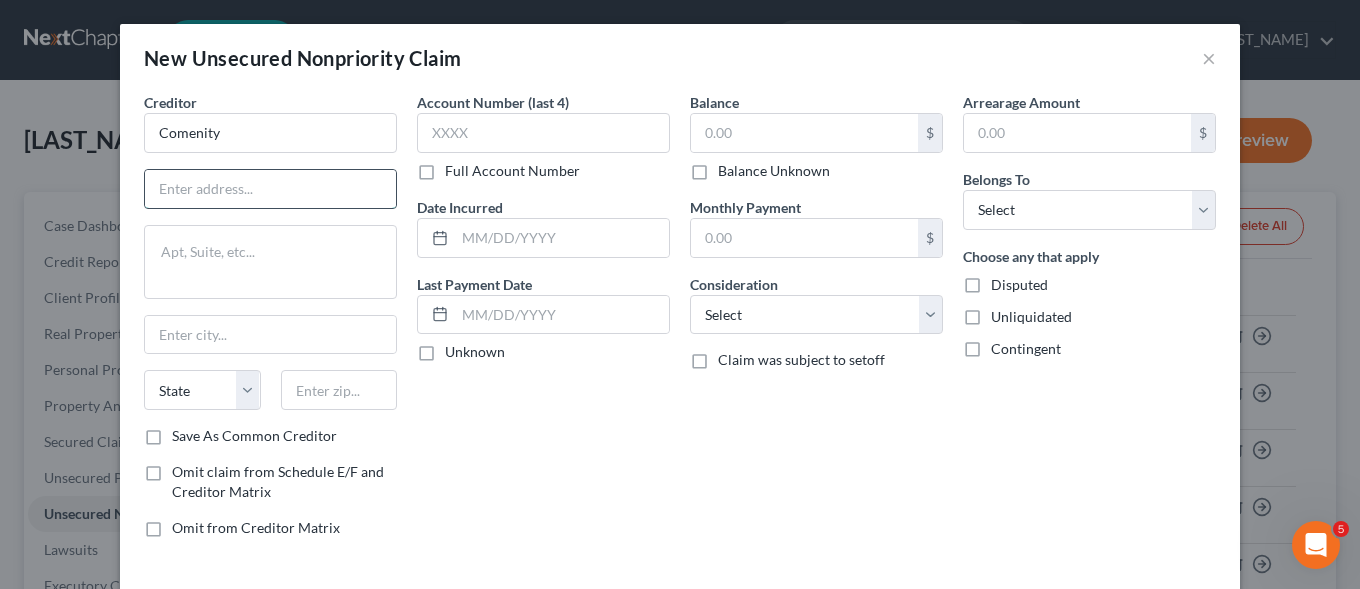 type on "Comenity" 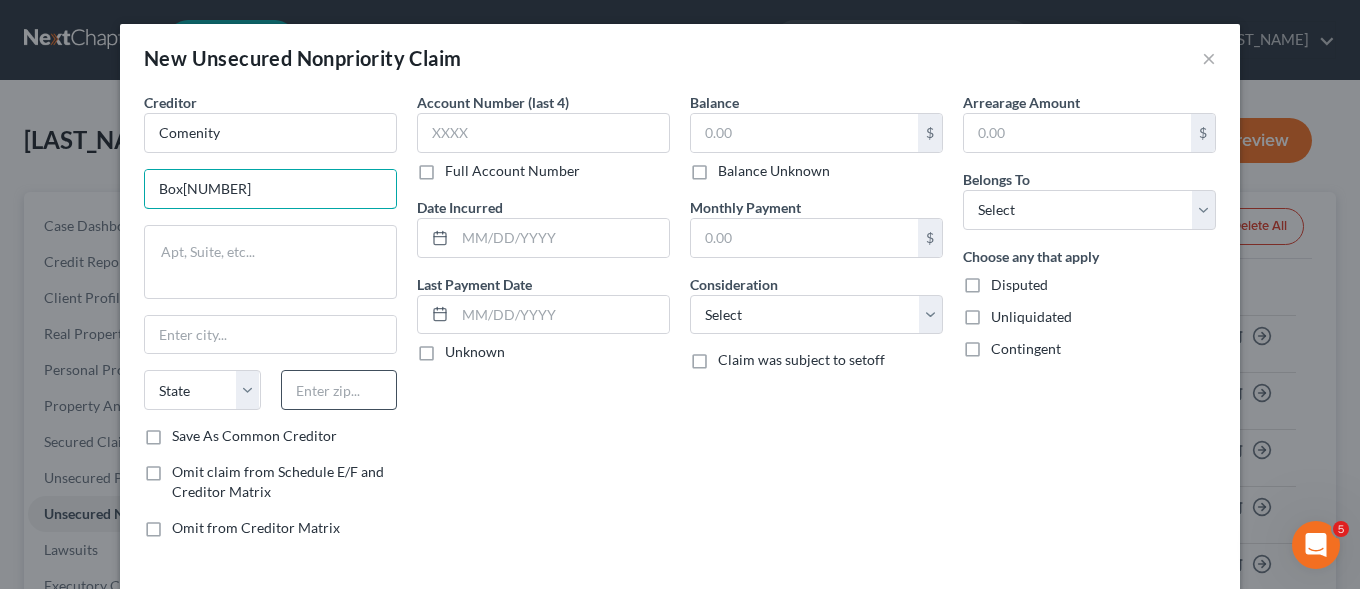 type on "Box[NUMBER]" 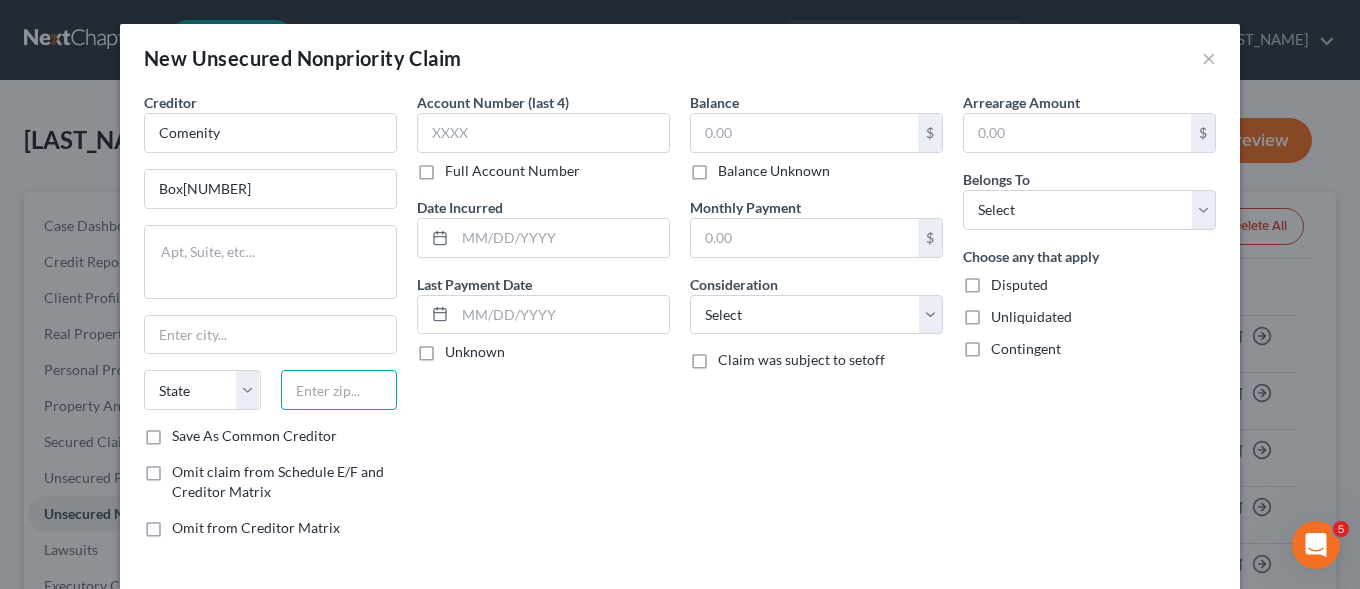 click at bounding box center (339, 390) 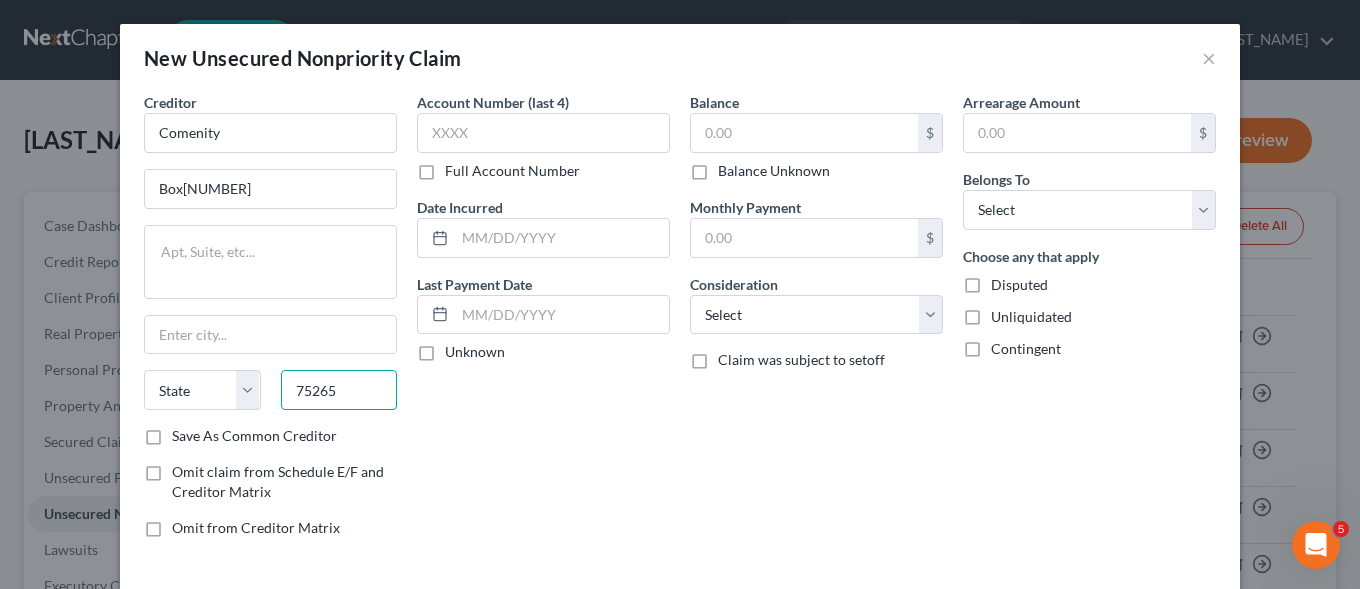 type on "75265" 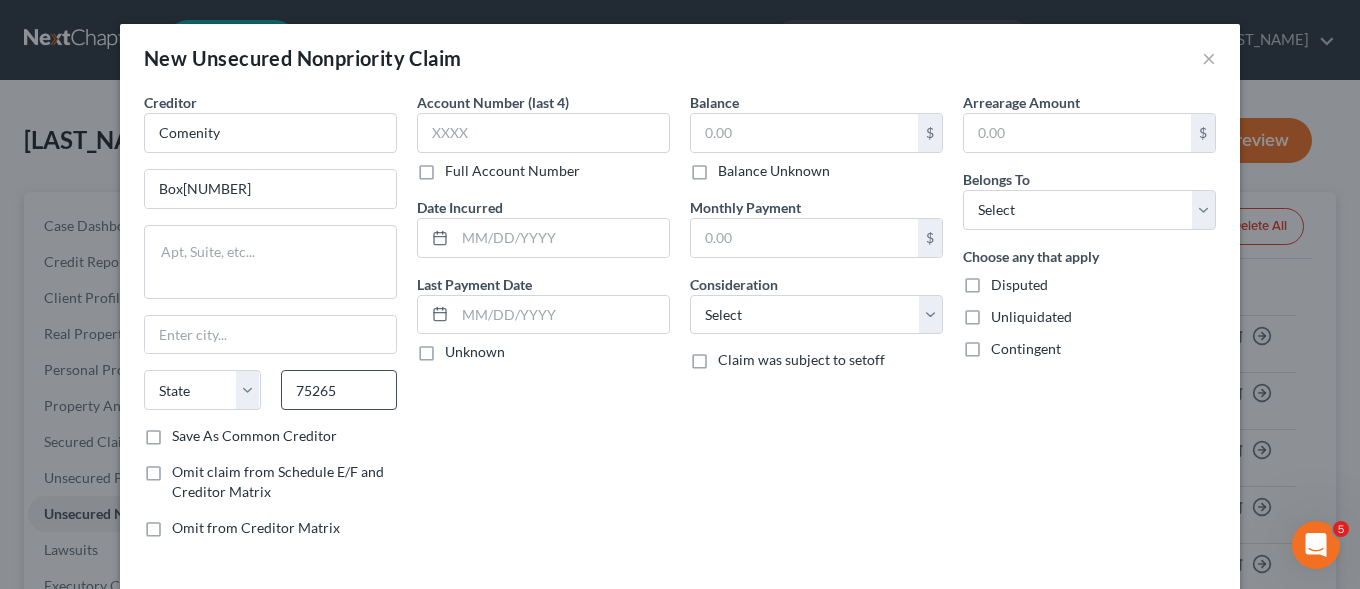 type on "Dallas" 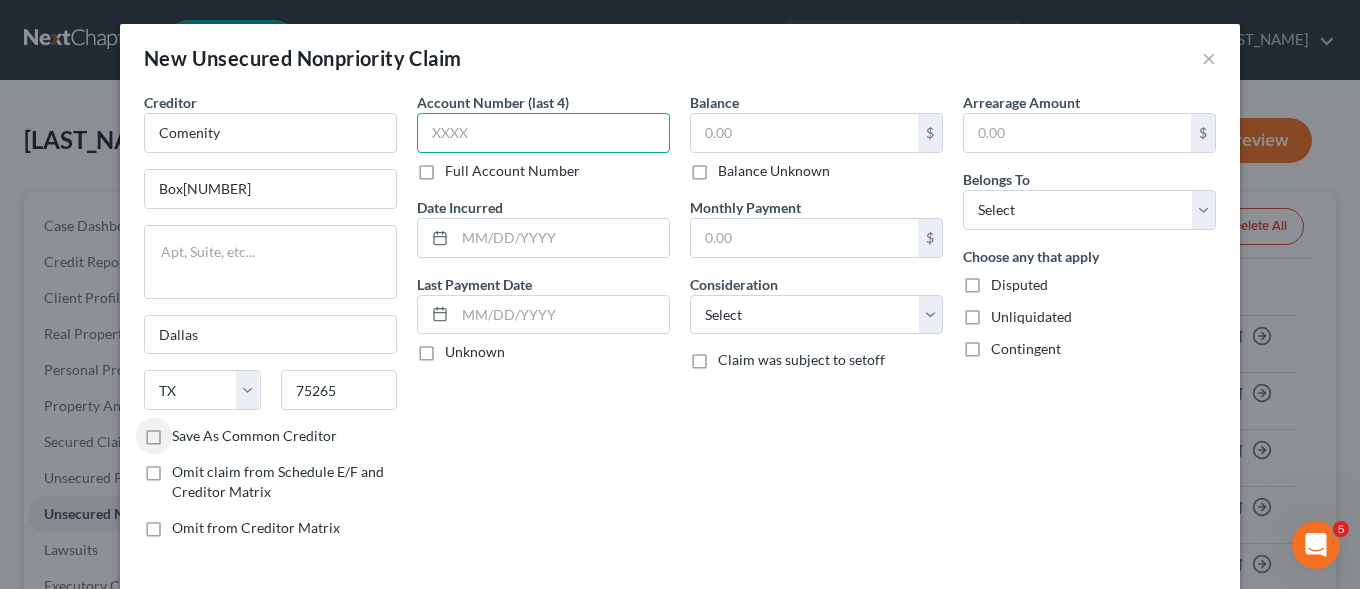 click at bounding box center (543, 133) 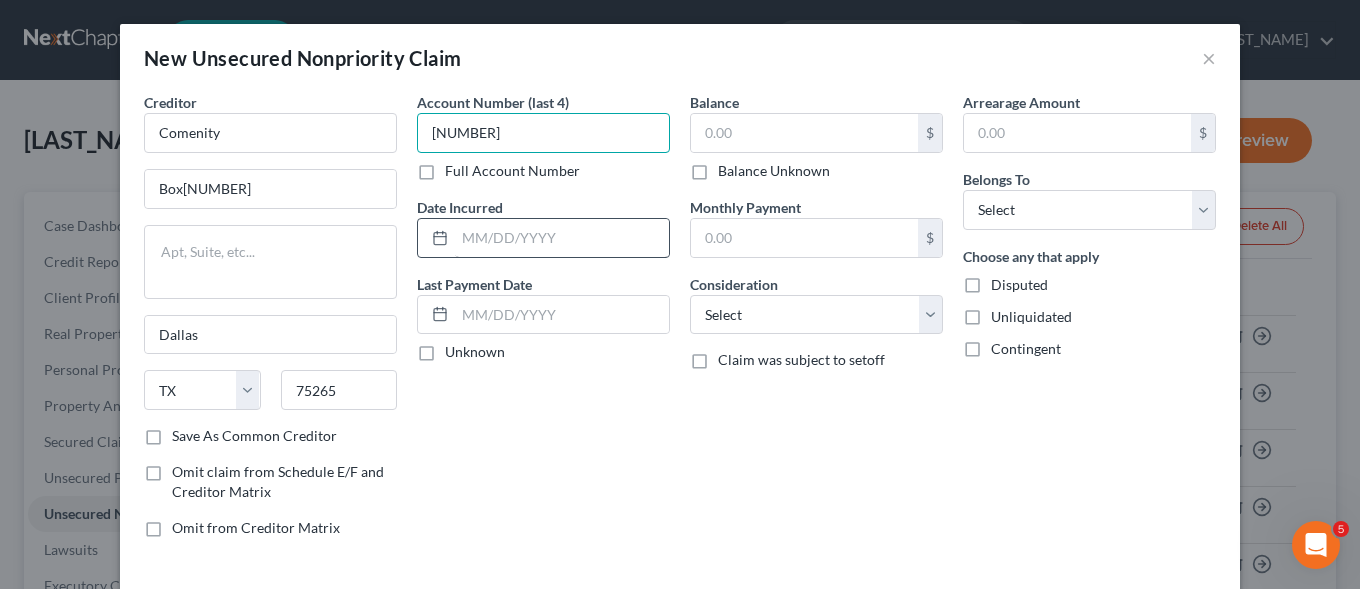 type on "[NUMBER]" 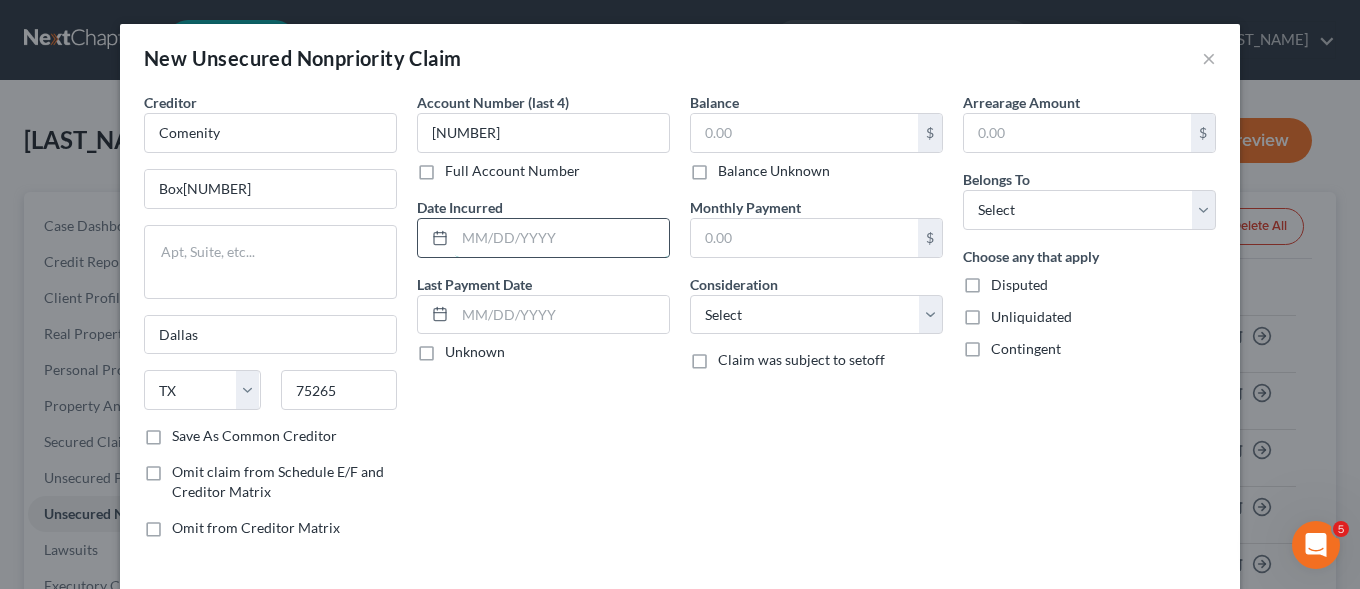 click at bounding box center (562, 238) 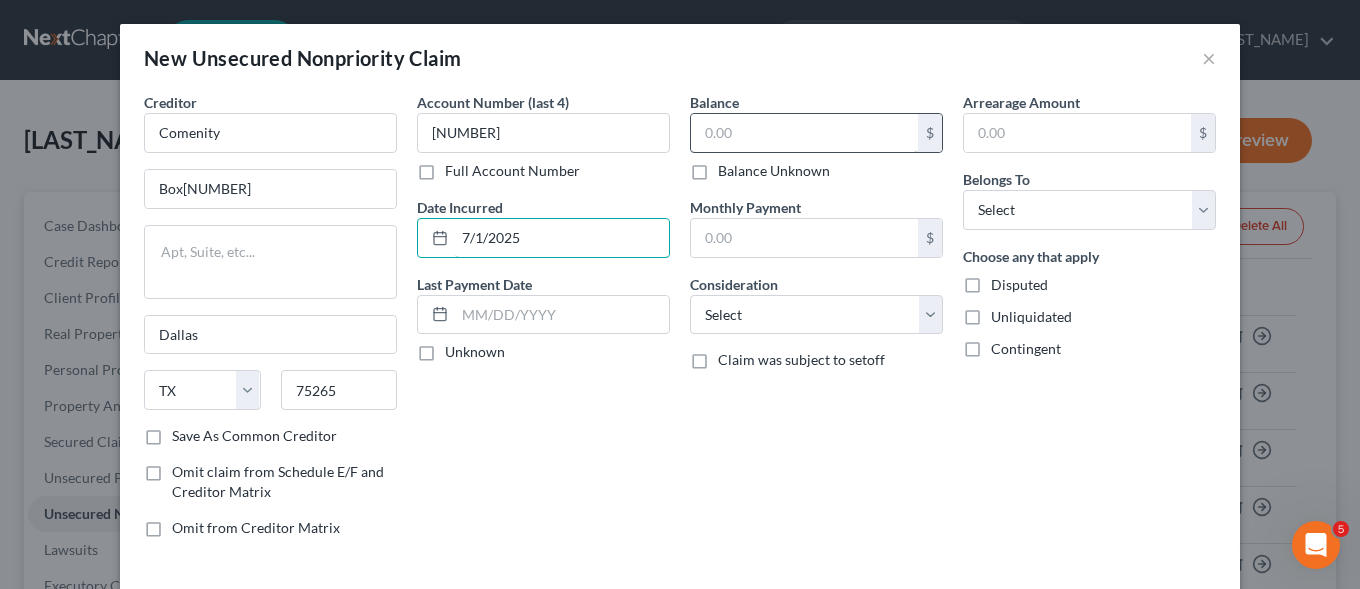 type on "7/1/2025" 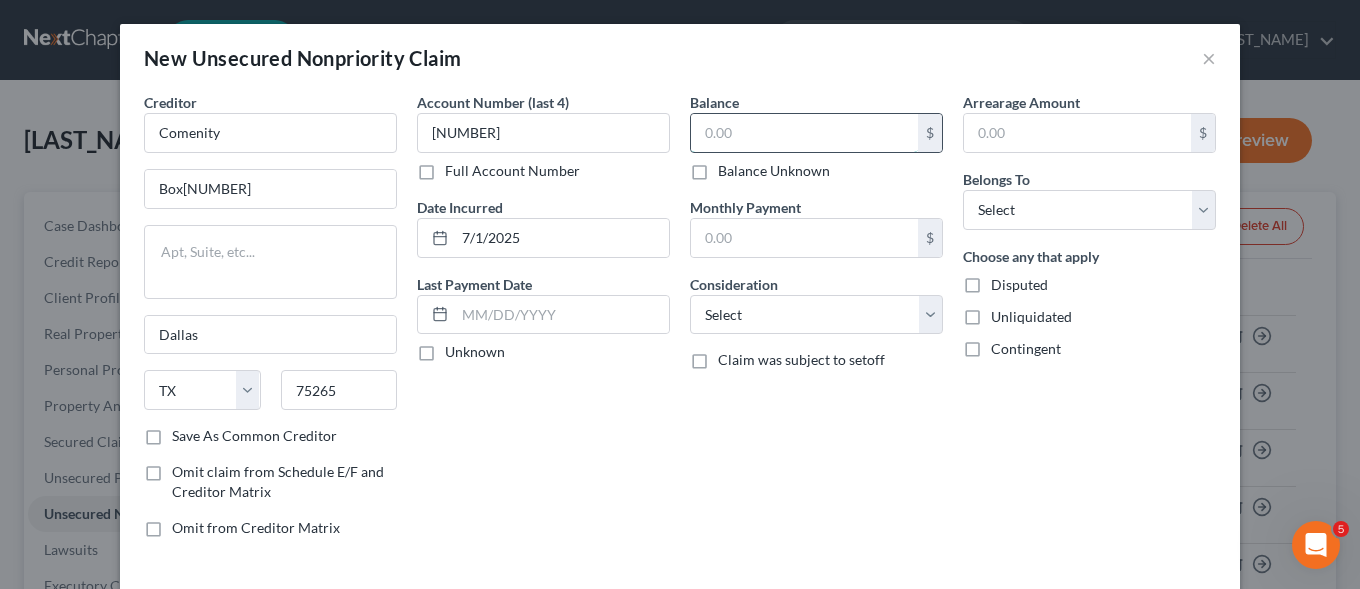 click at bounding box center (804, 133) 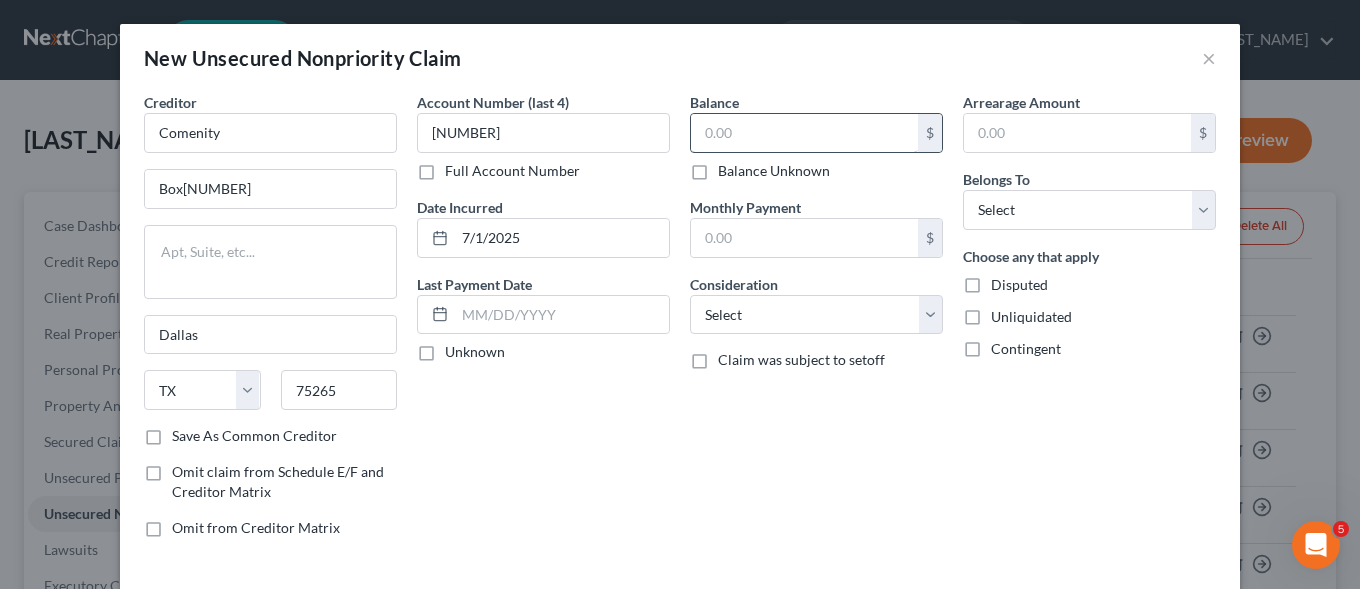 drag, startPoint x: 730, startPoint y: 134, endPoint x: 412, endPoint y: 192, distance: 323.24603 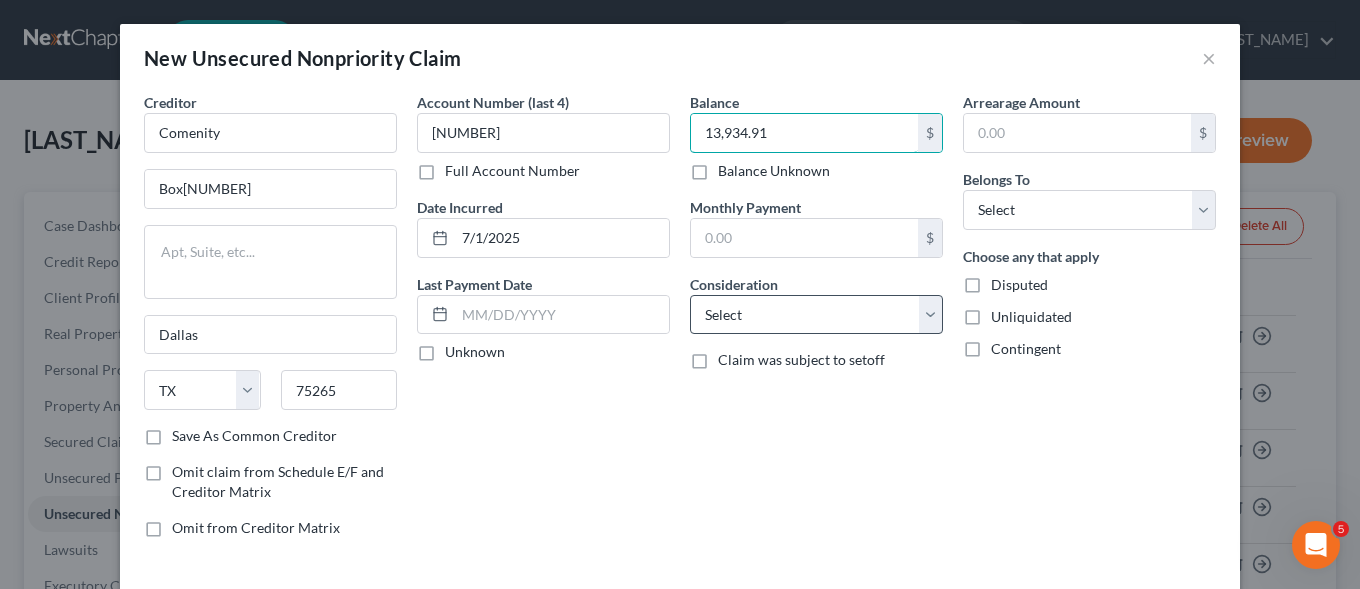 type on "13,934.91" 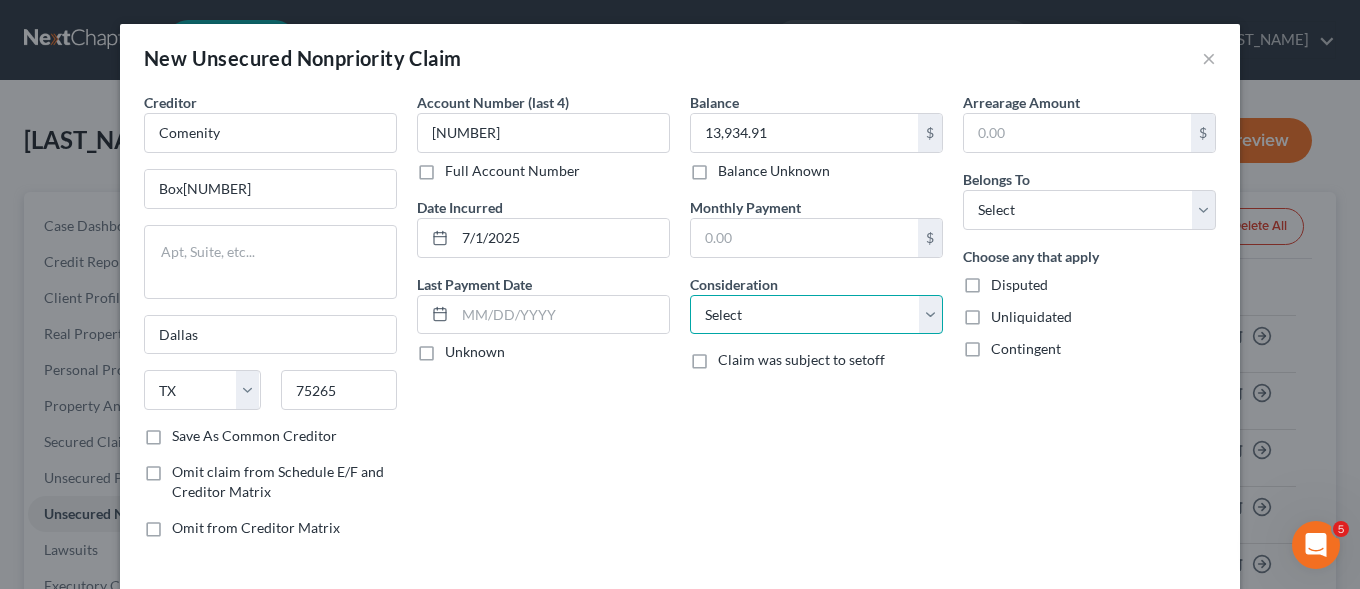 click on "Select Cable / Satellite Services Collection Agency Credit Card Debt Debt Counseling / Attorneys Deficiency Balance Domestic Support Obligations Home / Car Repairs Income Taxes Judgment Liens Medical Services Monies Loaned / Advanced Mortgage Obligation From Divorce Or Separation Obligation To Pensions Other Overdrawn Bank Account Promised To Help Pay Creditors Student Loans Suppliers And Vendors Telephone / Internet Services Utility Services" at bounding box center [816, 315] 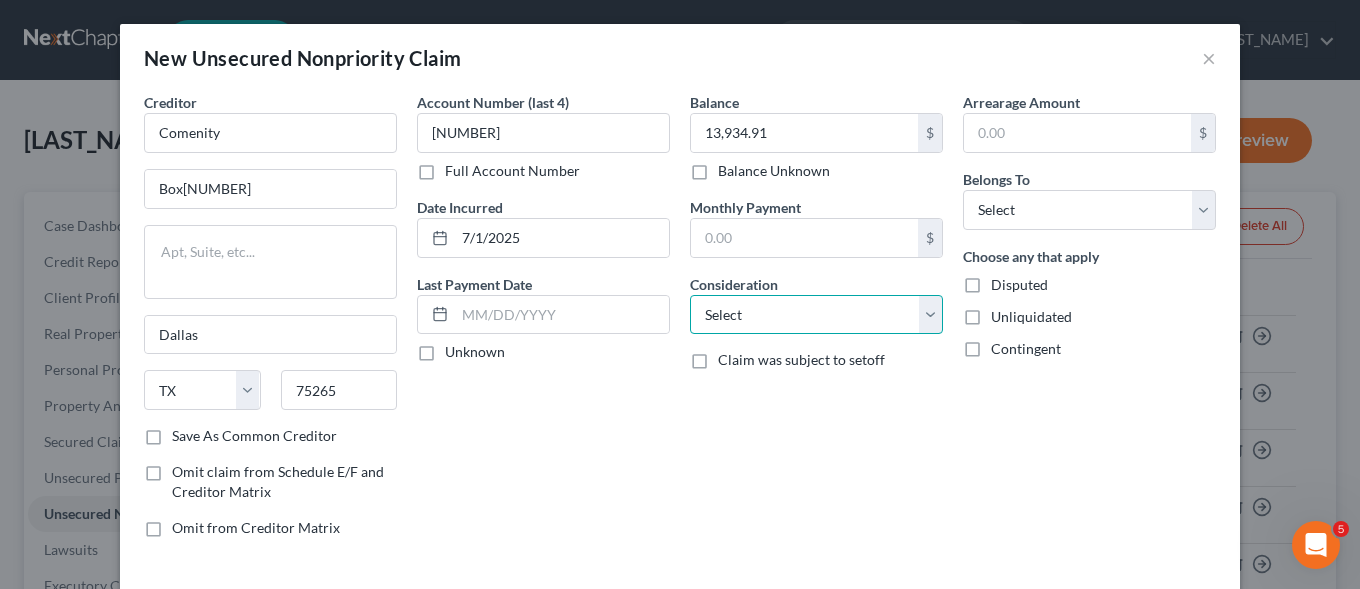 select on "2" 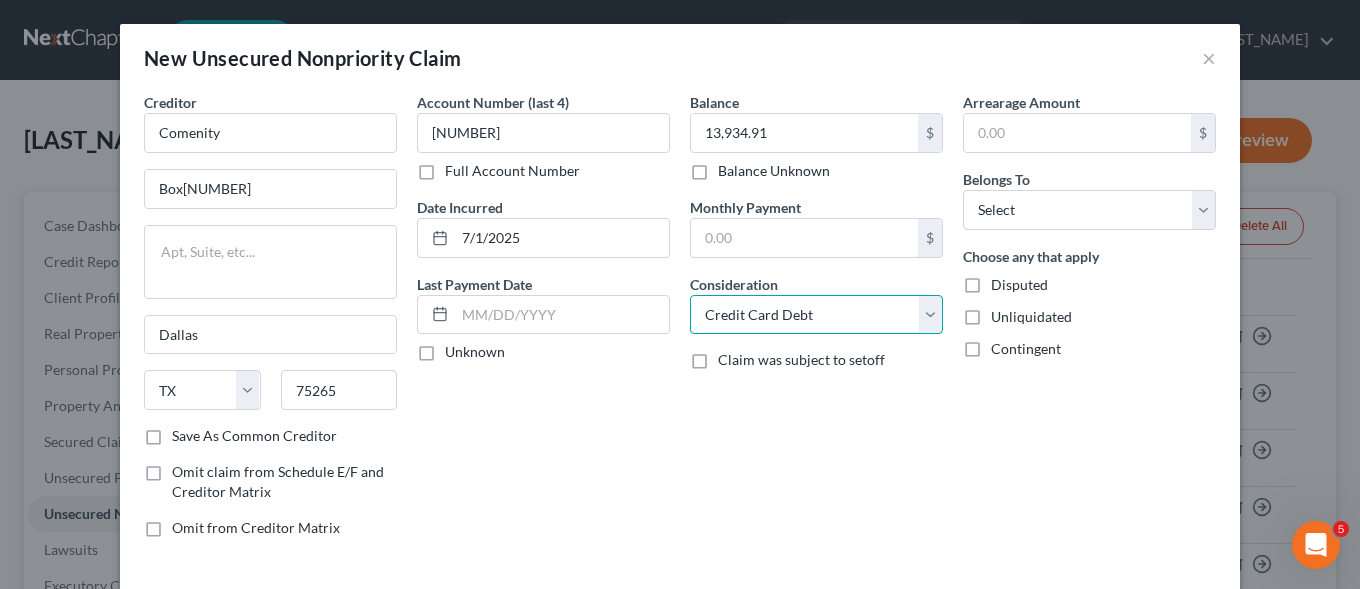 click on "Credit Card Debt" at bounding box center (0, 0) 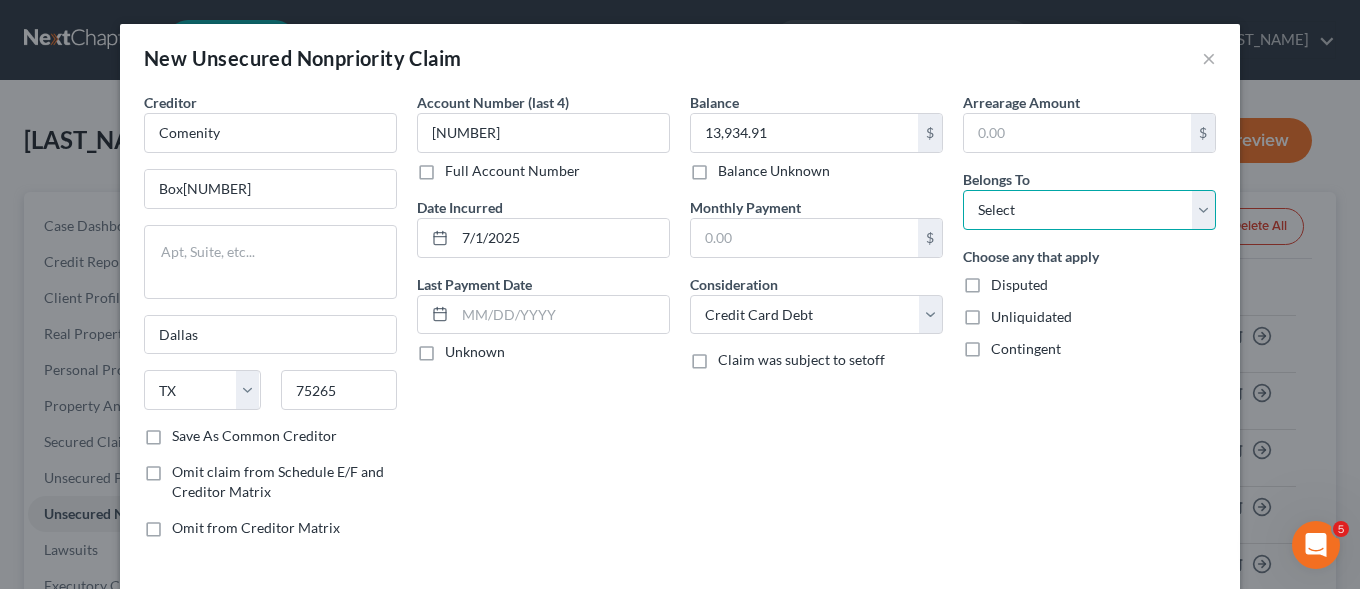 click on "Select Debtor 1 Only Debtor 2 Only Debtor 1 And Debtor 2 Only At Least One Of The Debtors And Another Community Property" at bounding box center [1089, 210] 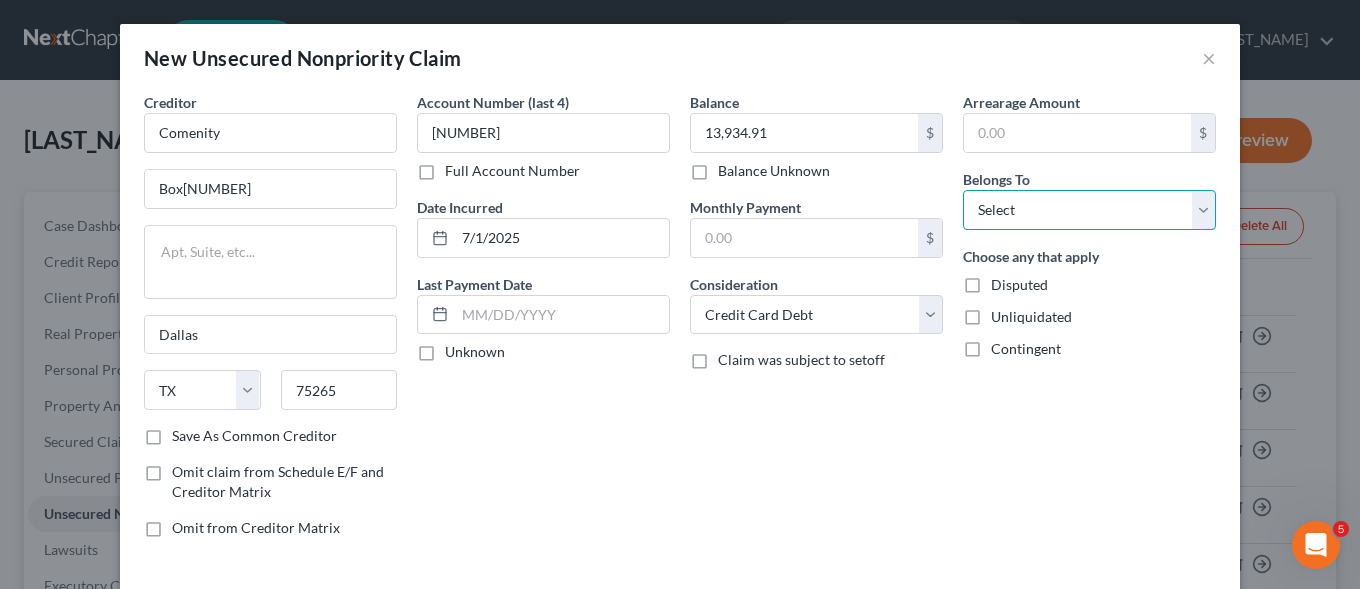 select on "0" 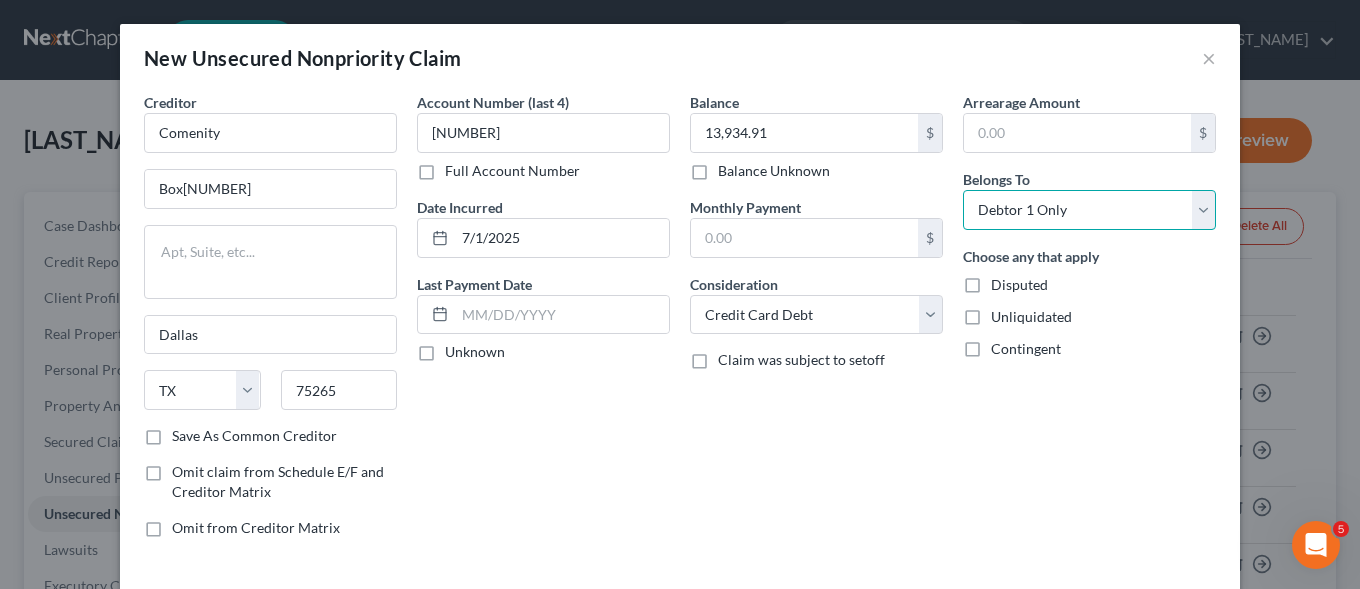 click on "Debtor 1 Only" at bounding box center [0, 0] 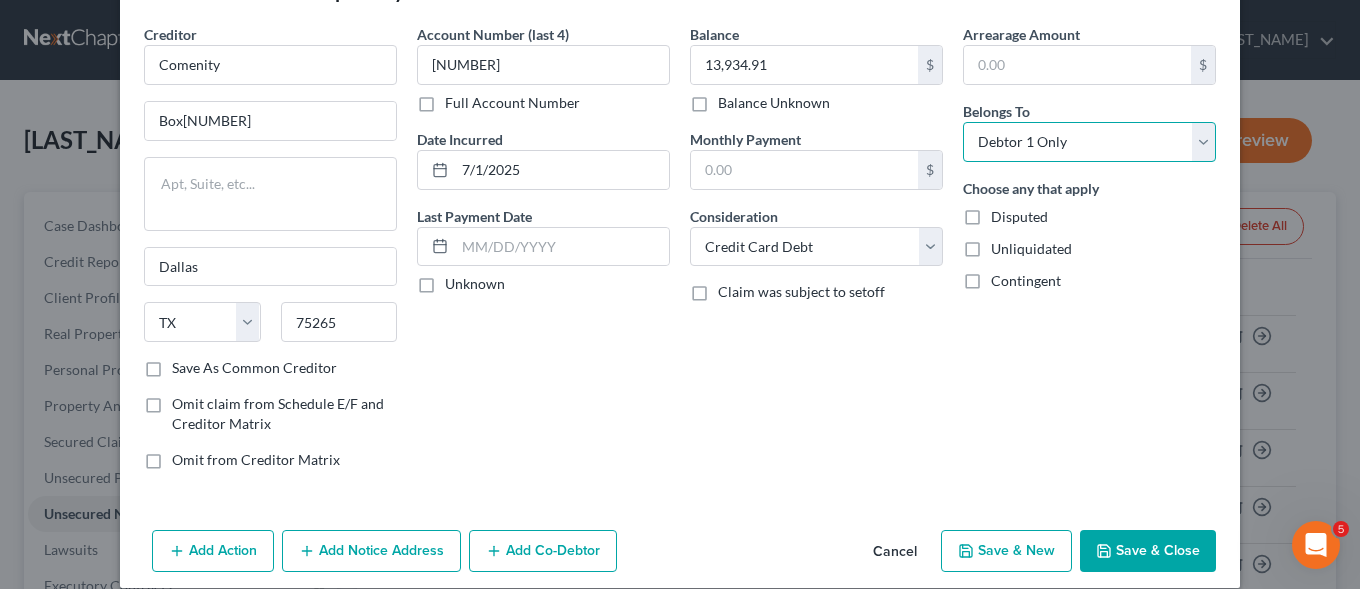 scroll, scrollTop: 91, scrollLeft: 0, axis: vertical 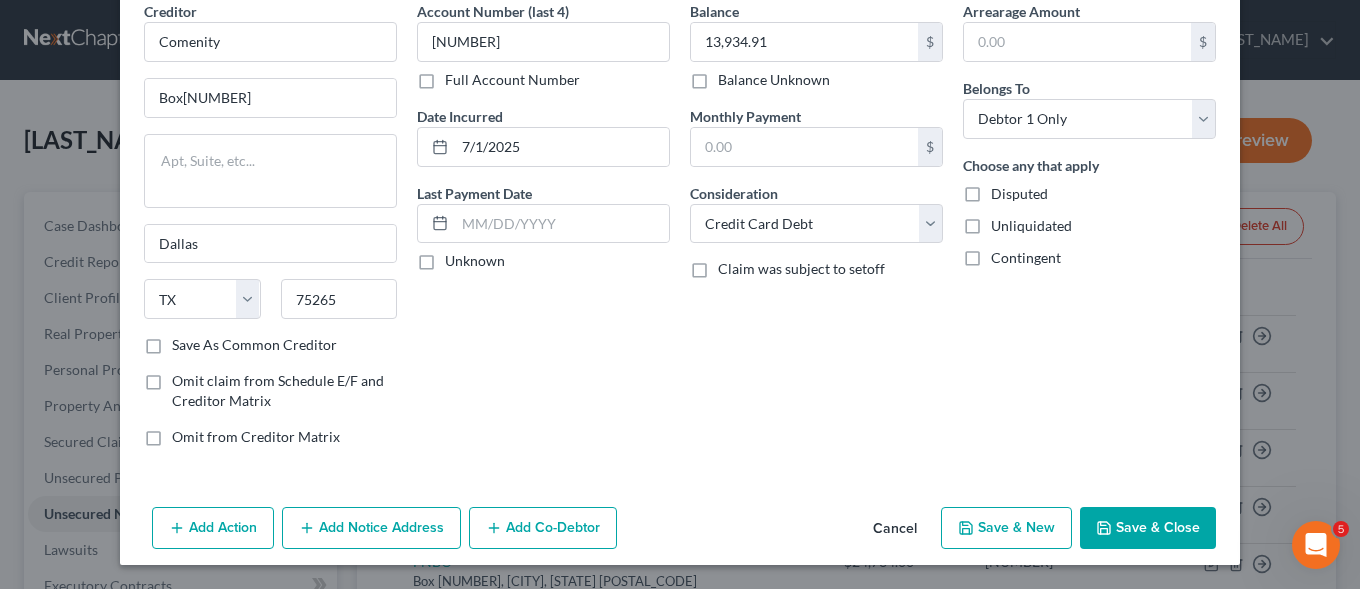 click on "Save & New" at bounding box center (1006, 528) 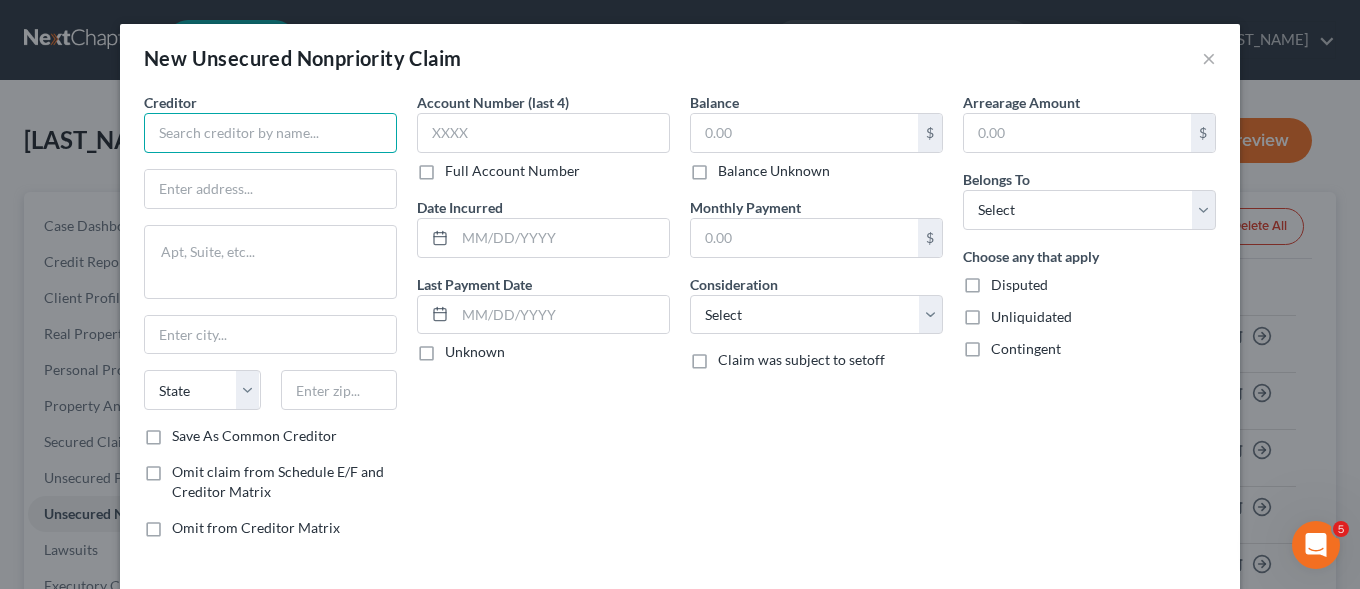 click at bounding box center (270, 133) 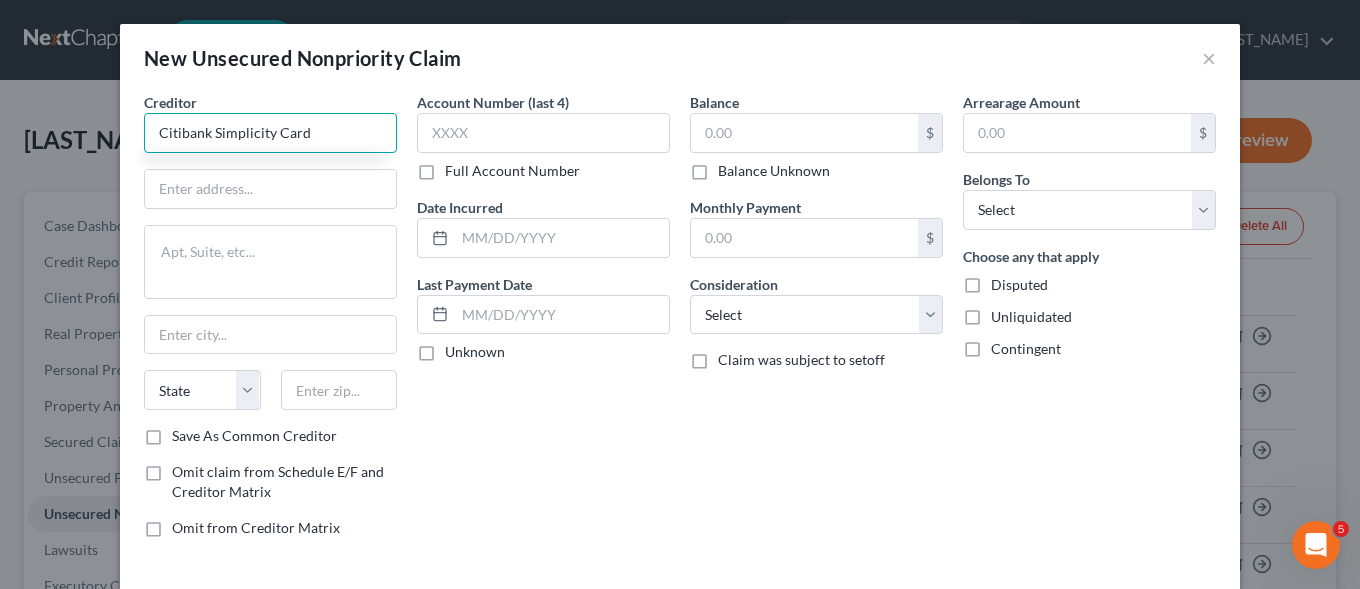 drag, startPoint x: 313, startPoint y: 140, endPoint x: 132, endPoint y: 148, distance: 181.17671 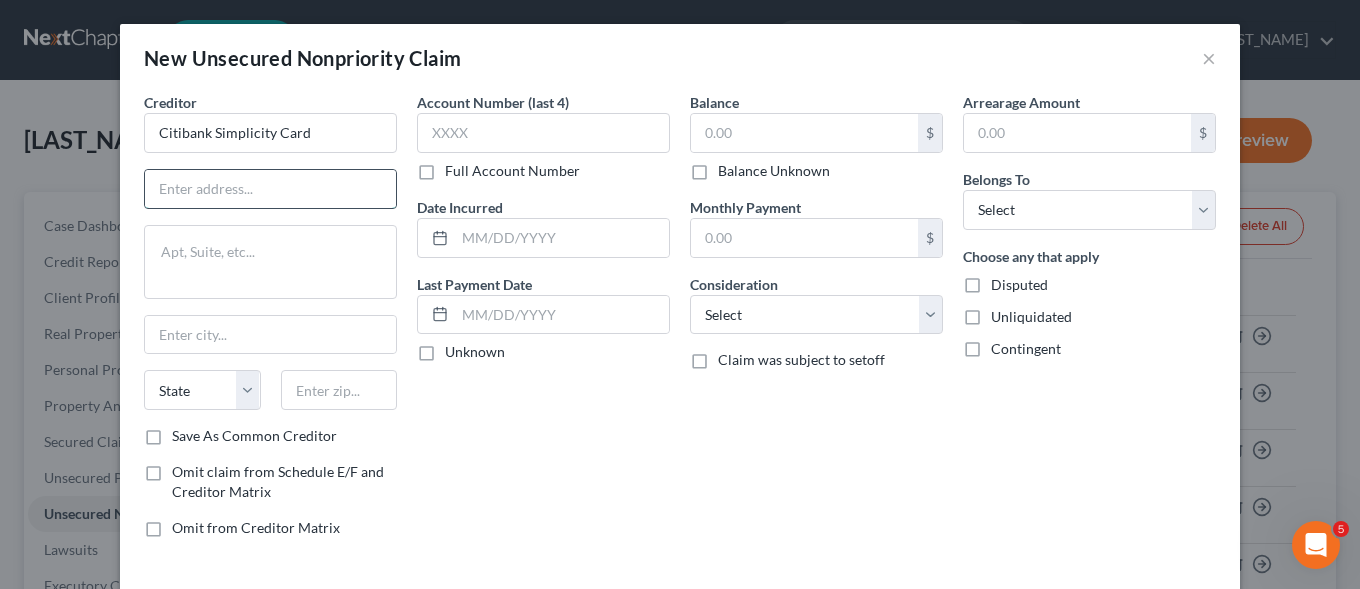 click at bounding box center (270, 189) 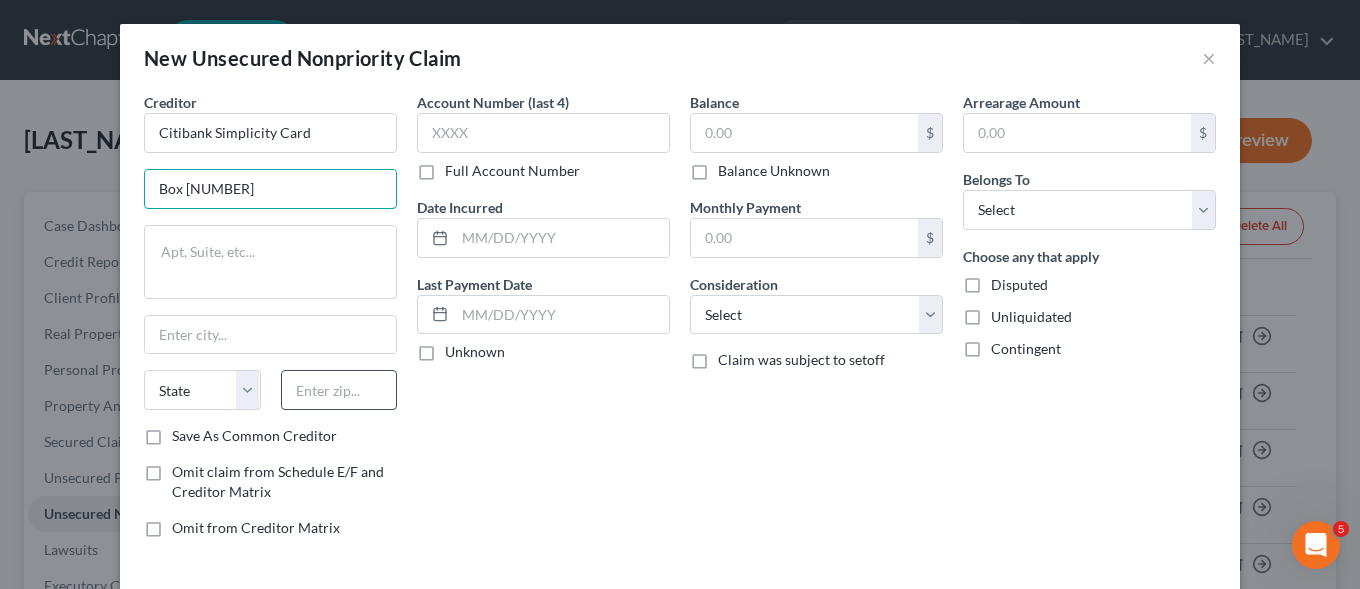 type on "Box [NUMBER]" 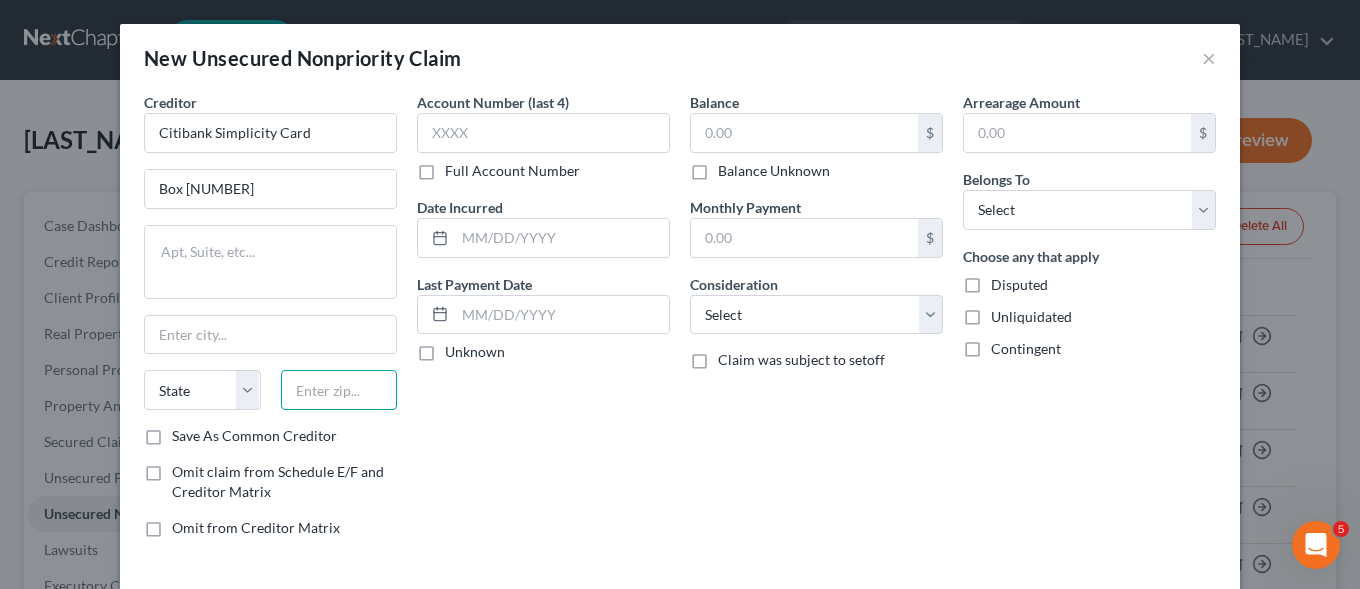 click at bounding box center [339, 390] 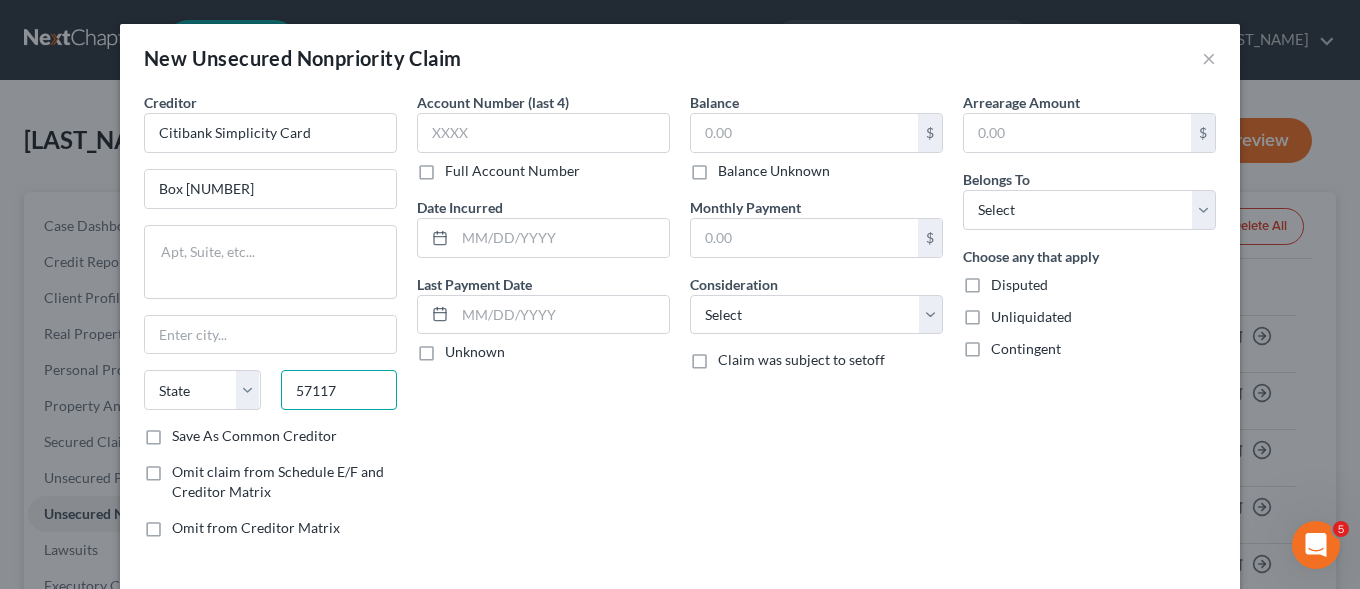 type on "57117" 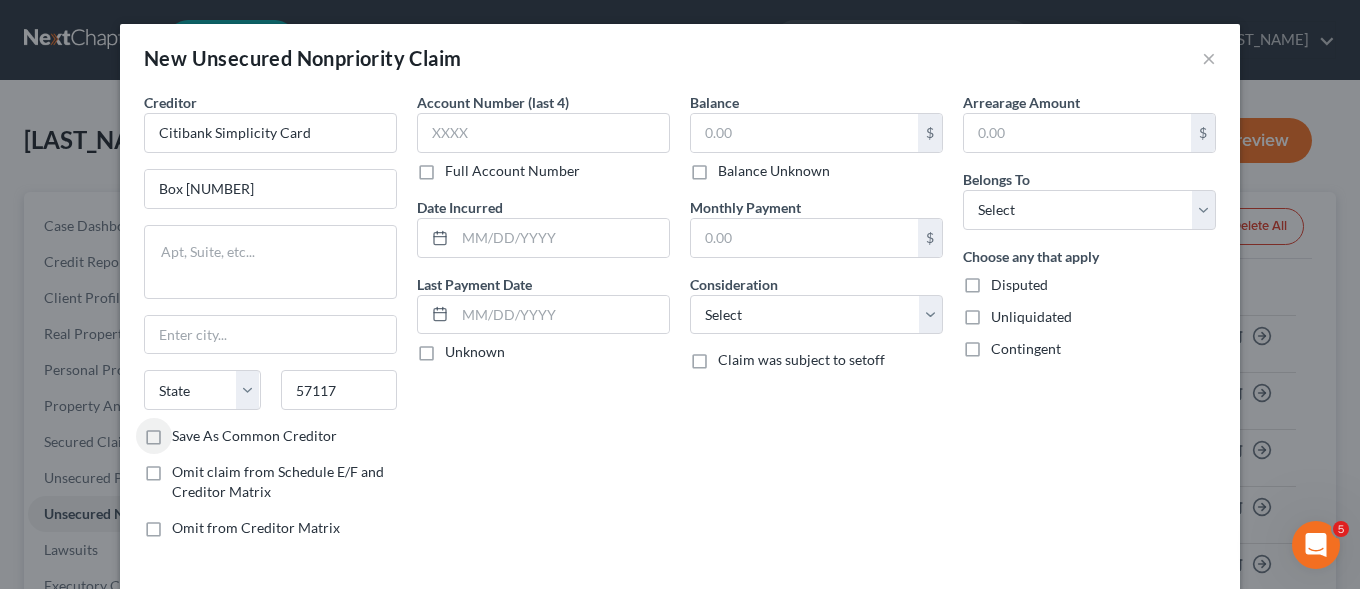type on "Sioux Falls" 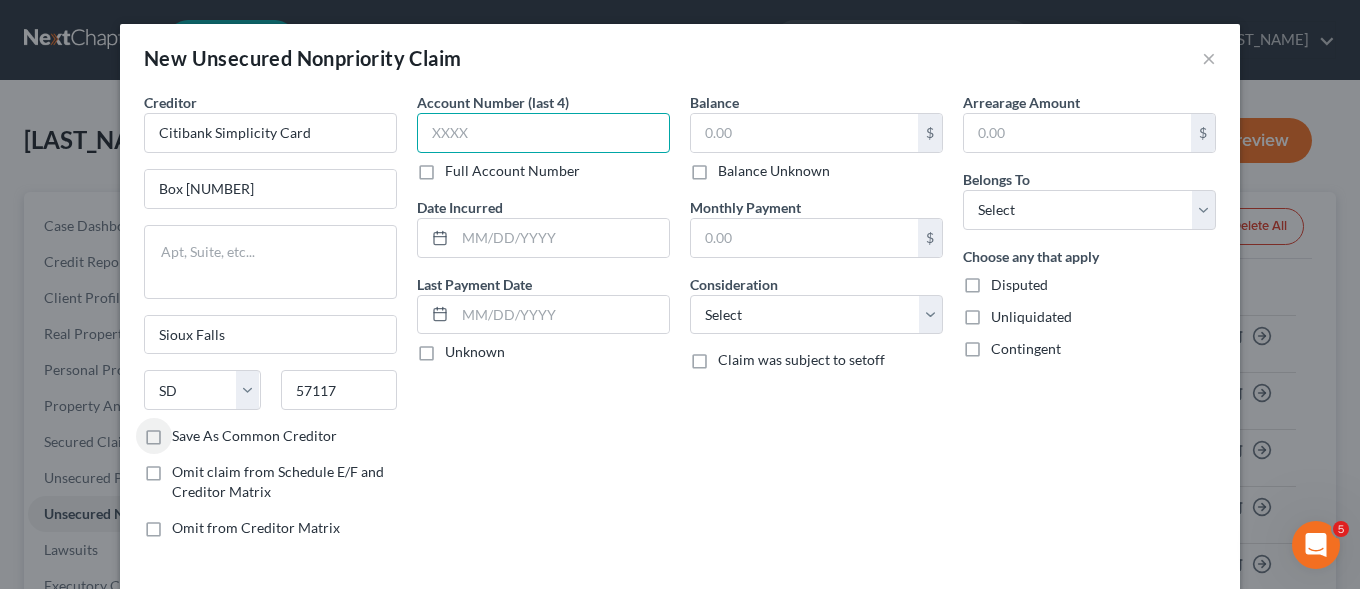 click at bounding box center [543, 133] 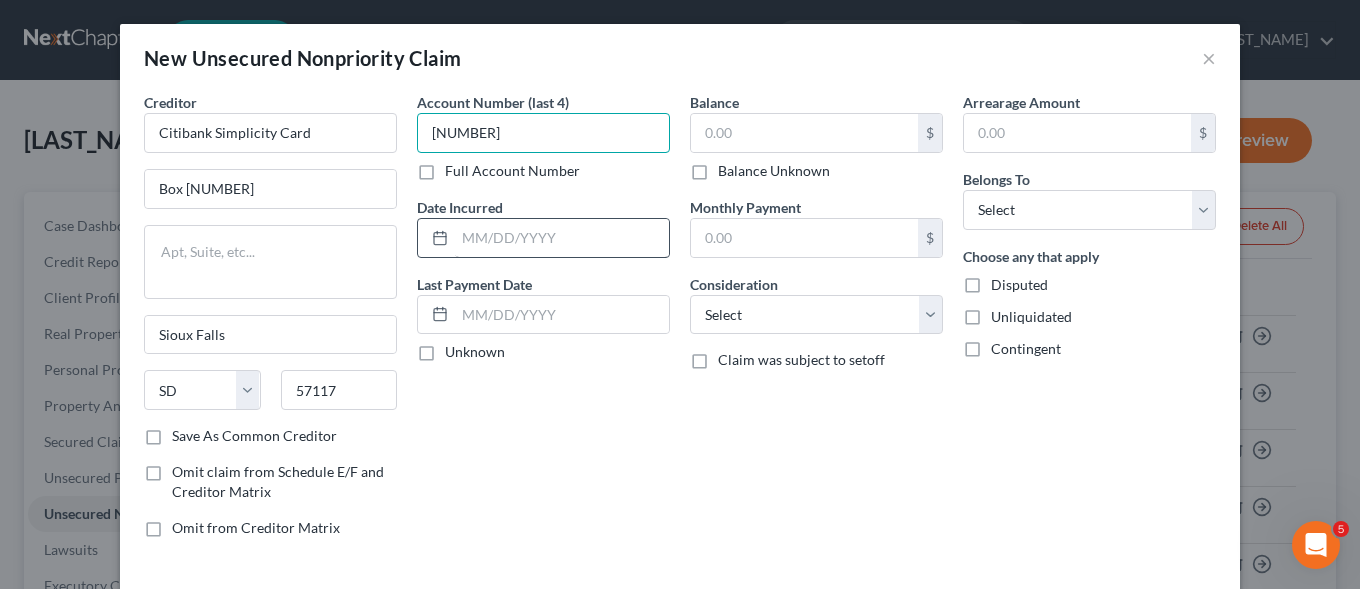type on "[NUMBER]" 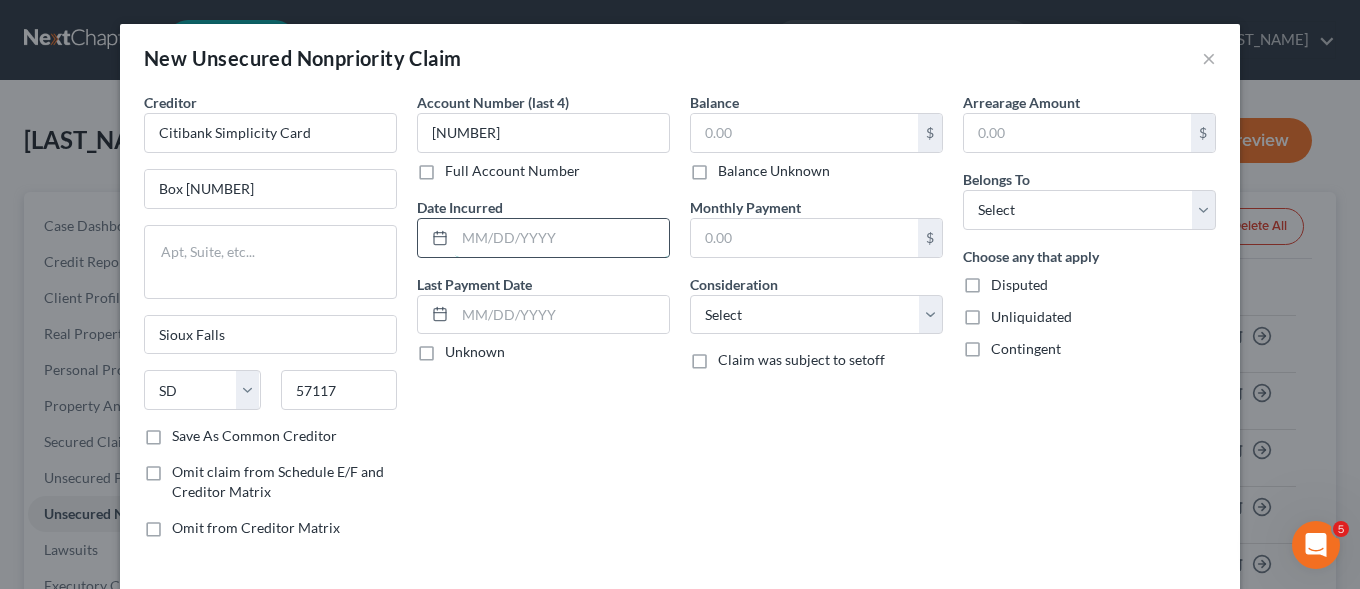 click at bounding box center [562, 238] 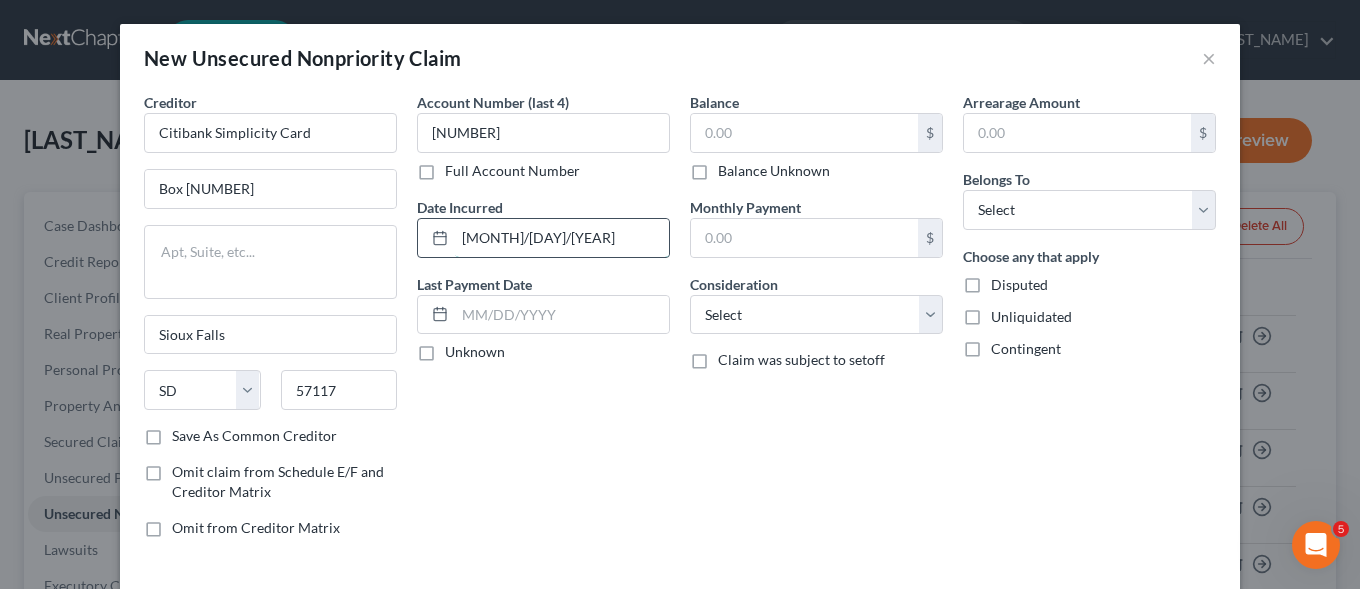 type on "[MONTH]/[DAY]/[YEAR]" 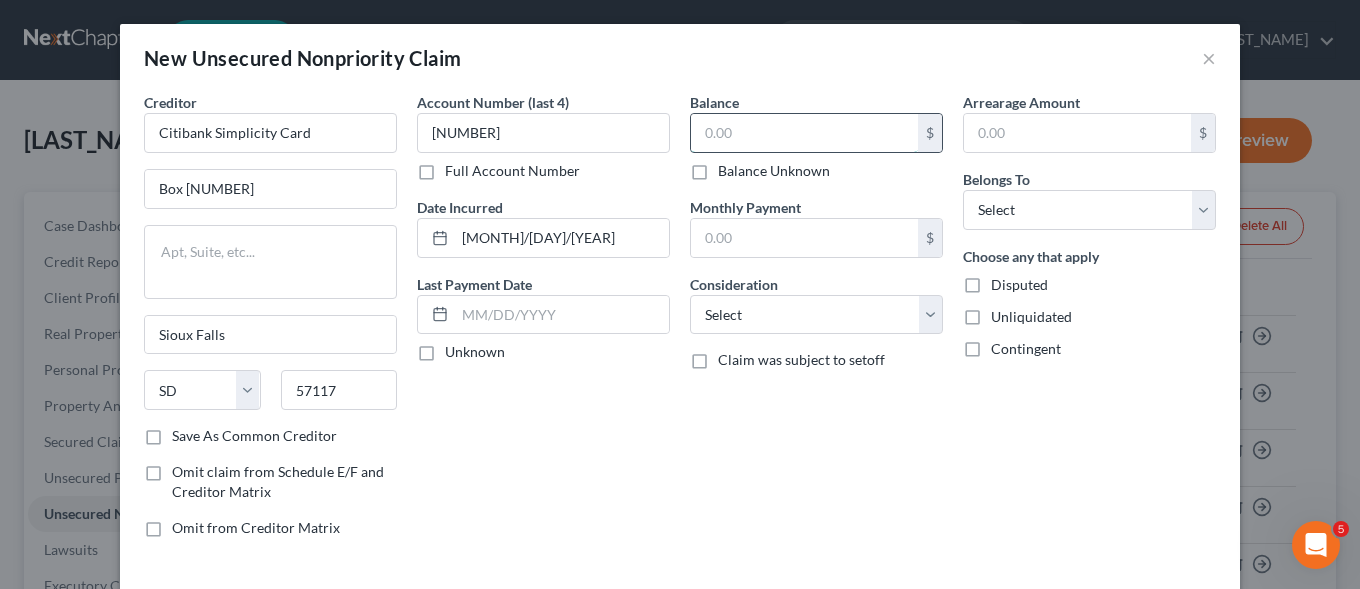 click at bounding box center (804, 133) 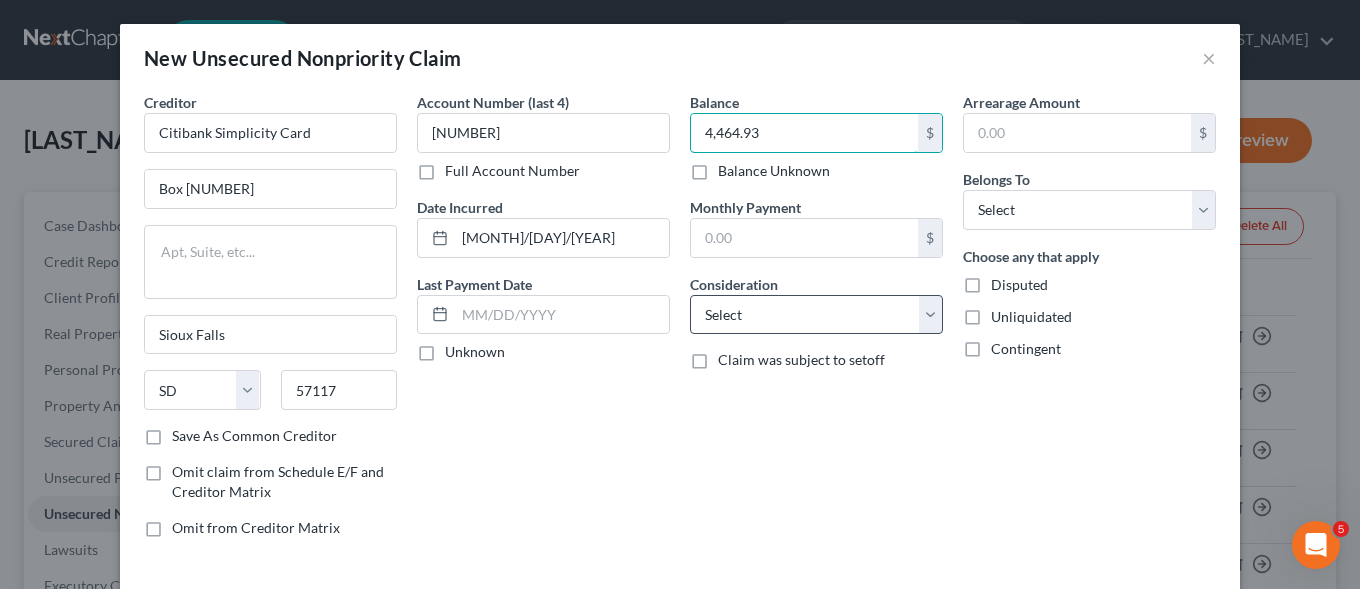 type on "4,464.93" 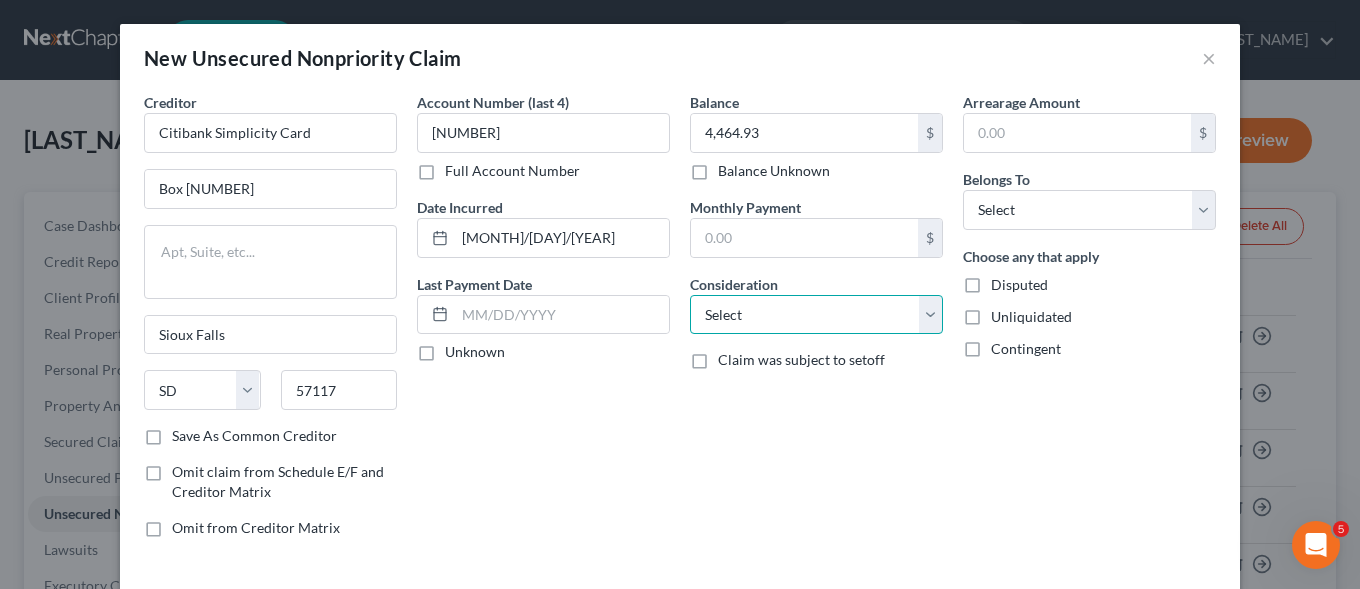 click on "Select Cable / Satellite Services Collection Agency Credit Card Debt Debt Counseling / Attorneys Deficiency Balance Domestic Support Obligations Home / Car Repairs Income Taxes Judgment Liens Medical Services Monies Loaned / Advanced Mortgage Obligation From Divorce Or Separation Obligation To Pensions Other Overdrawn Bank Account Promised To Help Pay Creditors Student Loans Suppliers And Vendors Telephone / Internet Services Utility Services" at bounding box center (816, 315) 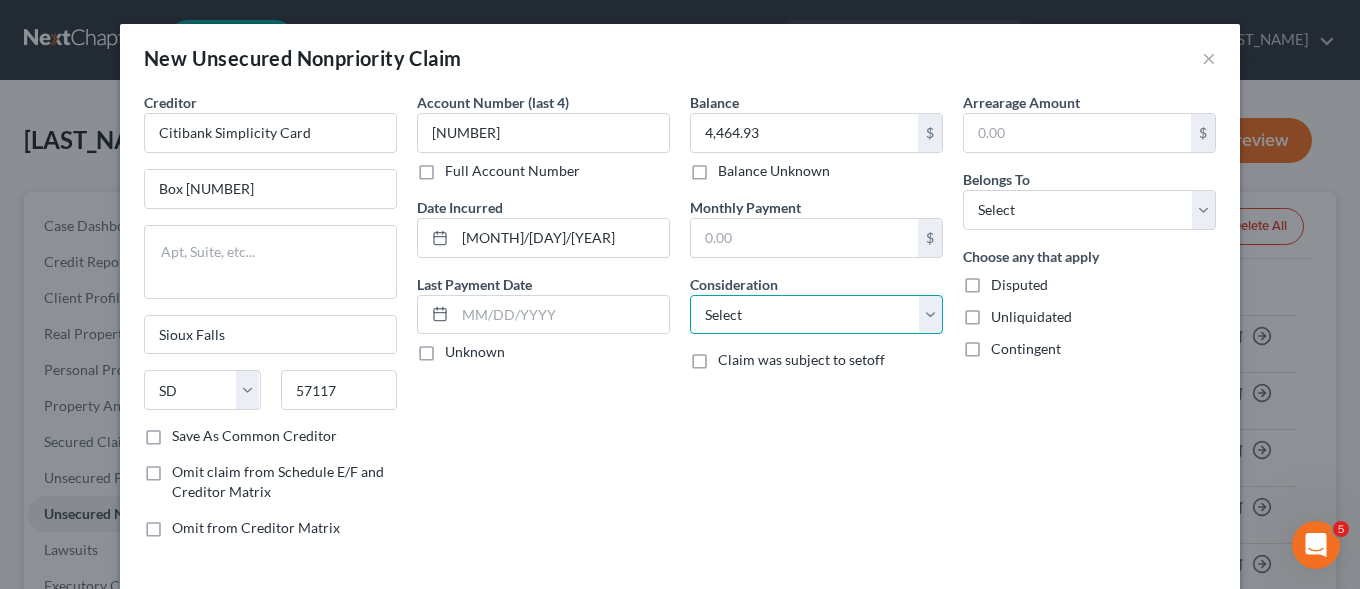 select on "2" 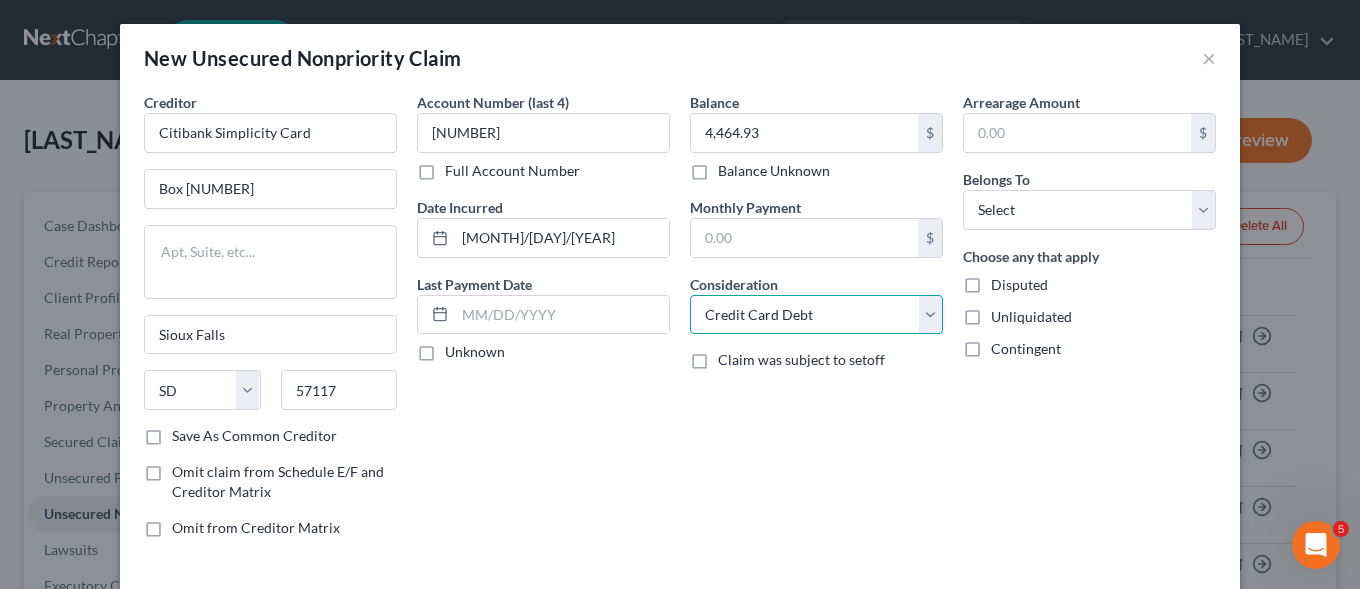 click on "Credit Card Debt" at bounding box center (0, 0) 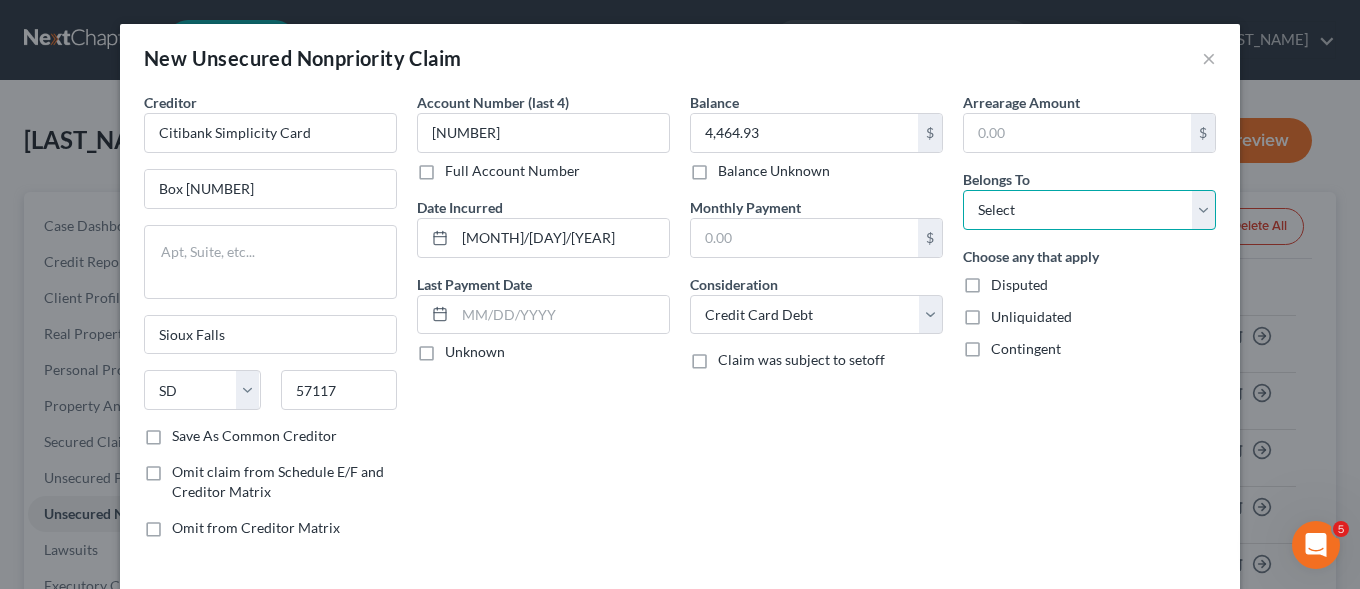 click on "Select Debtor 1 Only Debtor 2 Only Debtor 1 And Debtor 2 Only At Least One Of The Debtors And Another Community Property" at bounding box center (1089, 210) 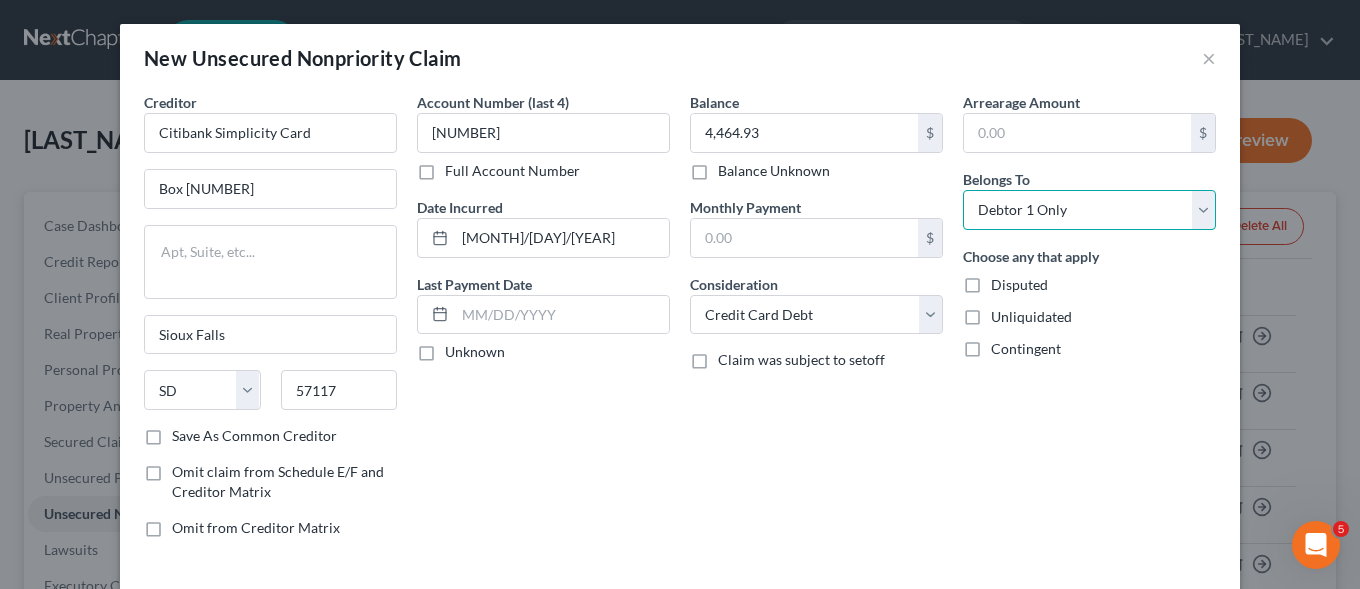 click on "Debtor 1 Only" at bounding box center (0, 0) 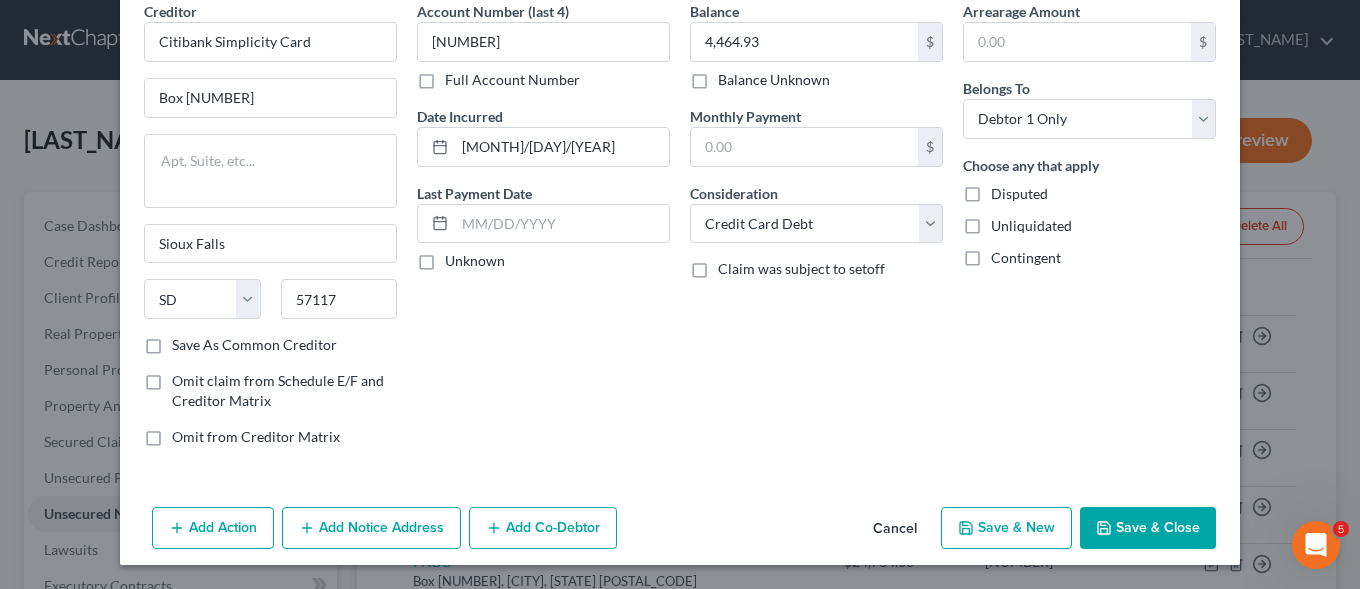 click on "Save & New" at bounding box center [1006, 528] 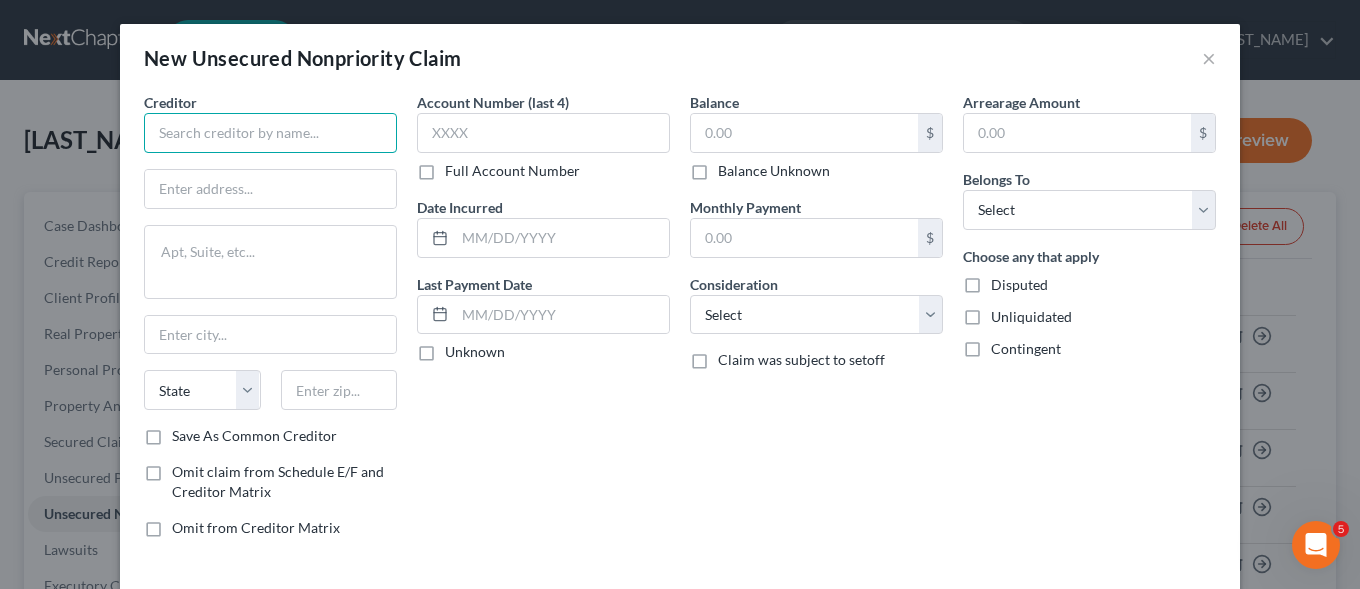 click at bounding box center (270, 133) 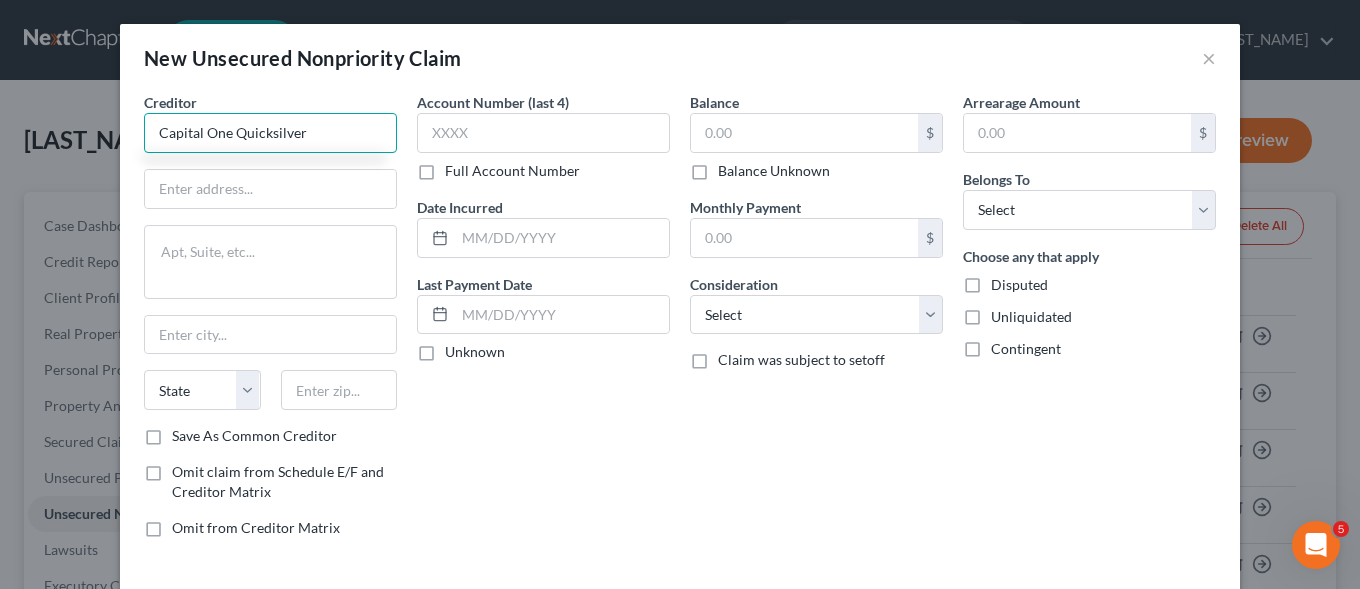type on "Capital One Quicksilver" 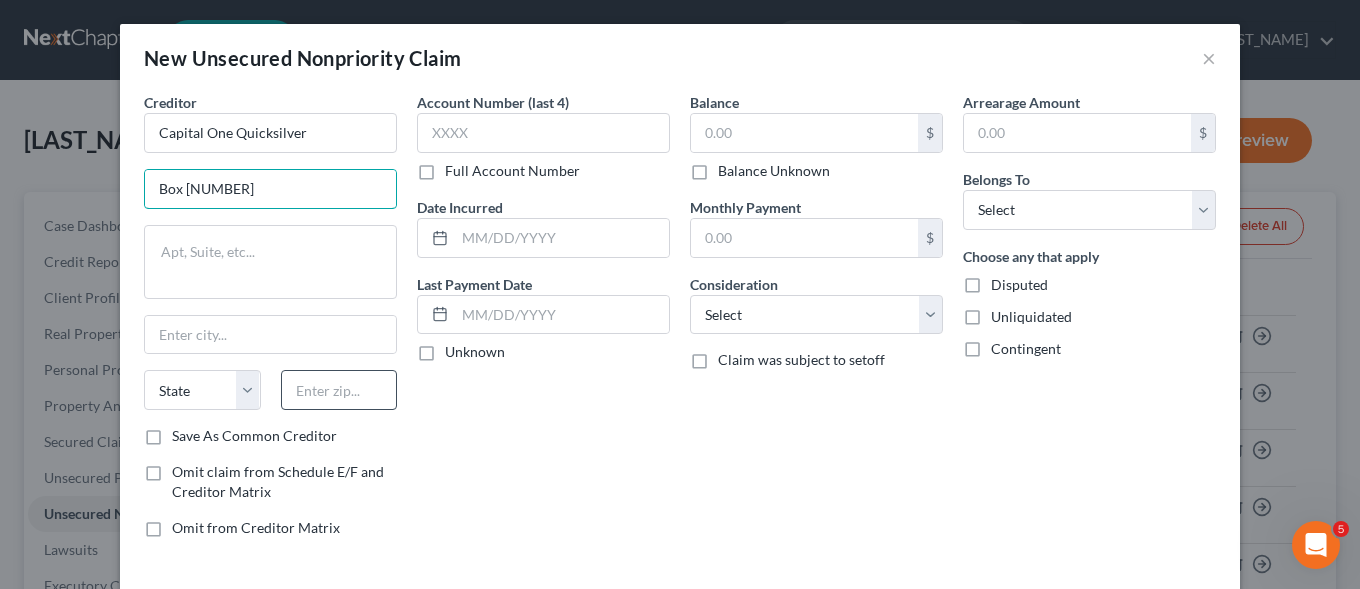 type on "Box [NUMBER]" 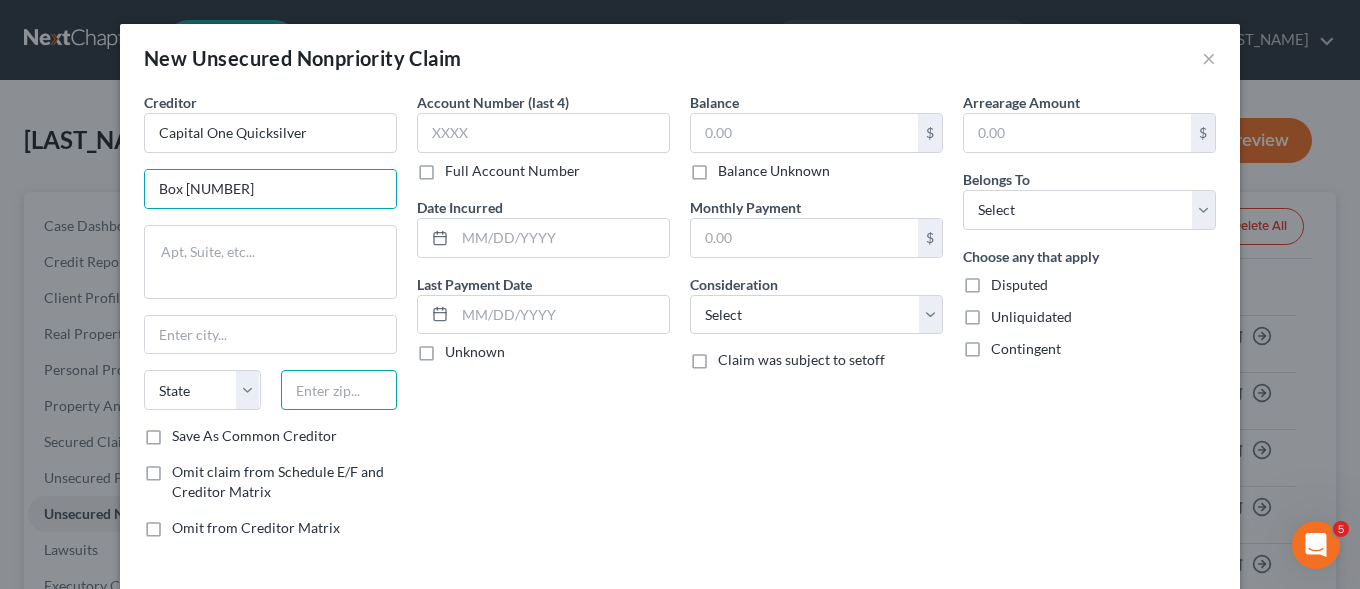 click at bounding box center (339, 390) 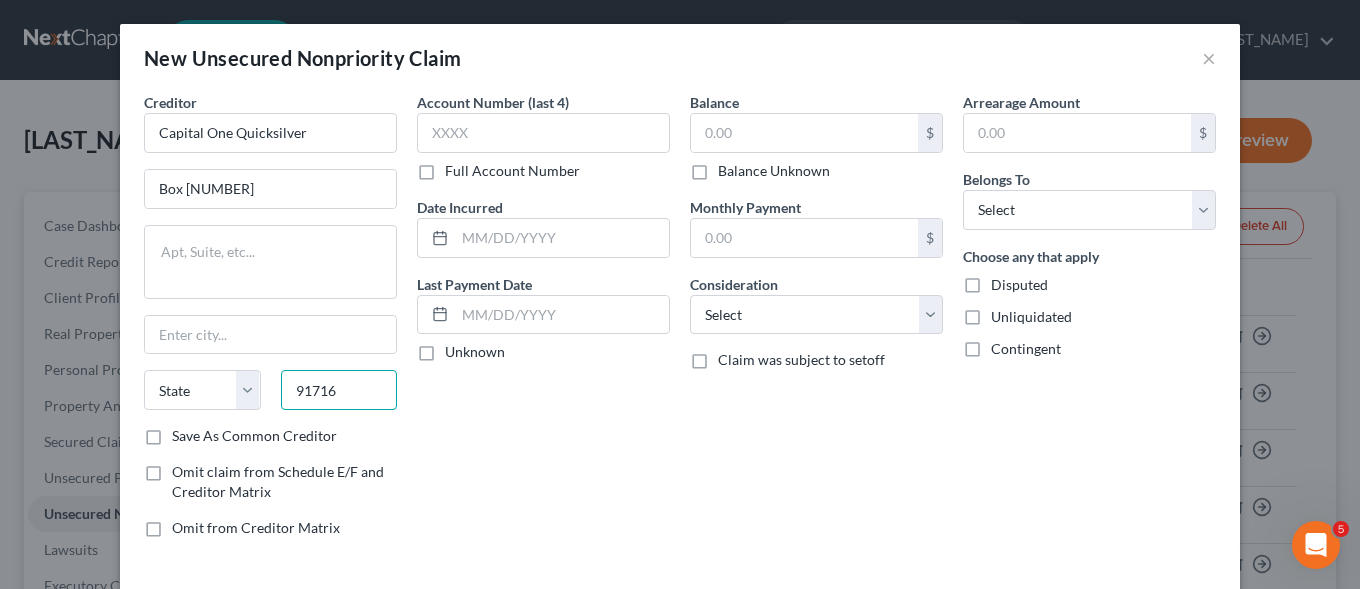 type on "91716" 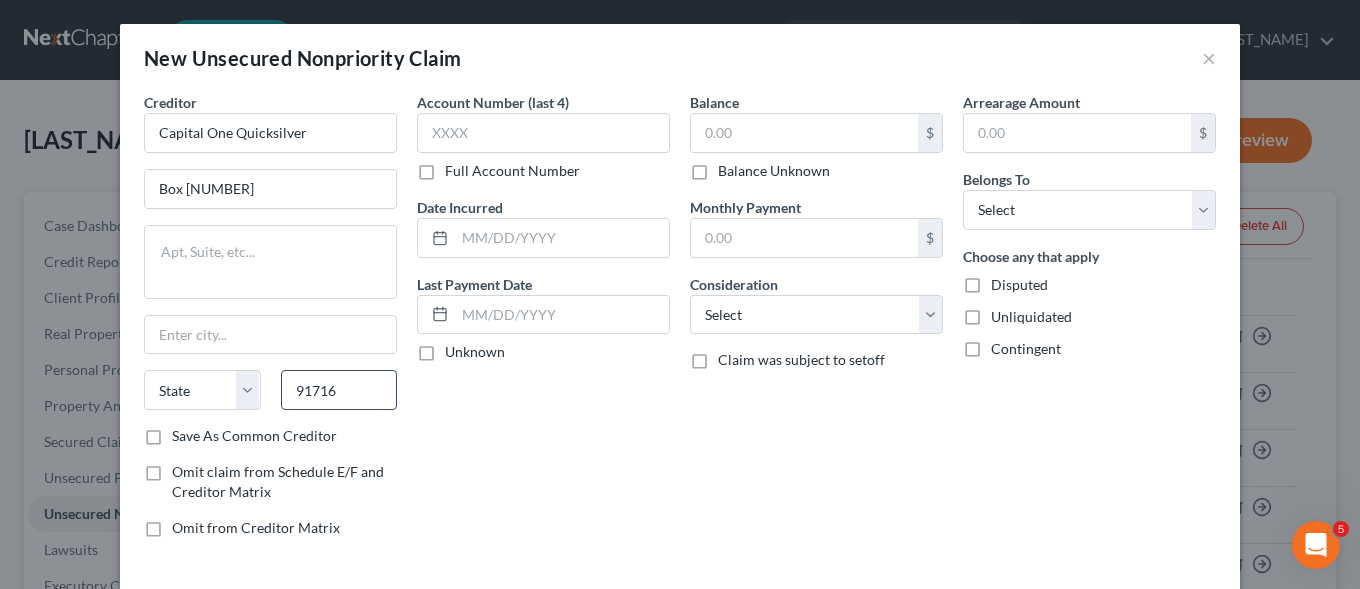 type on "City Of Industry" 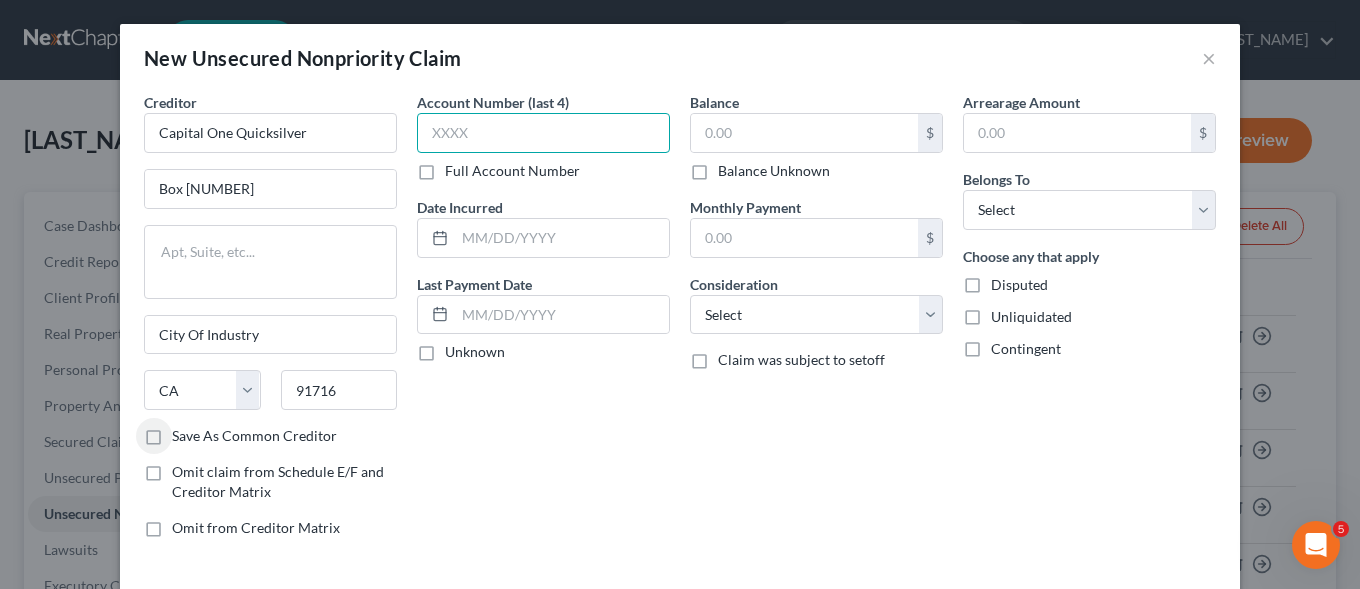 click at bounding box center [543, 133] 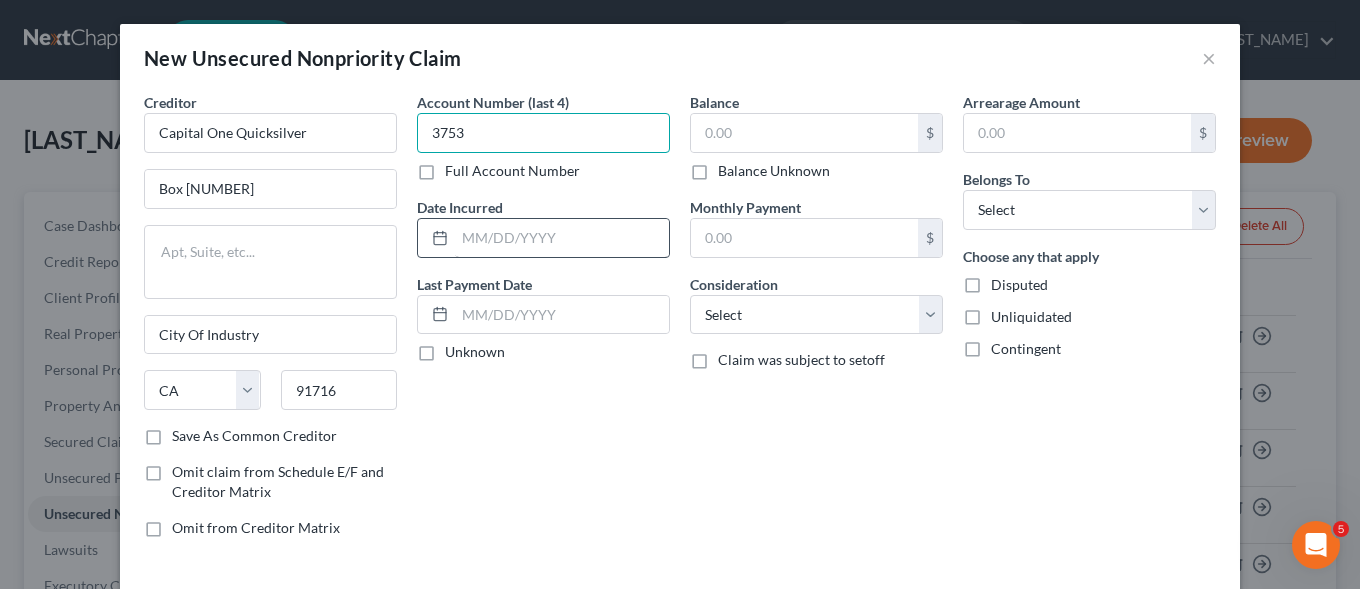 type on "3753" 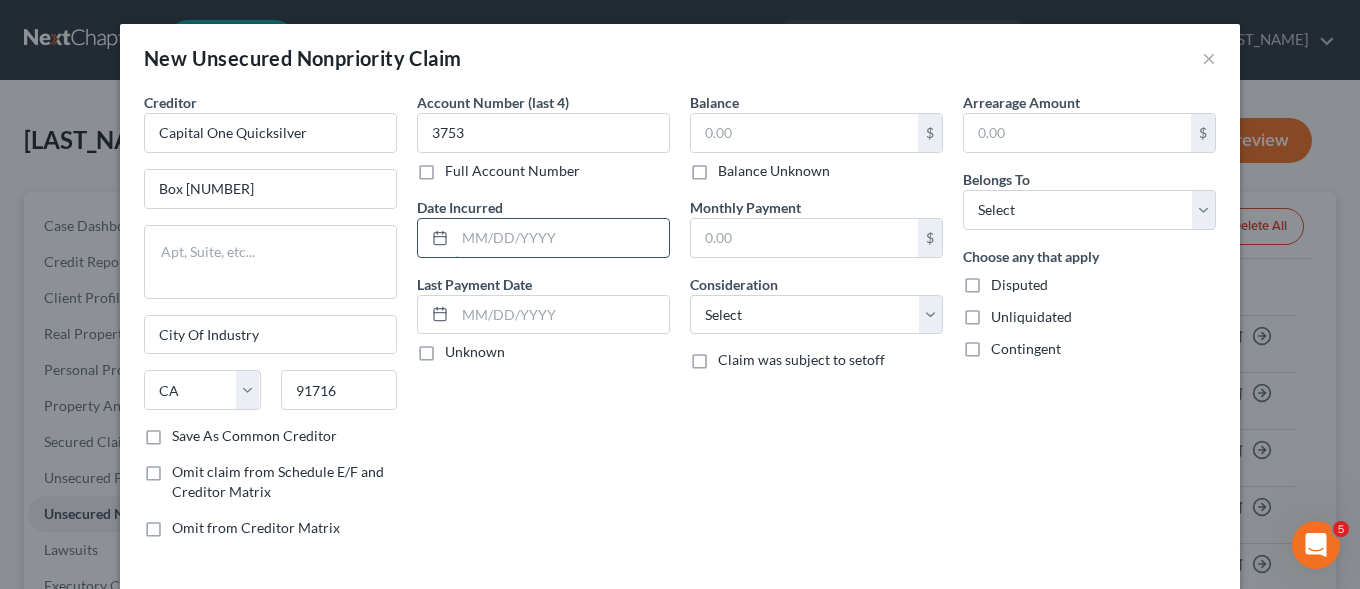 click at bounding box center [562, 238] 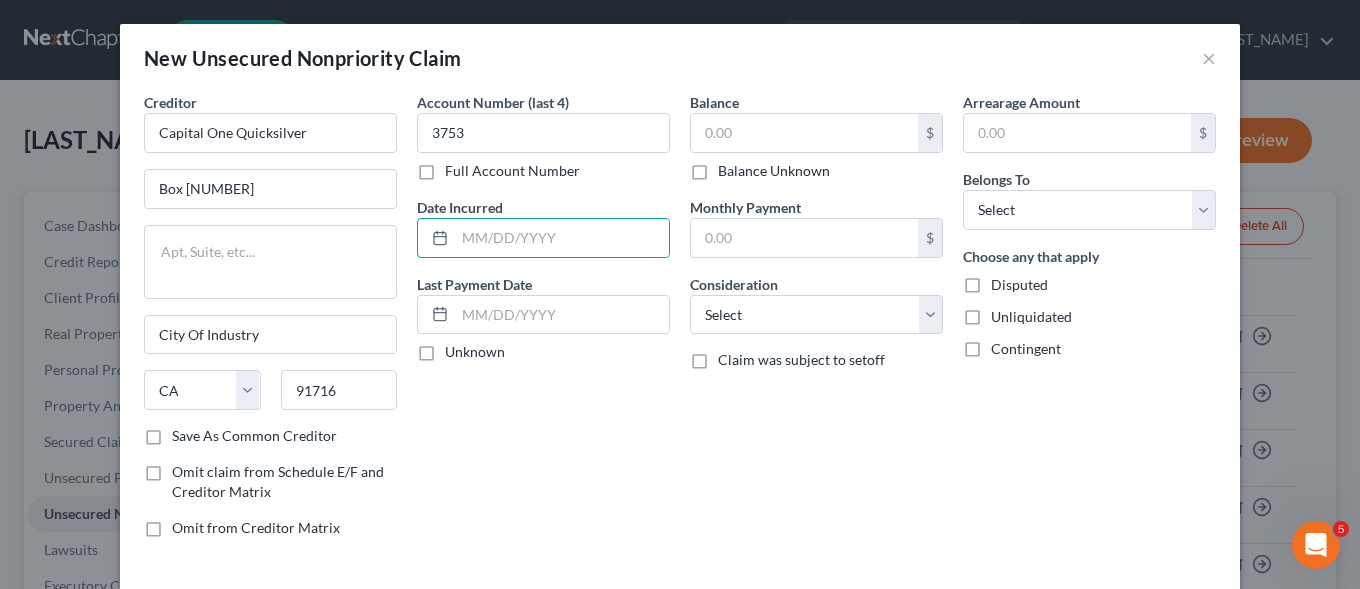 click on "Balance Unknown" at bounding box center [774, 171] 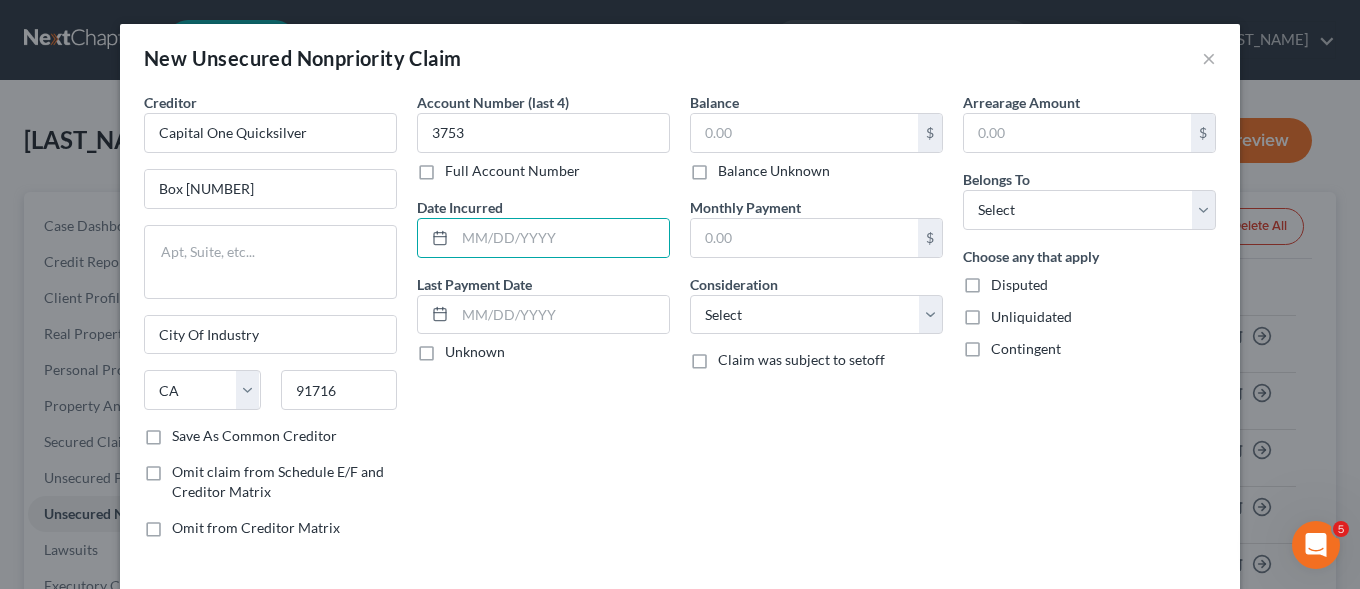 click on "Balance Unknown" at bounding box center [732, 167] 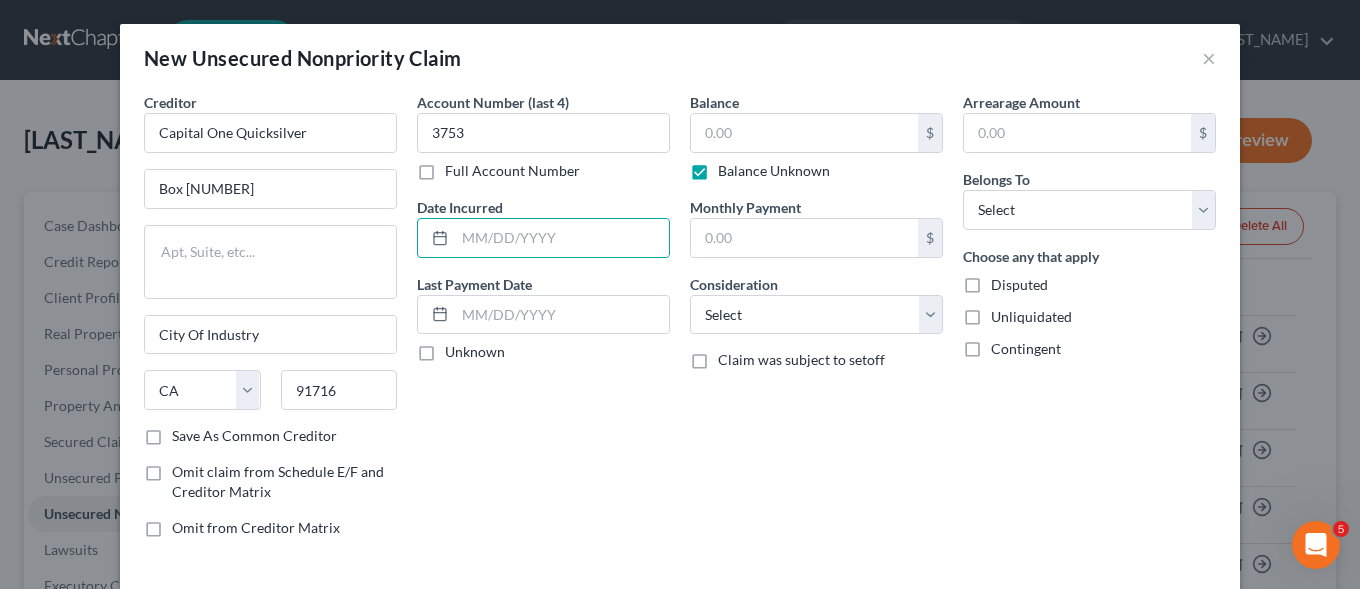 type on "0.00" 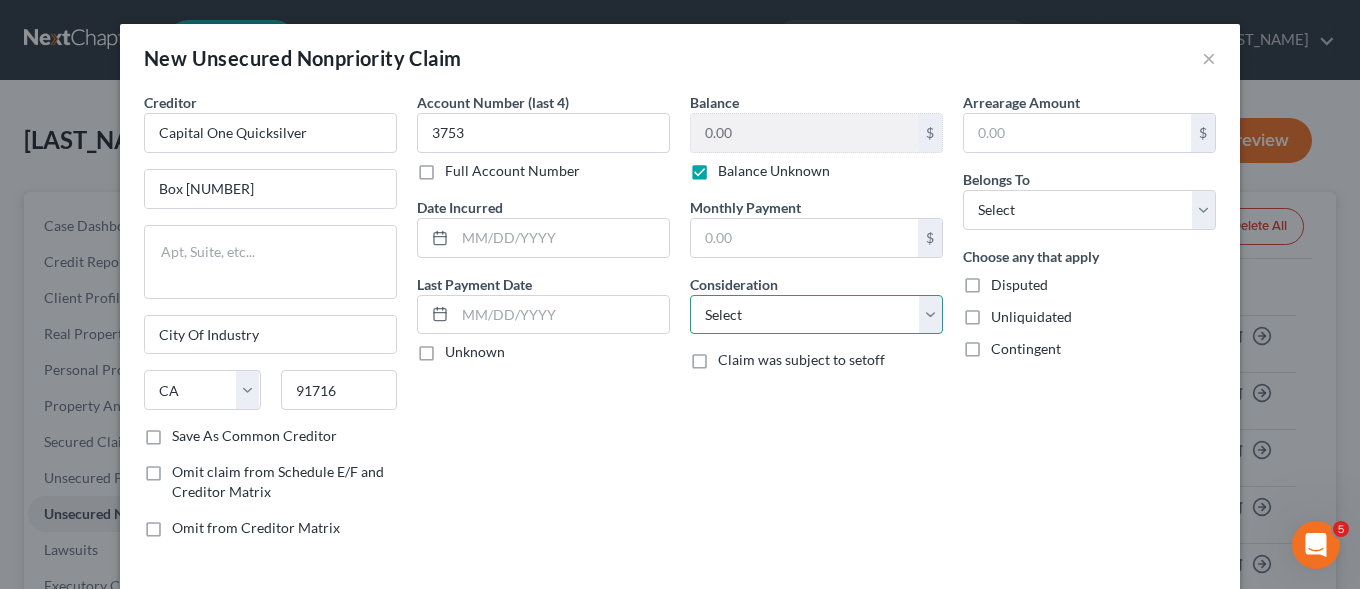 click on "Select Cable / Satellite Services Collection Agency Credit Card Debt Debt Counseling / Attorneys Deficiency Balance Domestic Support Obligations Home / Car Repairs Income Taxes Judgment Liens Medical Services Monies Loaned / Advanced Mortgage Obligation From Divorce Or Separation Obligation To Pensions Other Overdrawn Bank Account Promised To Help Pay Creditors Student Loans Suppliers And Vendors Telephone / Internet Services Utility Services" at bounding box center (816, 315) 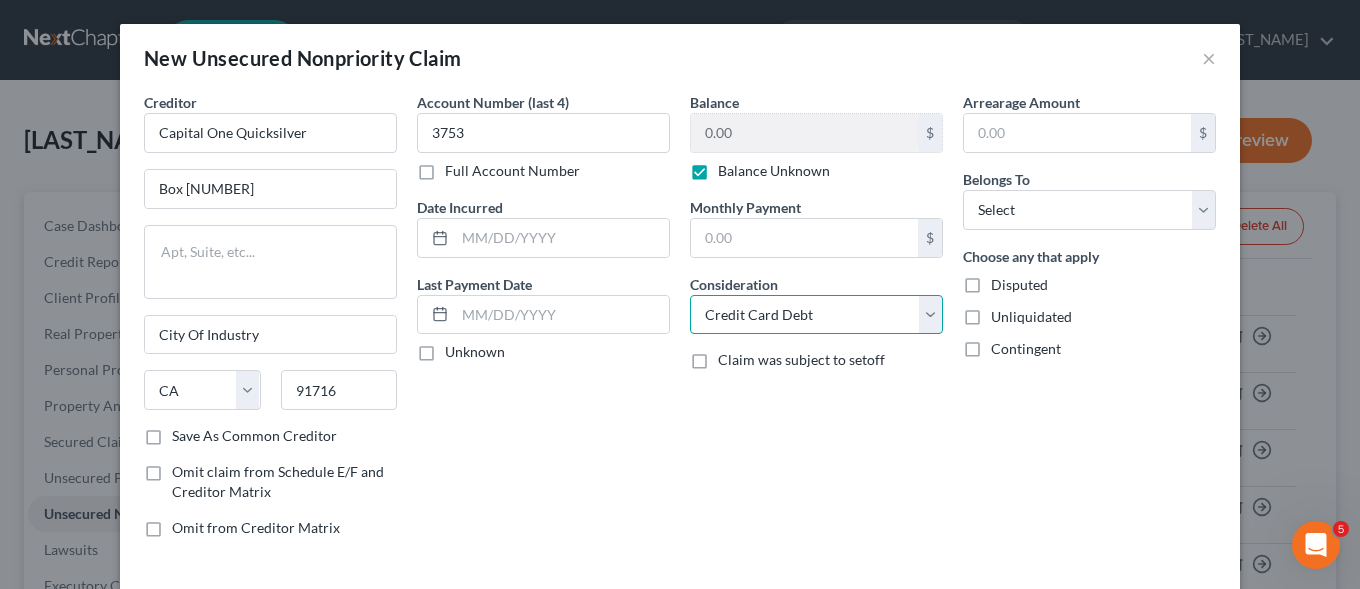 click on "Credit Card Debt" at bounding box center (0, 0) 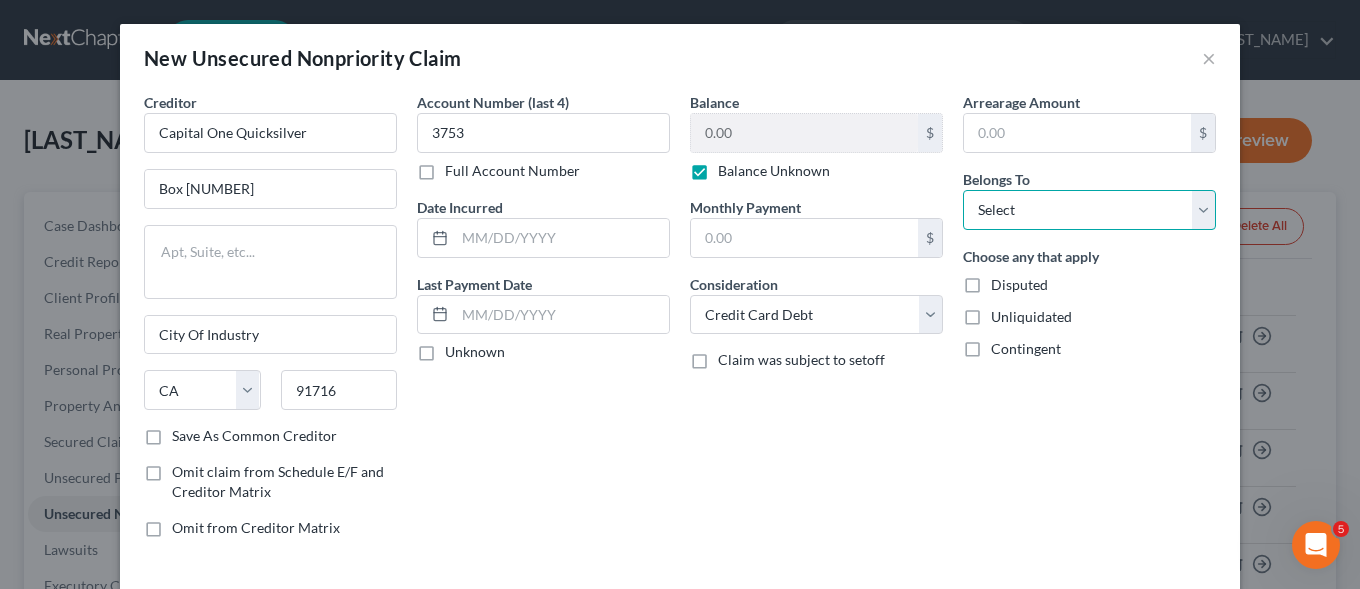 click on "Select Debtor 1 Only Debtor 2 Only Debtor 1 And Debtor 2 Only At Least One Of The Debtors And Another Community Property" at bounding box center [1089, 210] 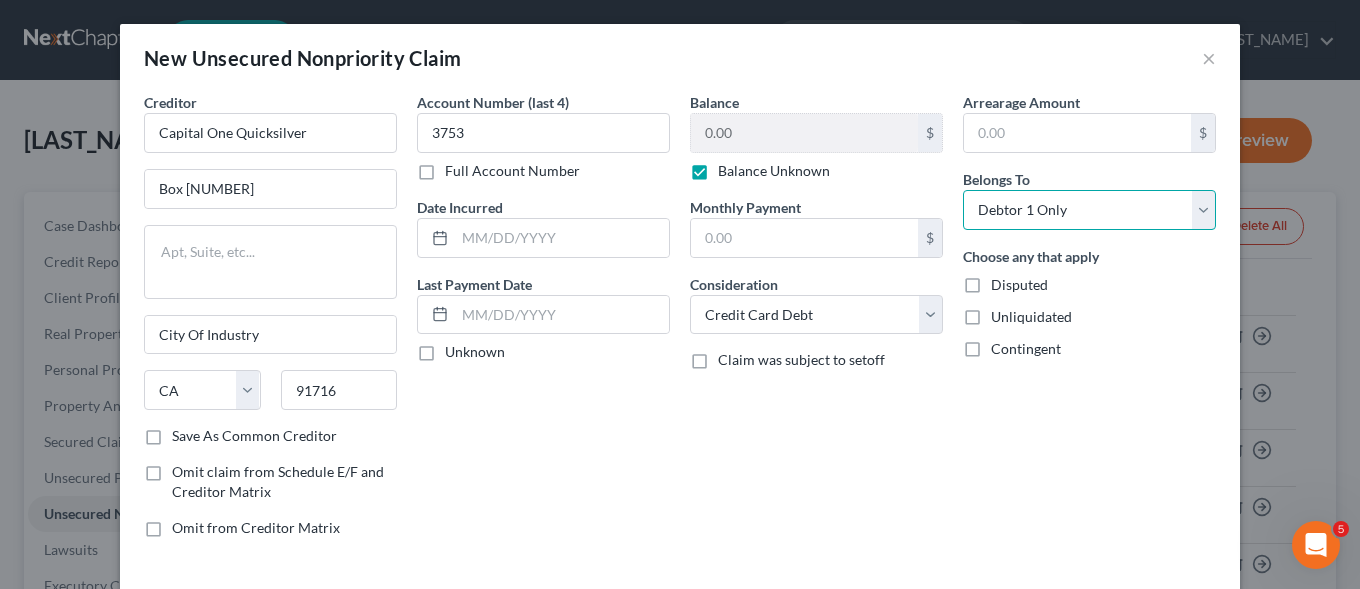 click on "Debtor 1 Only" at bounding box center (0, 0) 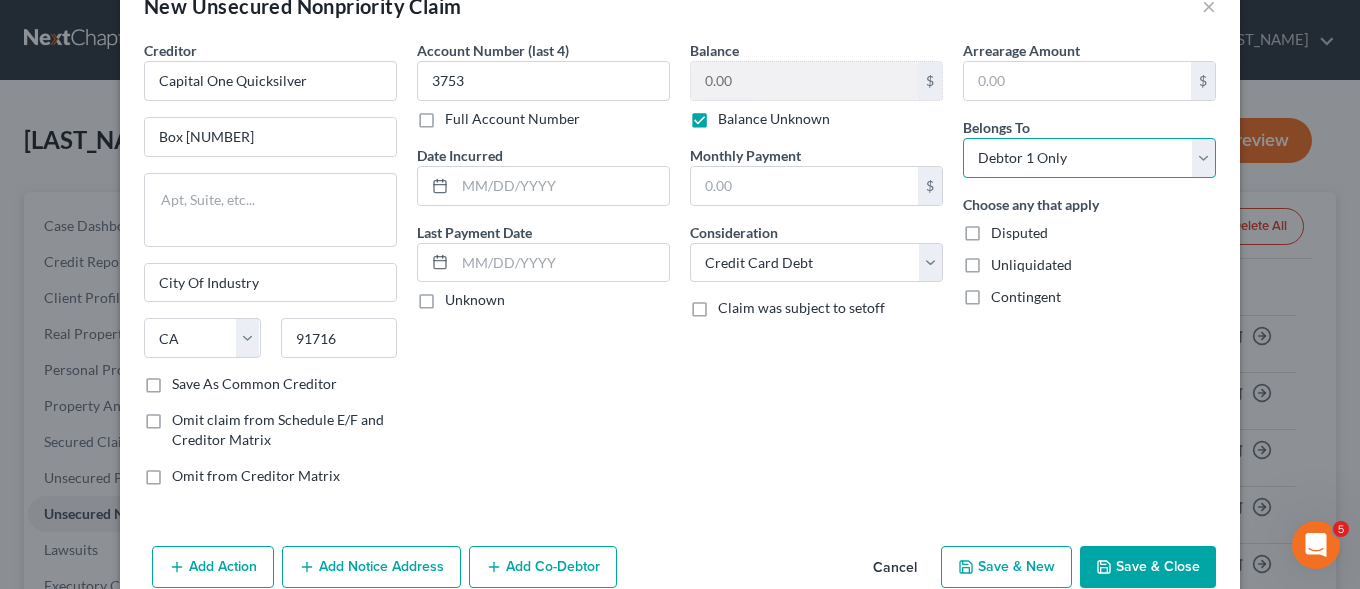 scroll, scrollTop: 91, scrollLeft: 0, axis: vertical 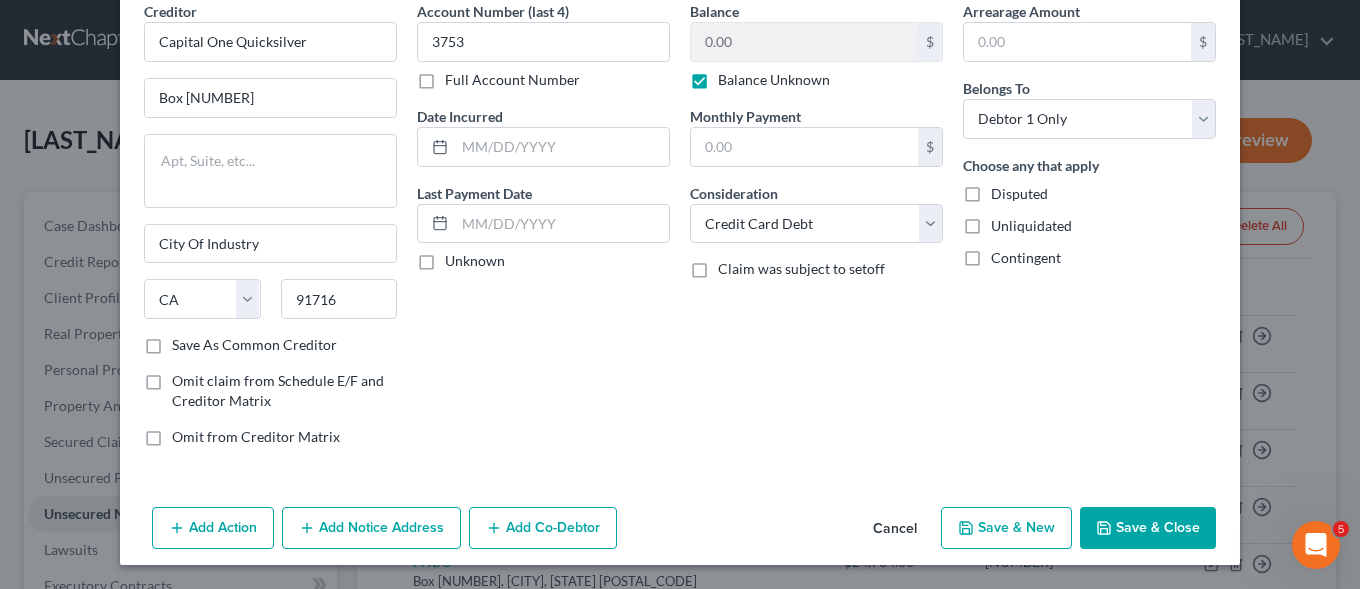click on "Save & New" at bounding box center (1006, 528) 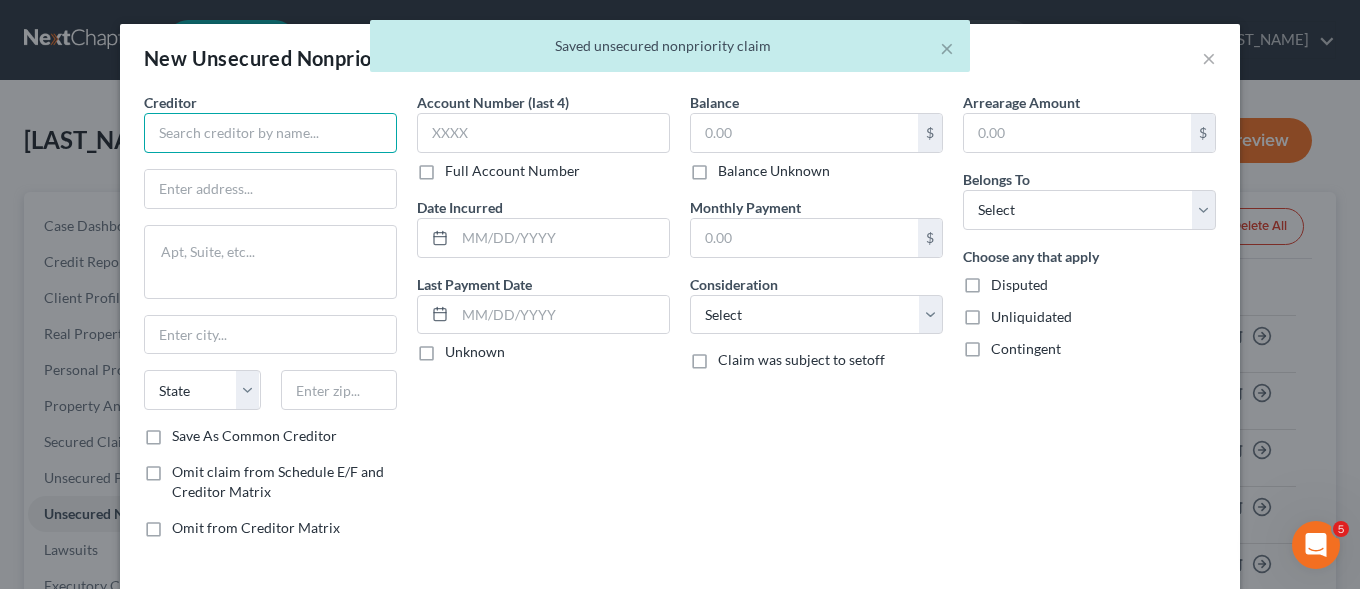click at bounding box center [270, 133] 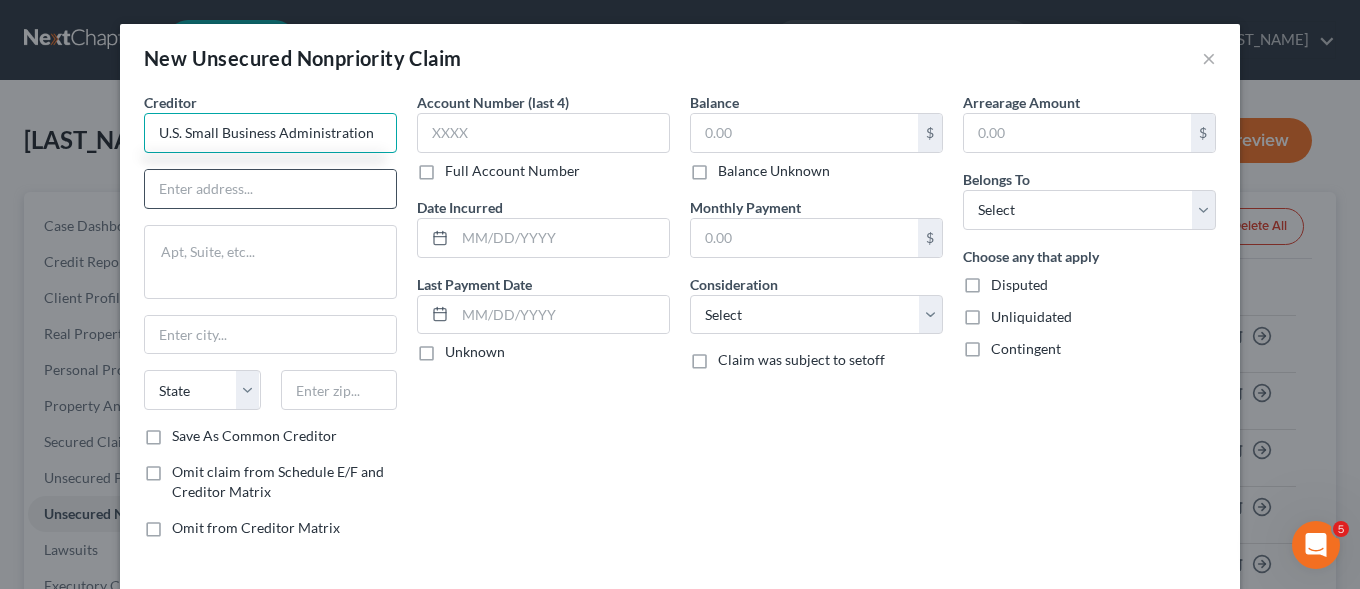 type on "U.S. Small Business Administration" 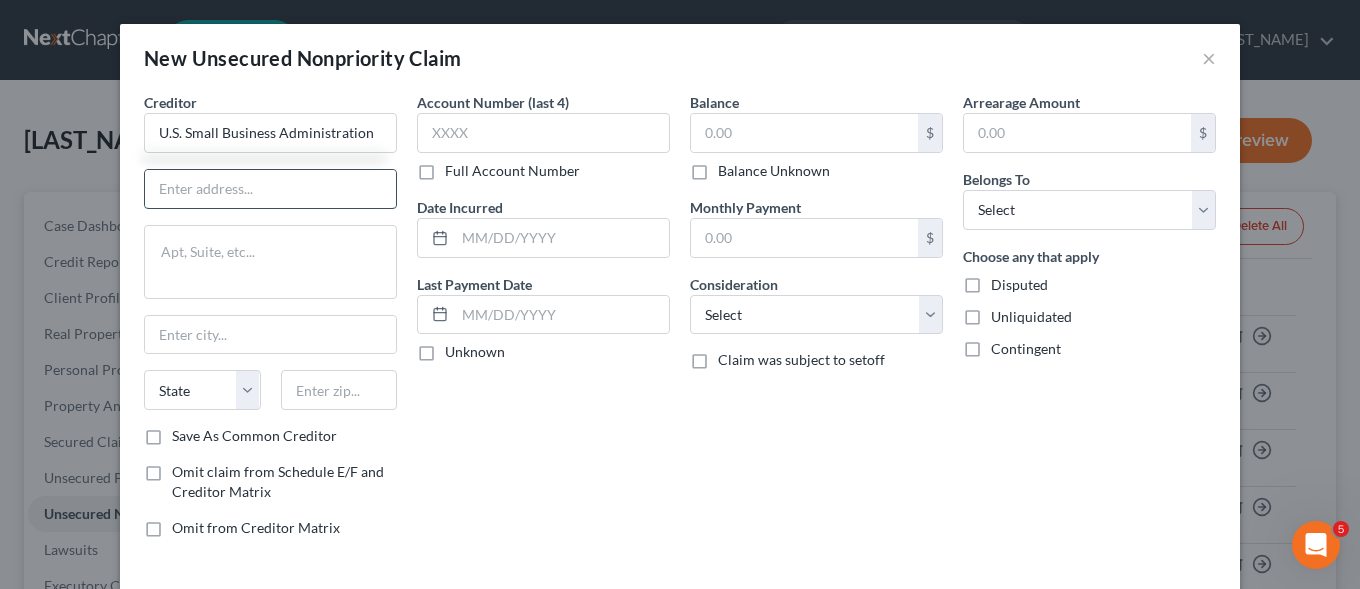 click at bounding box center [270, 189] 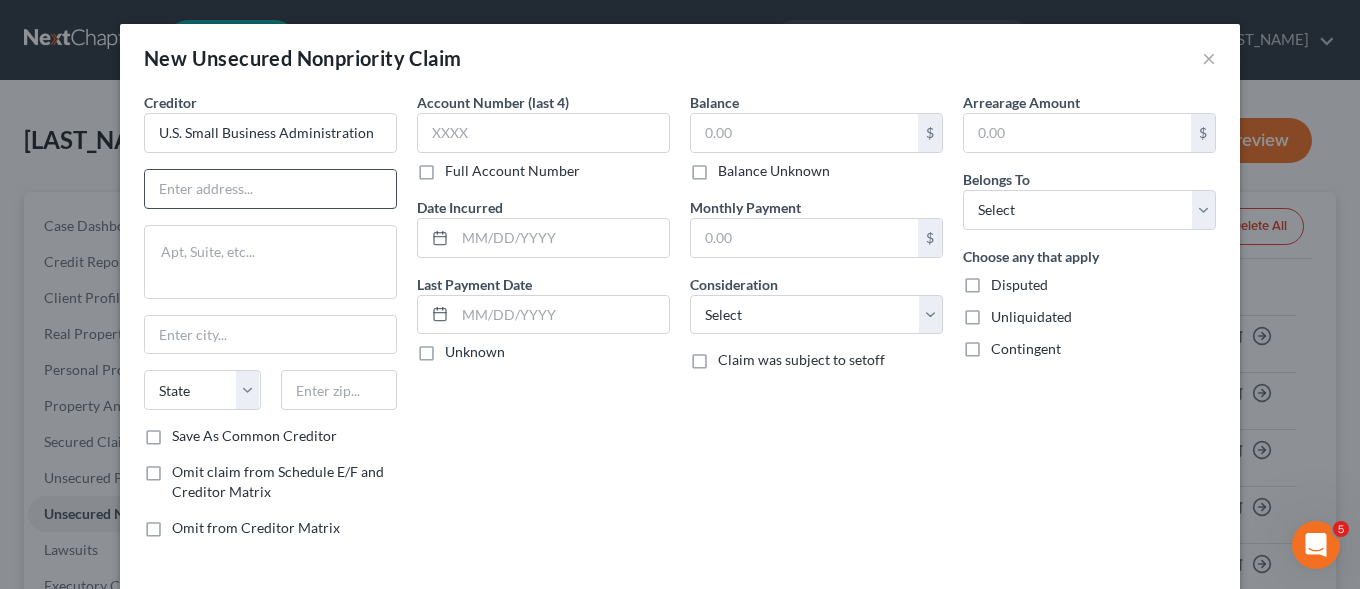 click at bounding box center [270, 189] 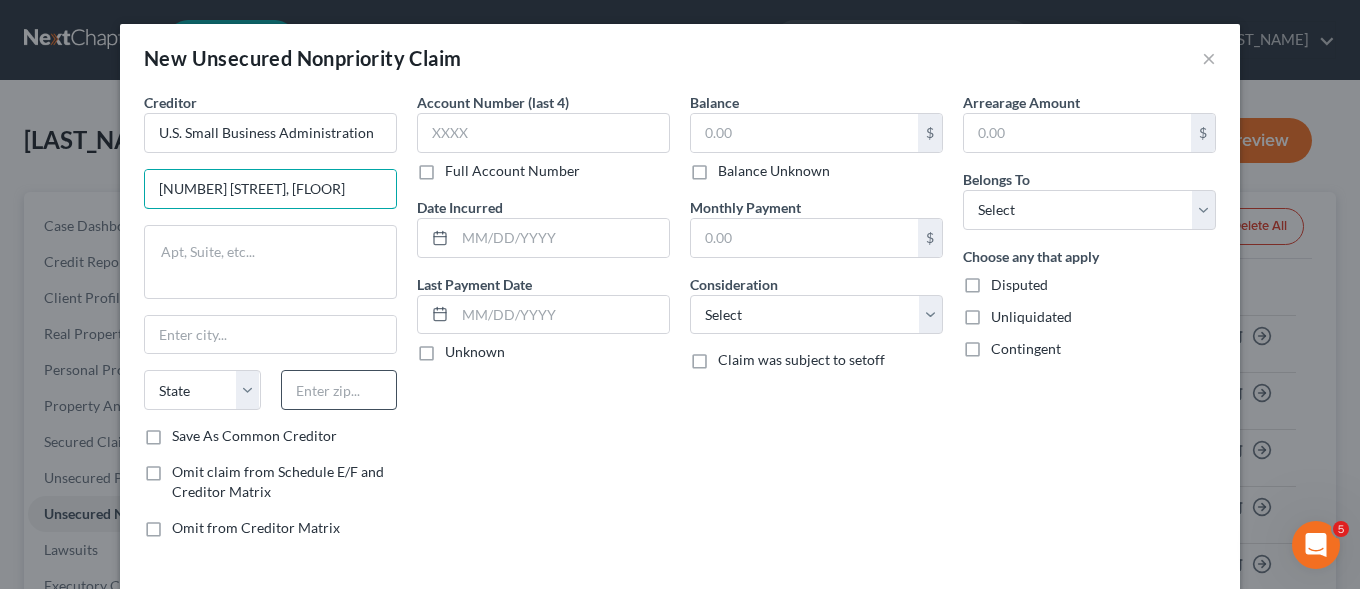 type on "[NUMBER] [STREET], [FLOOR]" 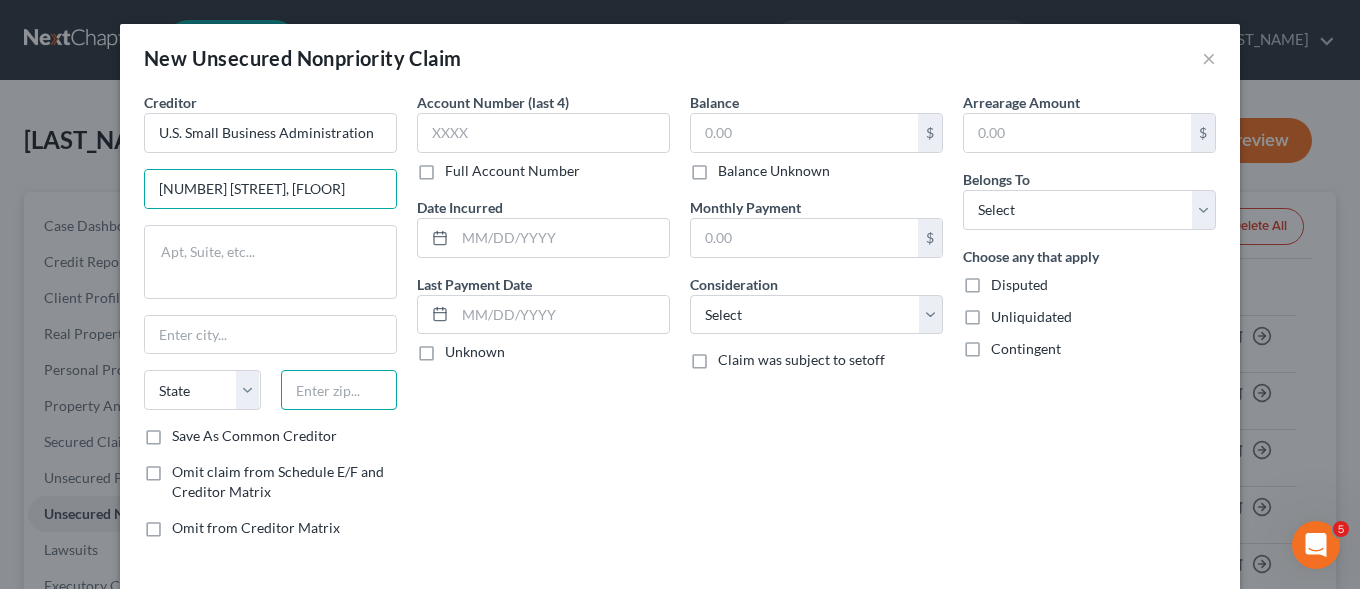 click at bounding box center (339, 390) 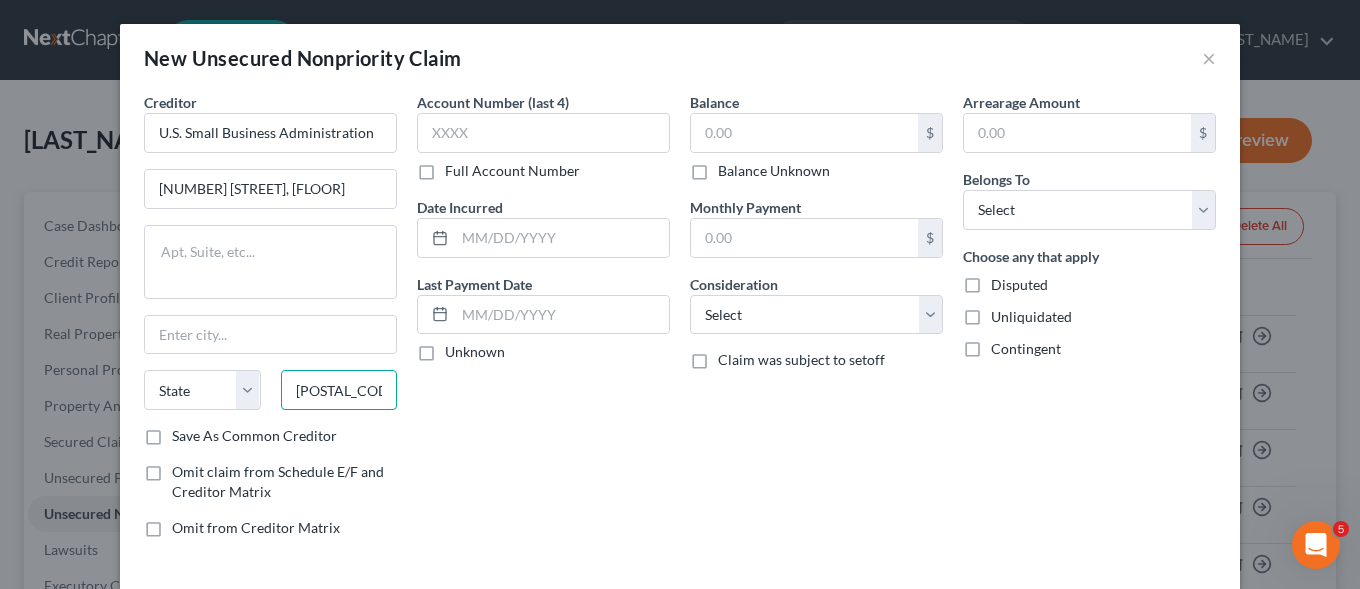 type on "[POSTAL_CODE]" 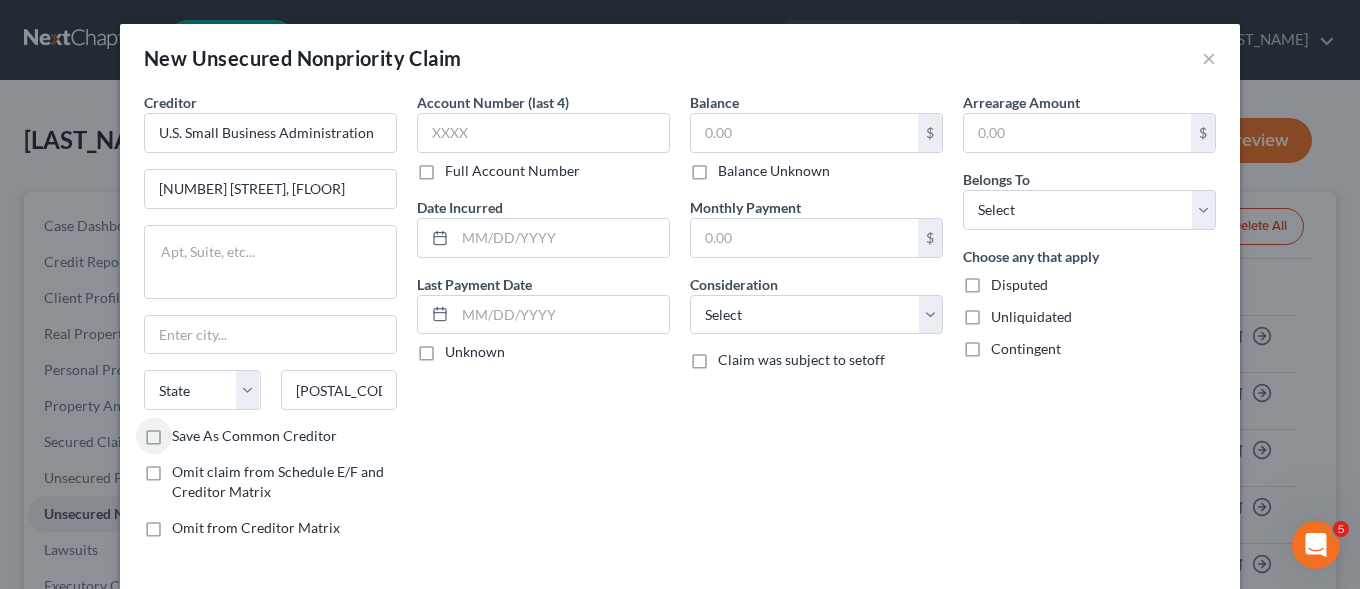 type on "Los Angeles" 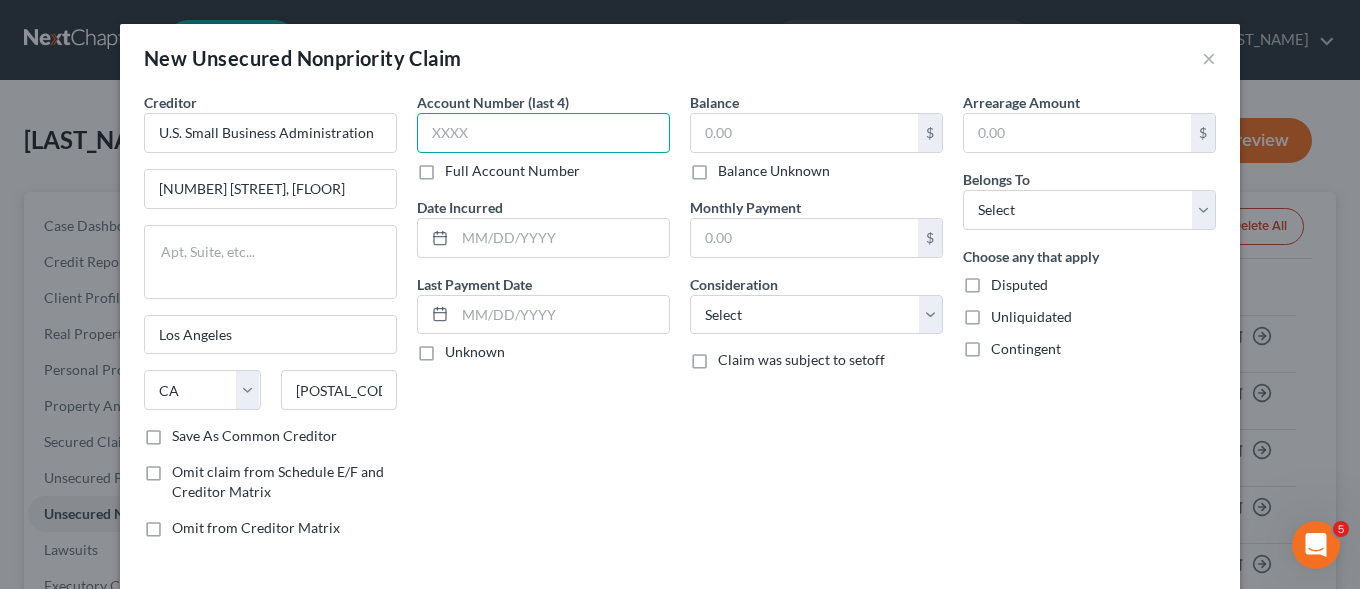 click at bounding box center (543, 133) 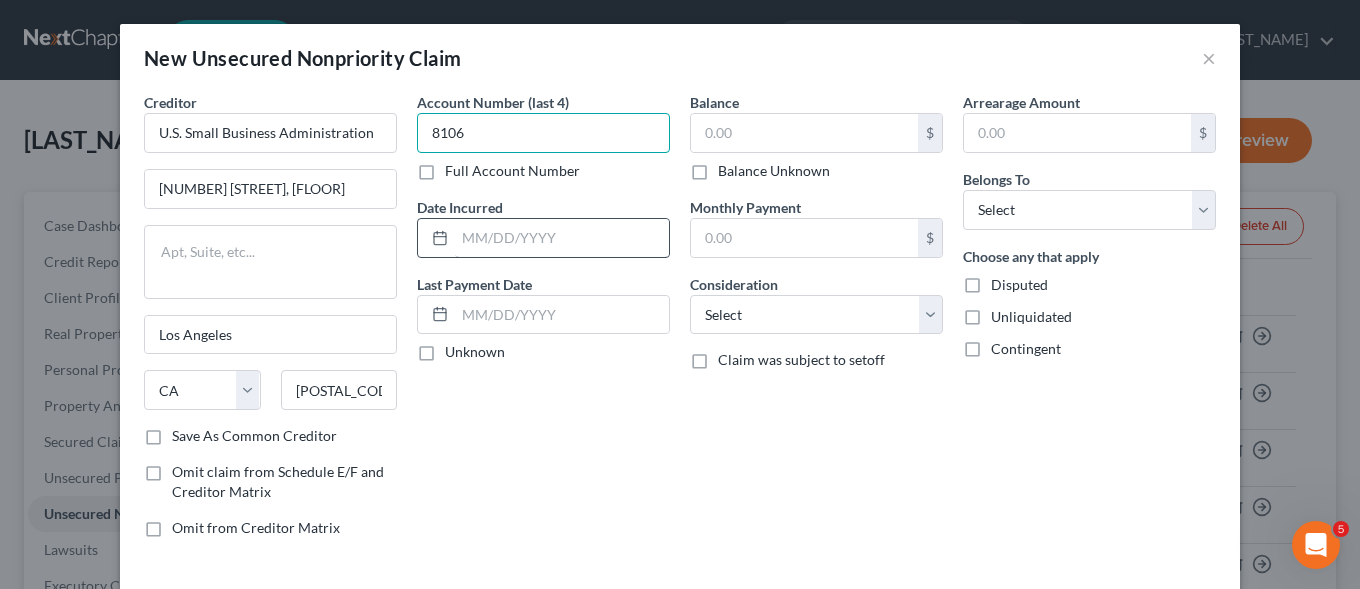 type on "8106" 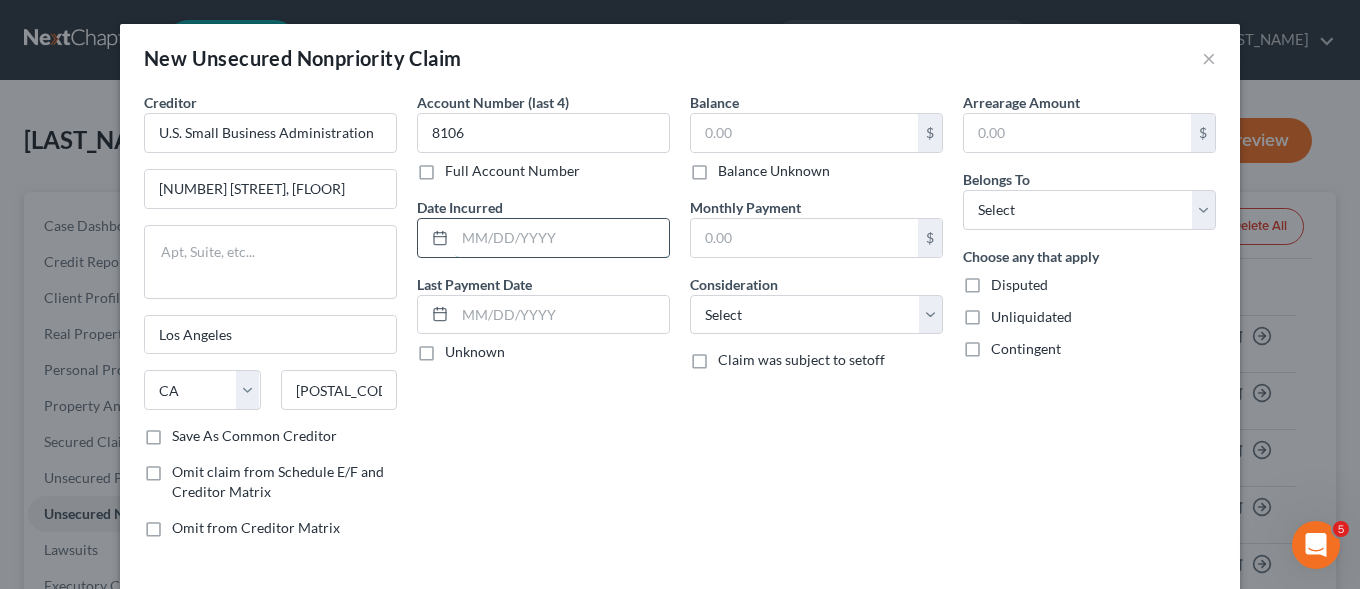 click at bounding box center (562, 238) 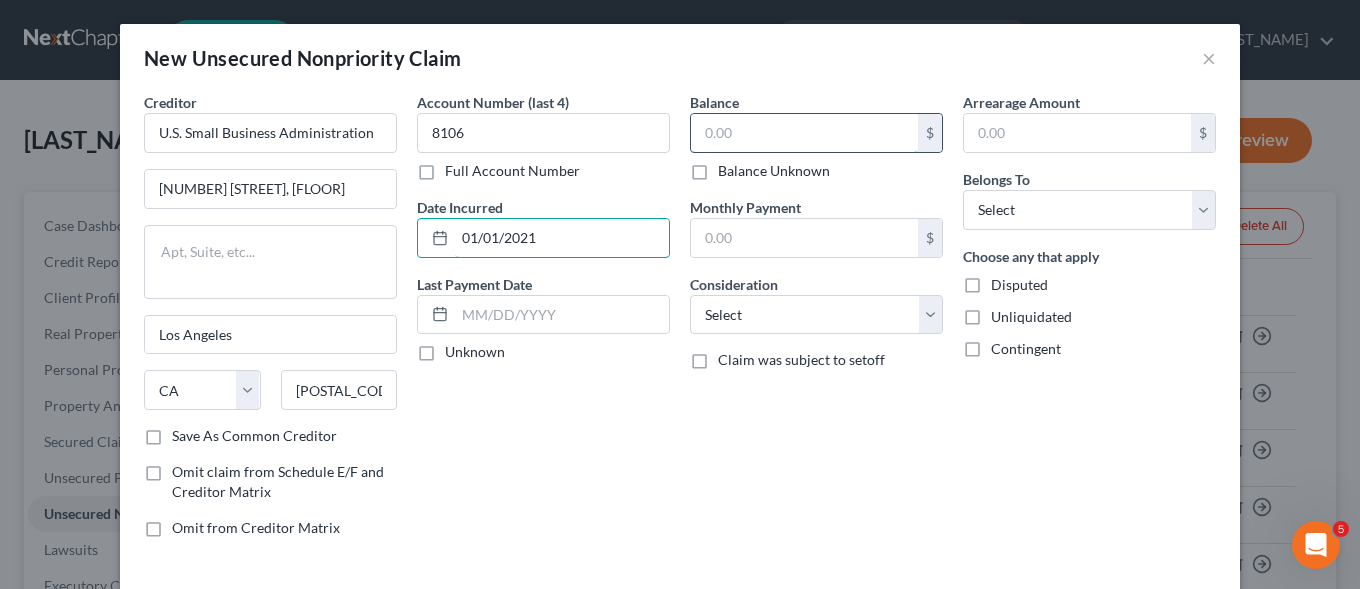 type on "01/01/2021" 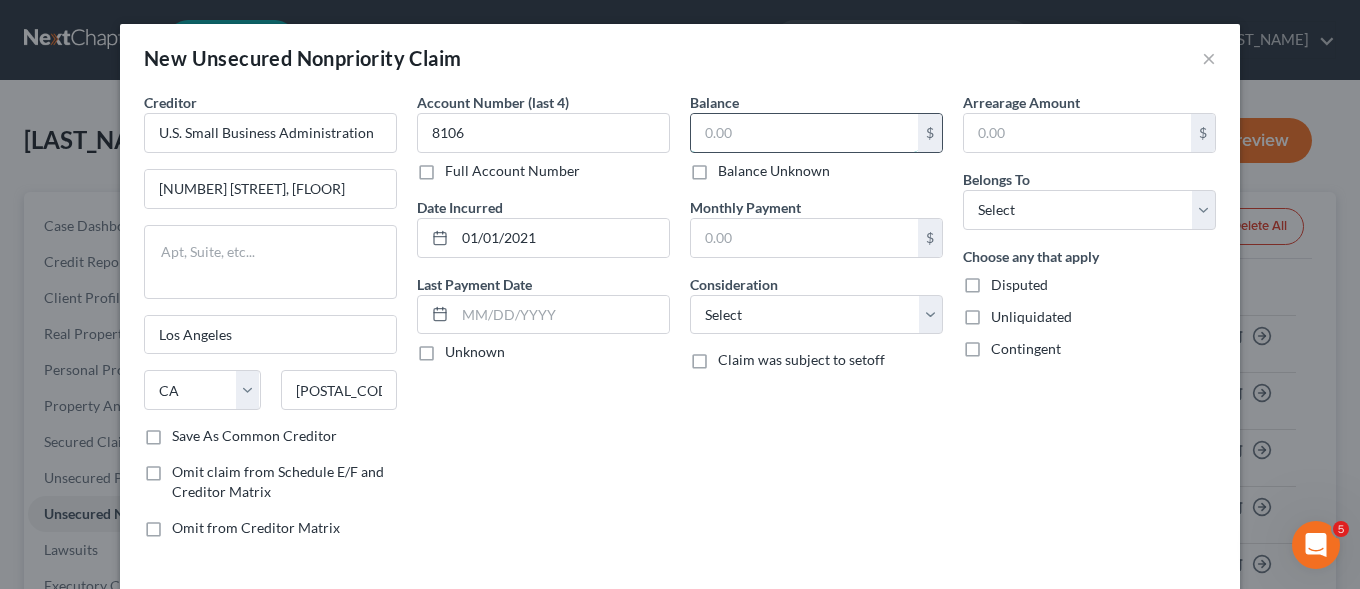 click at bounding box center [804, 133] 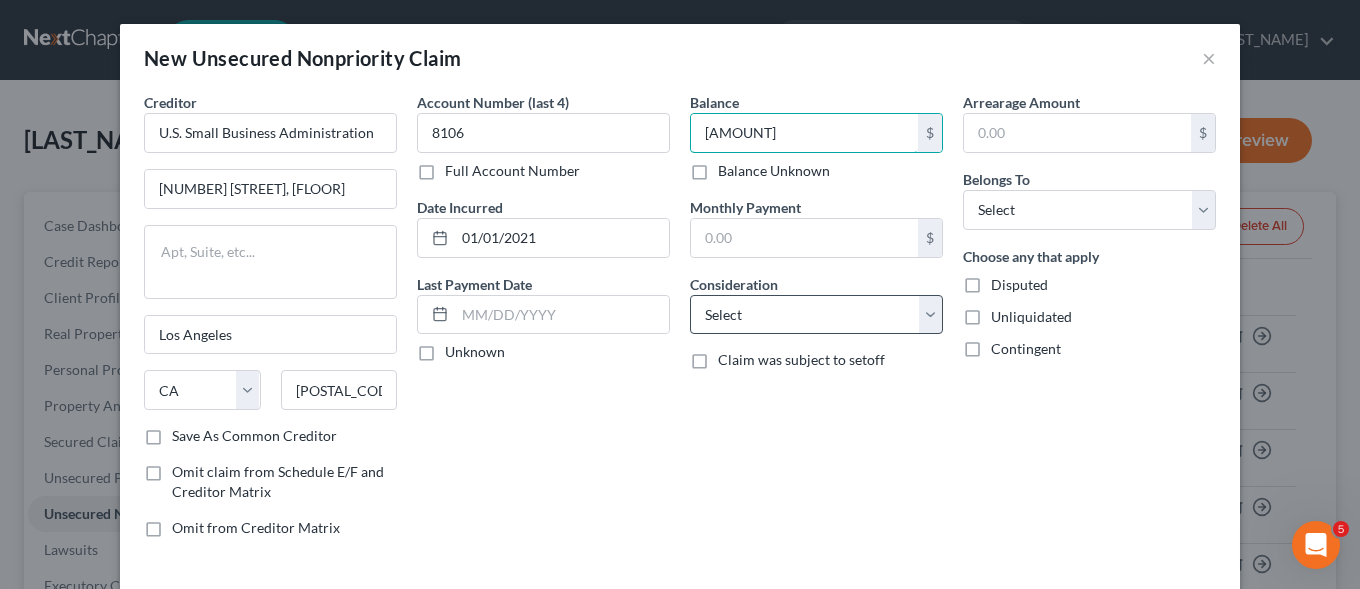type on "[AMOUNT]" 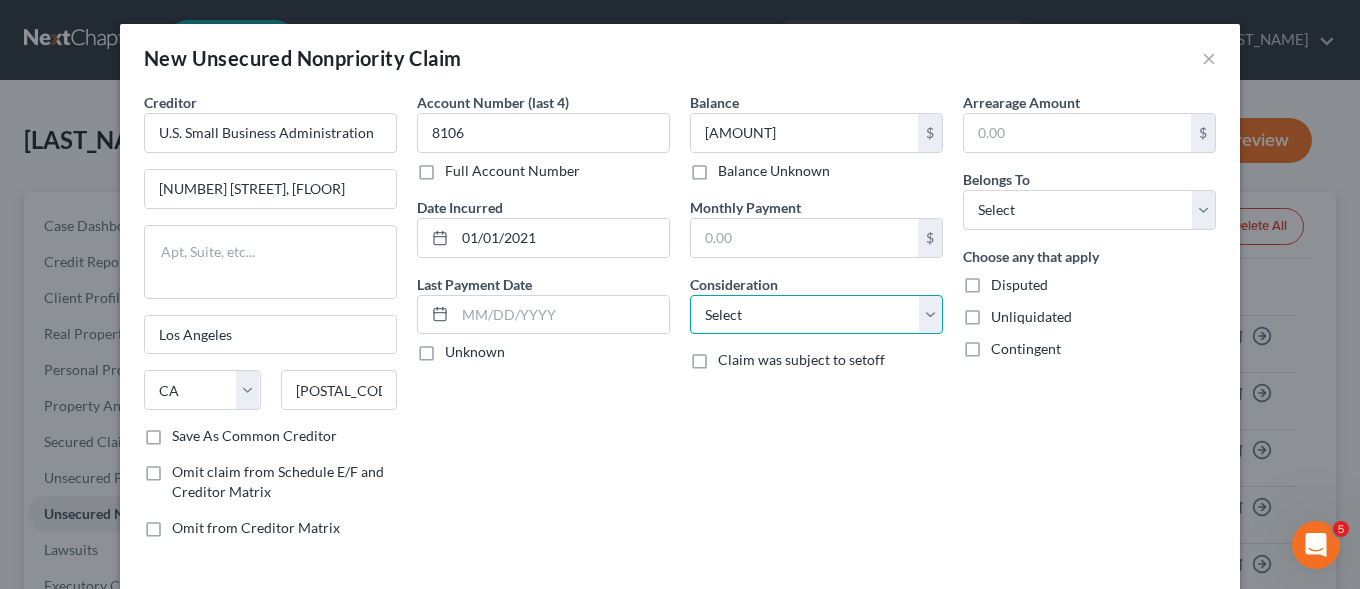 click on "Select Cable / Satellite Services Collection Agency Credit Card Debt Debt Counseling / Attorneys Deficiency Balance Domestic Support Obligations Home / Car Repairs Income Taxes Judgment Liens Medical Services Monies Loaned / Advanced Mortgage Obligation From Divorce Or Separation Obligation To Pensions Other Overdrawn Bank Account Promised To Help Pay Creditors Student Loans Suppliers And Vendors Telephone / Internet Services Utility Services" at bounding box center [816, 315] 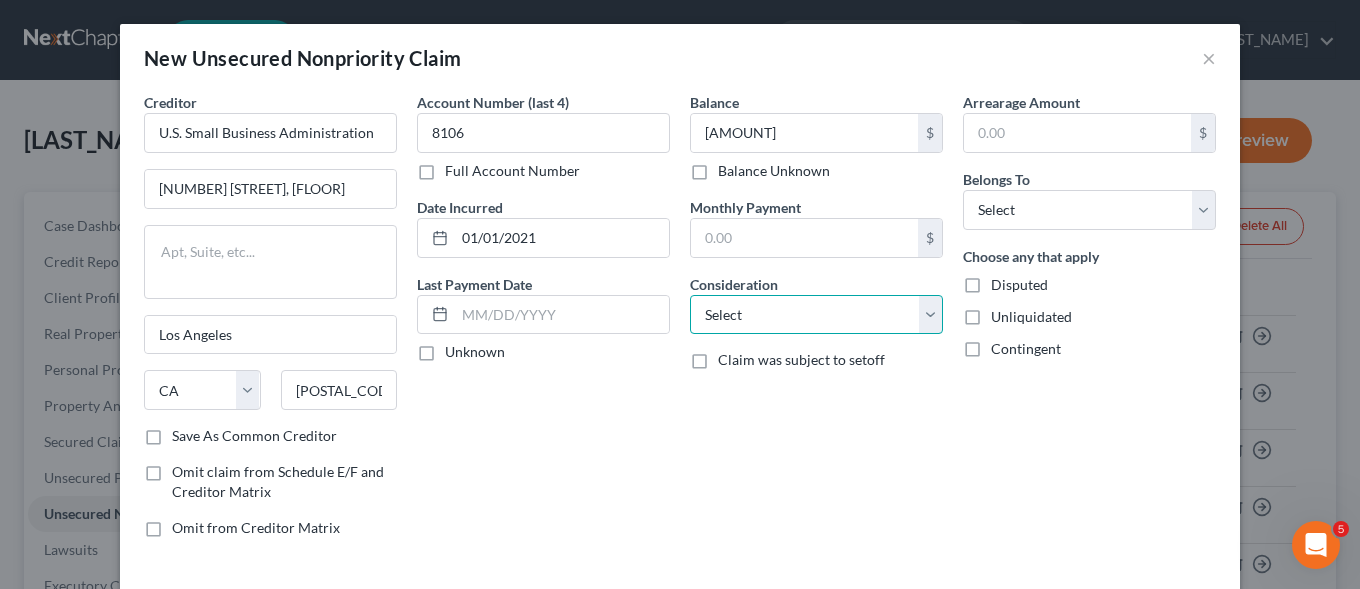 select on "10" 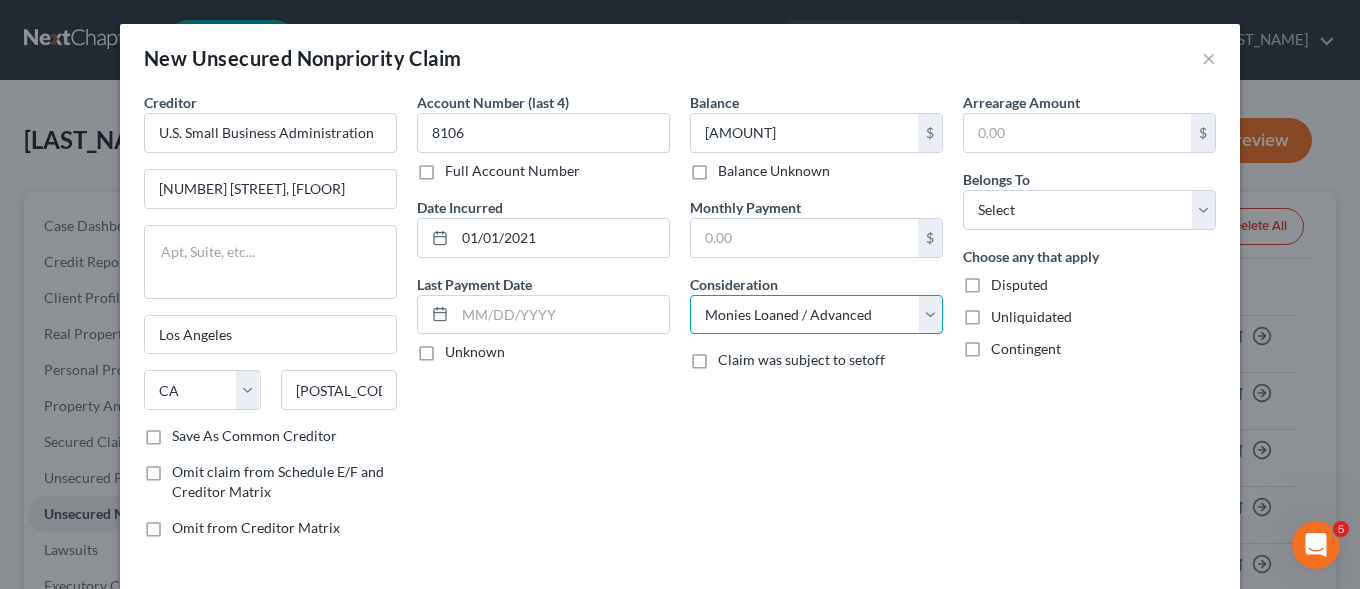 click on "Monies Loaned / Advanced" at bounding box center (0, 0) 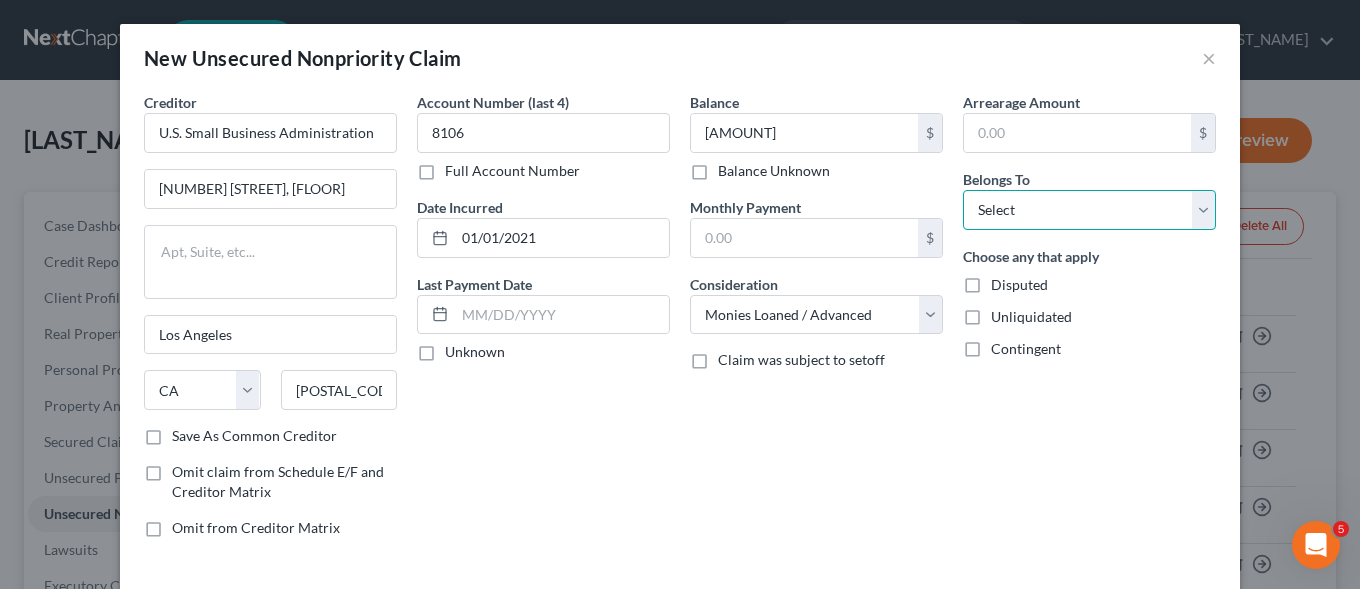 click on "Select Debtor 1 Only Debtor 2 Only Debtor 1 And Debtor 2 Only At Least One Of The Debtors And Another Community Property" at bounding box center (1089, 210) 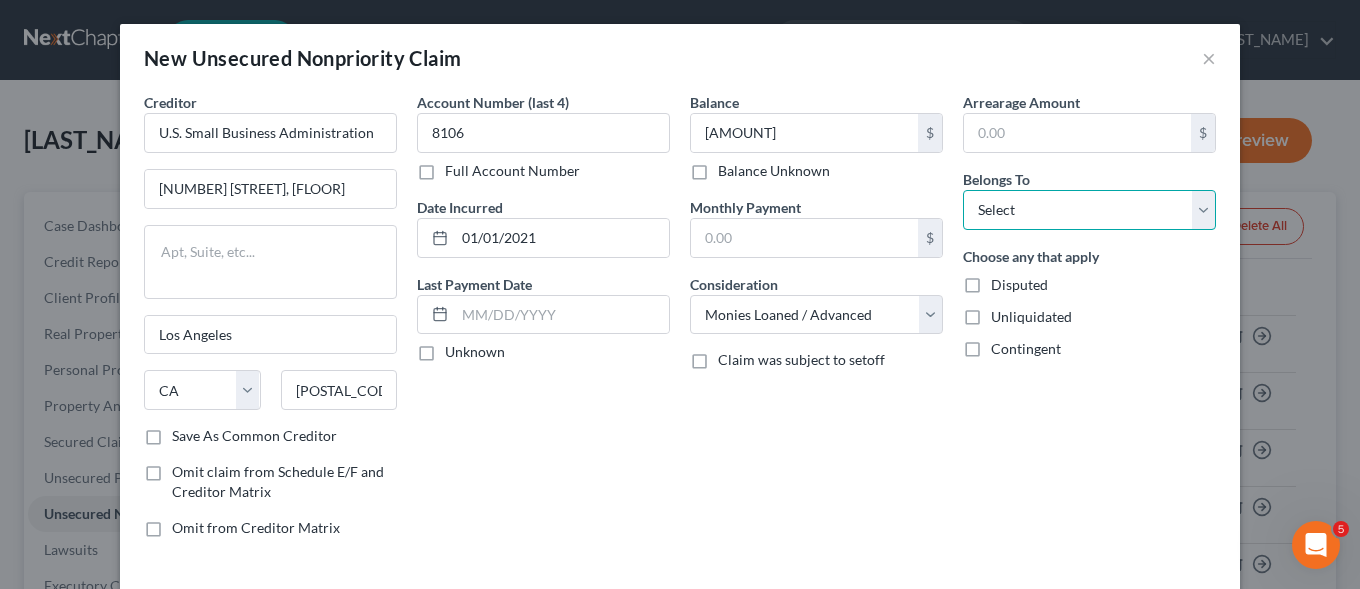 select on "0" 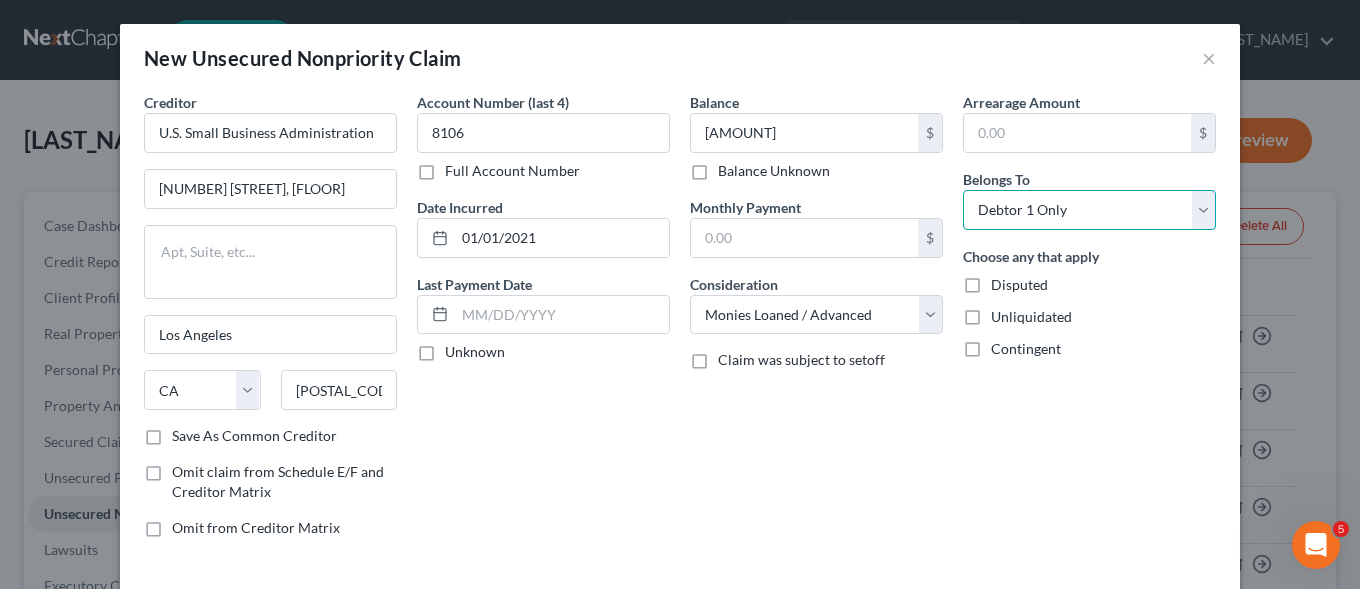 click on "Debtor 1 Only" at bounding box center [0, 0] 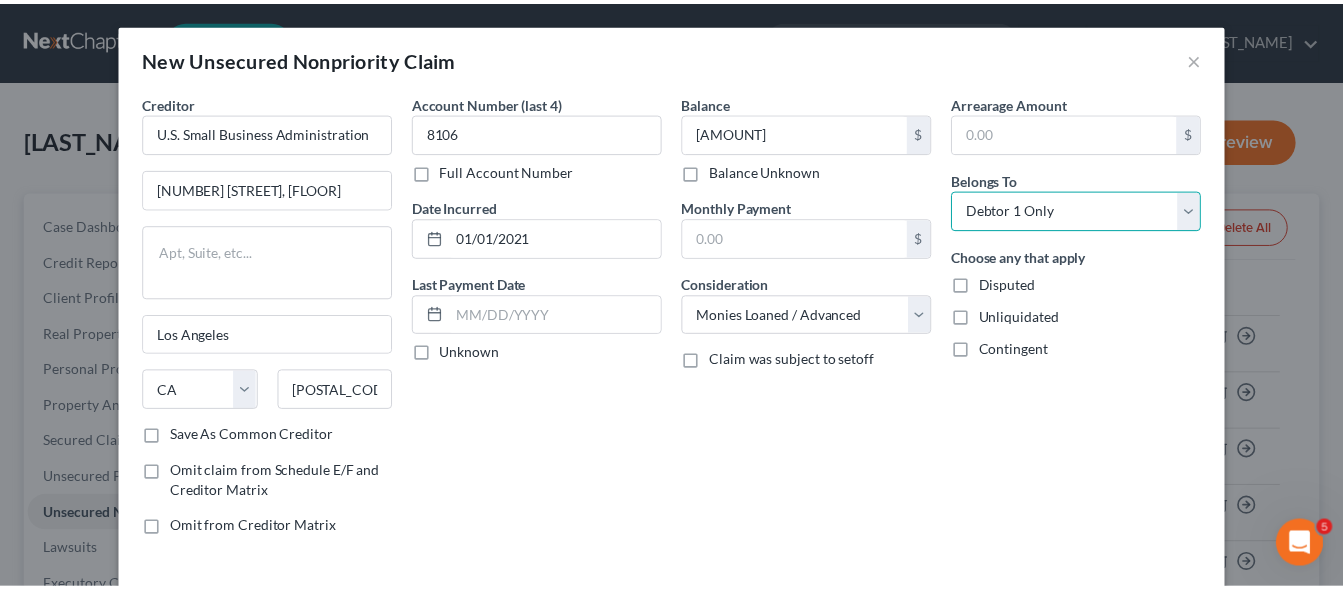 scroll, scrollTop: 91, scrollLeft: 0, axis: vertical 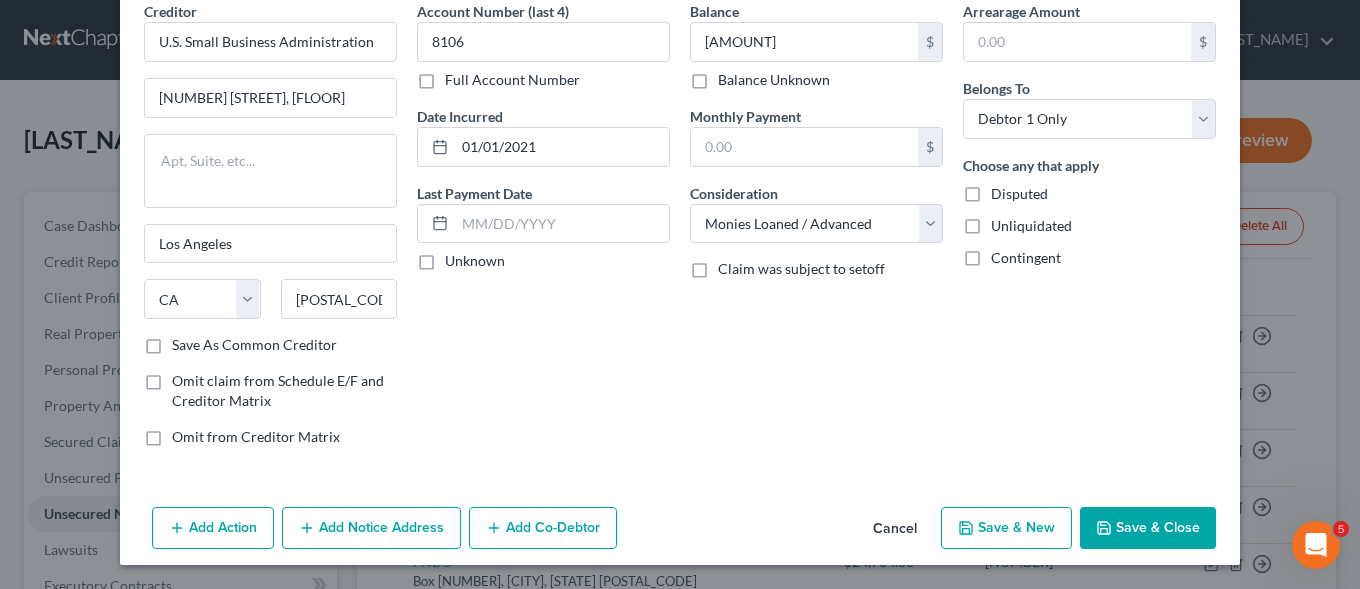 click on "Save & Close" at bounding box center [1148, 528] 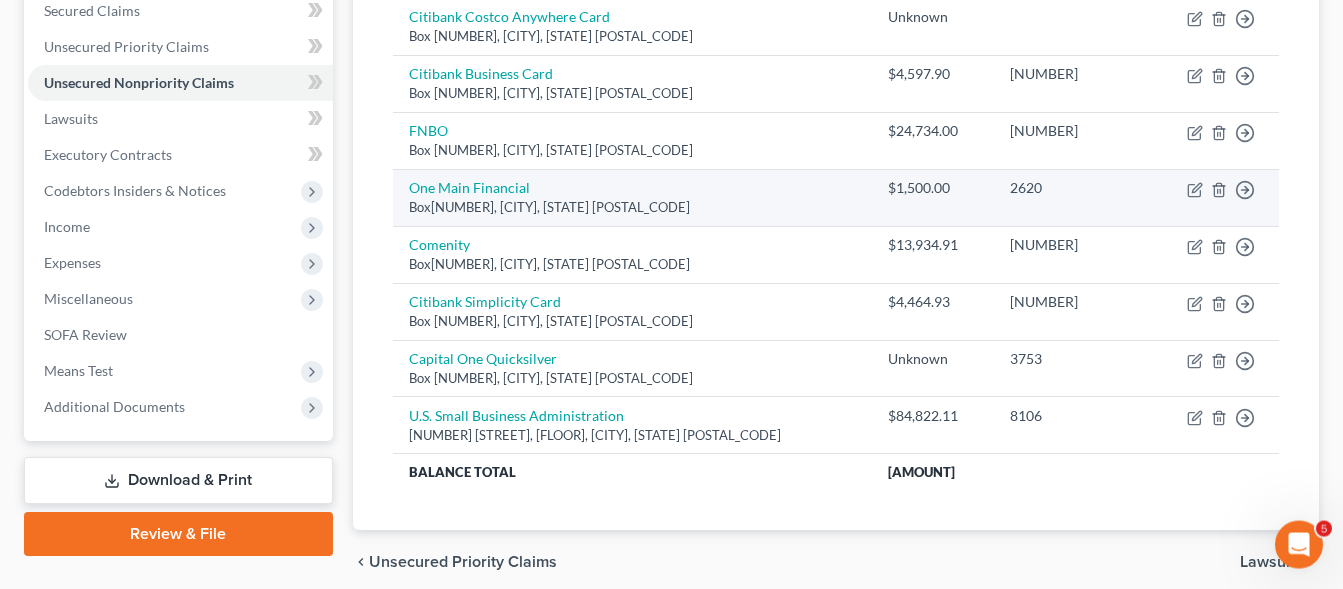 scroll, scrollTop: 512, scrollLeft: 0, axis: vertical 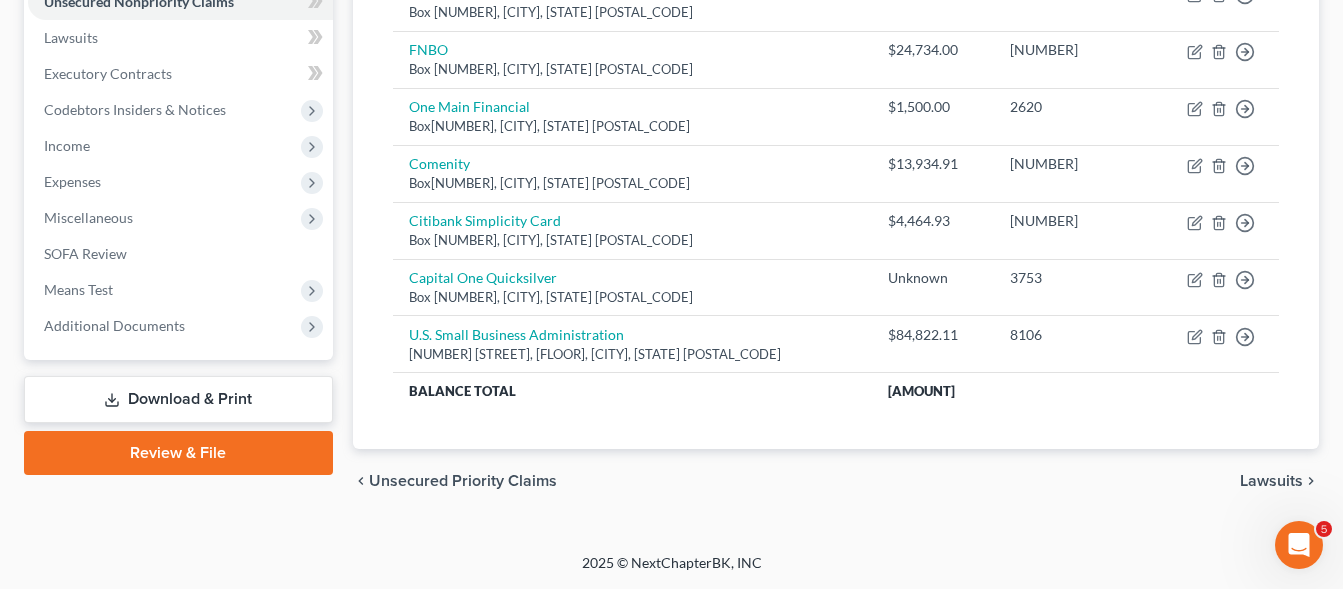 click on "Lawsuits" at bounding box center (1271, 481) 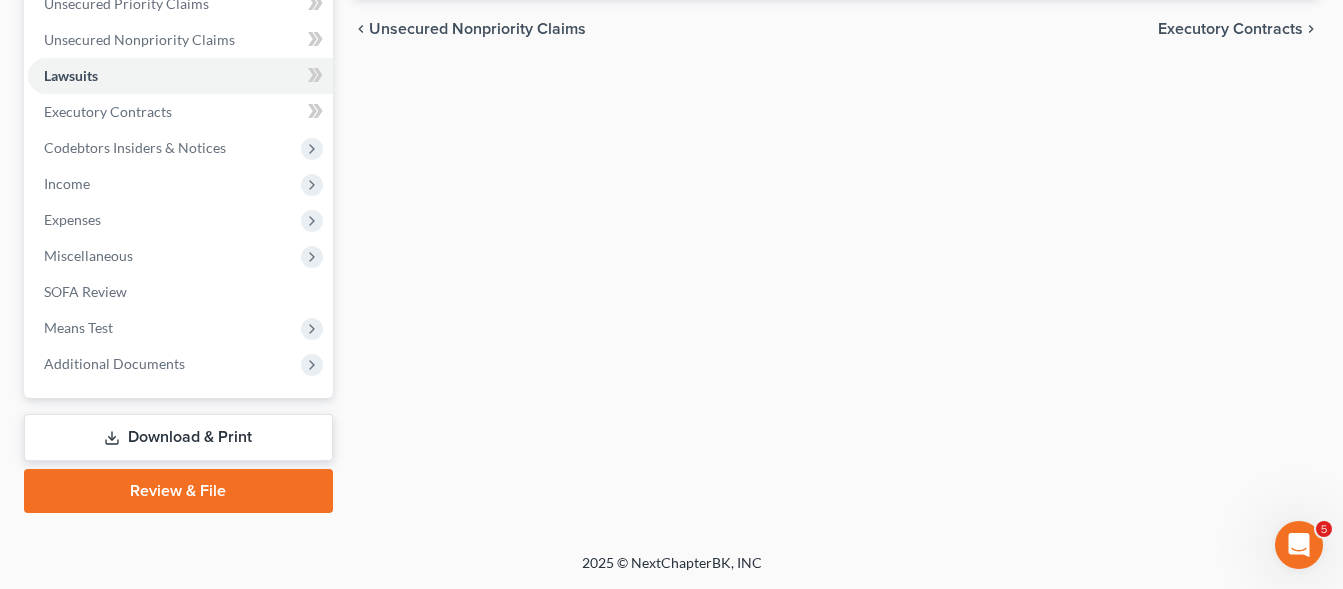 scroll, scrollTop: 472, scrollLeft: 0, axis: vertical 